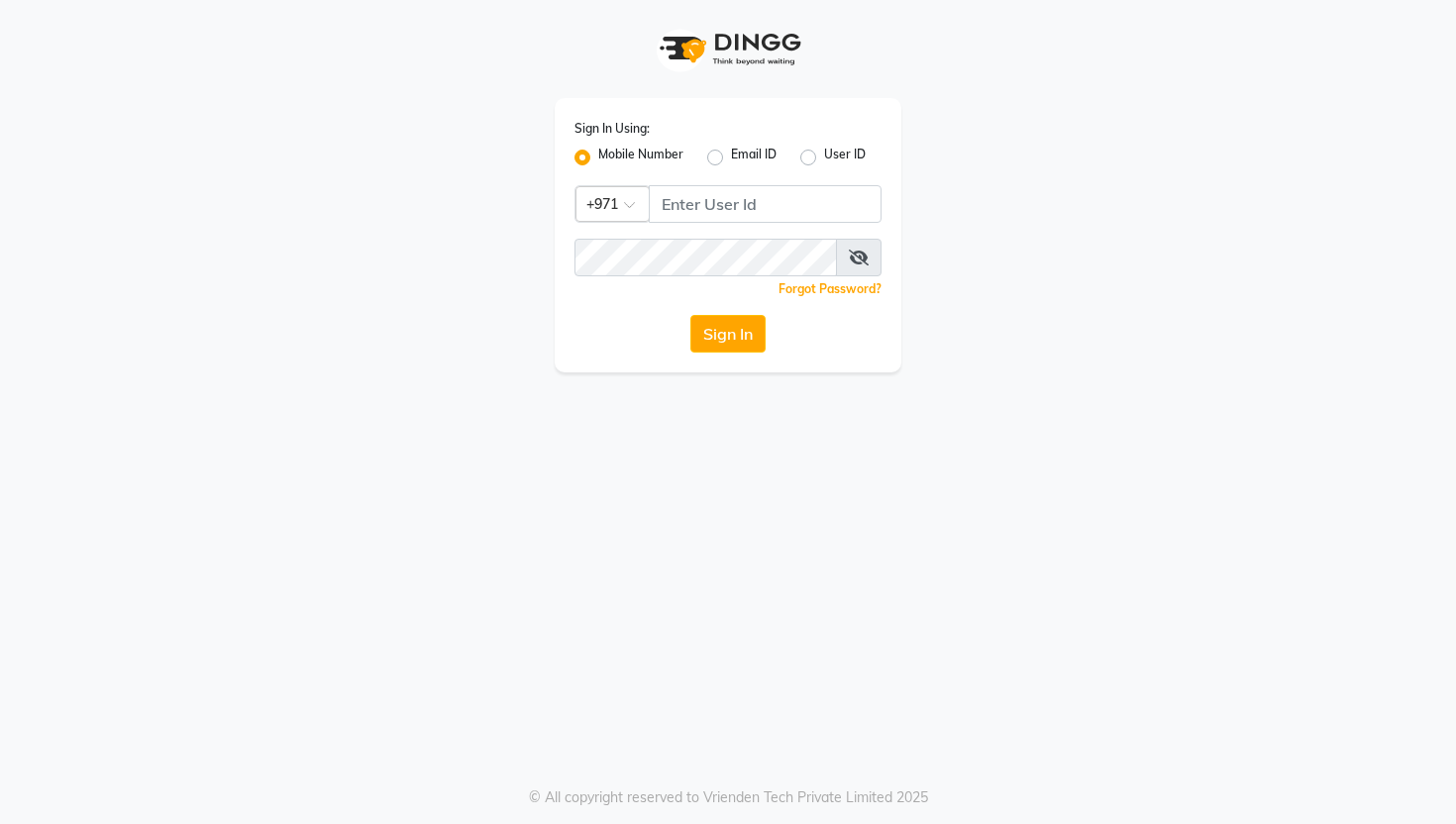 scroll, scrollTop: 0, scrollLeft: 0, axis: both 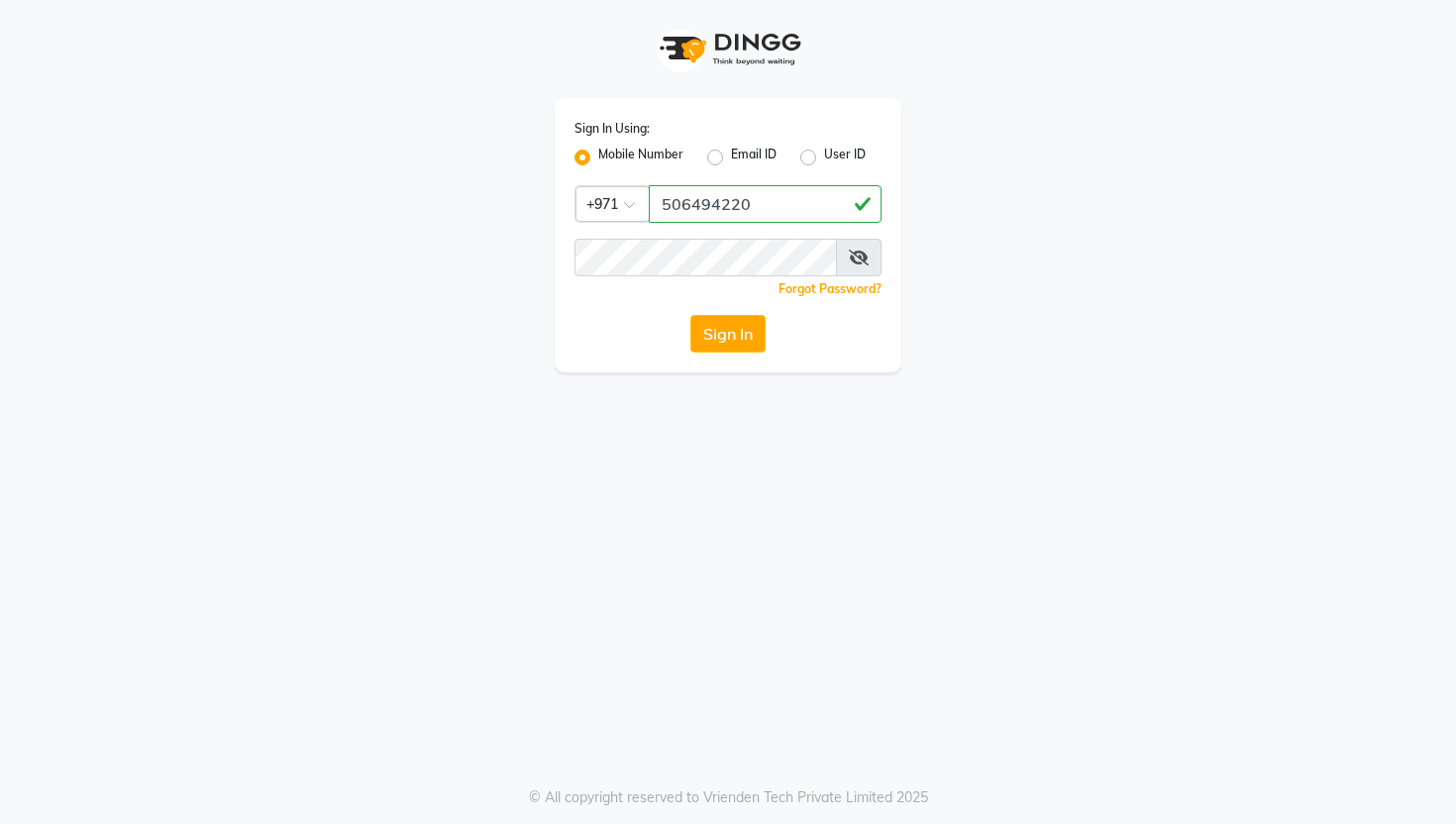 type on "506494220" 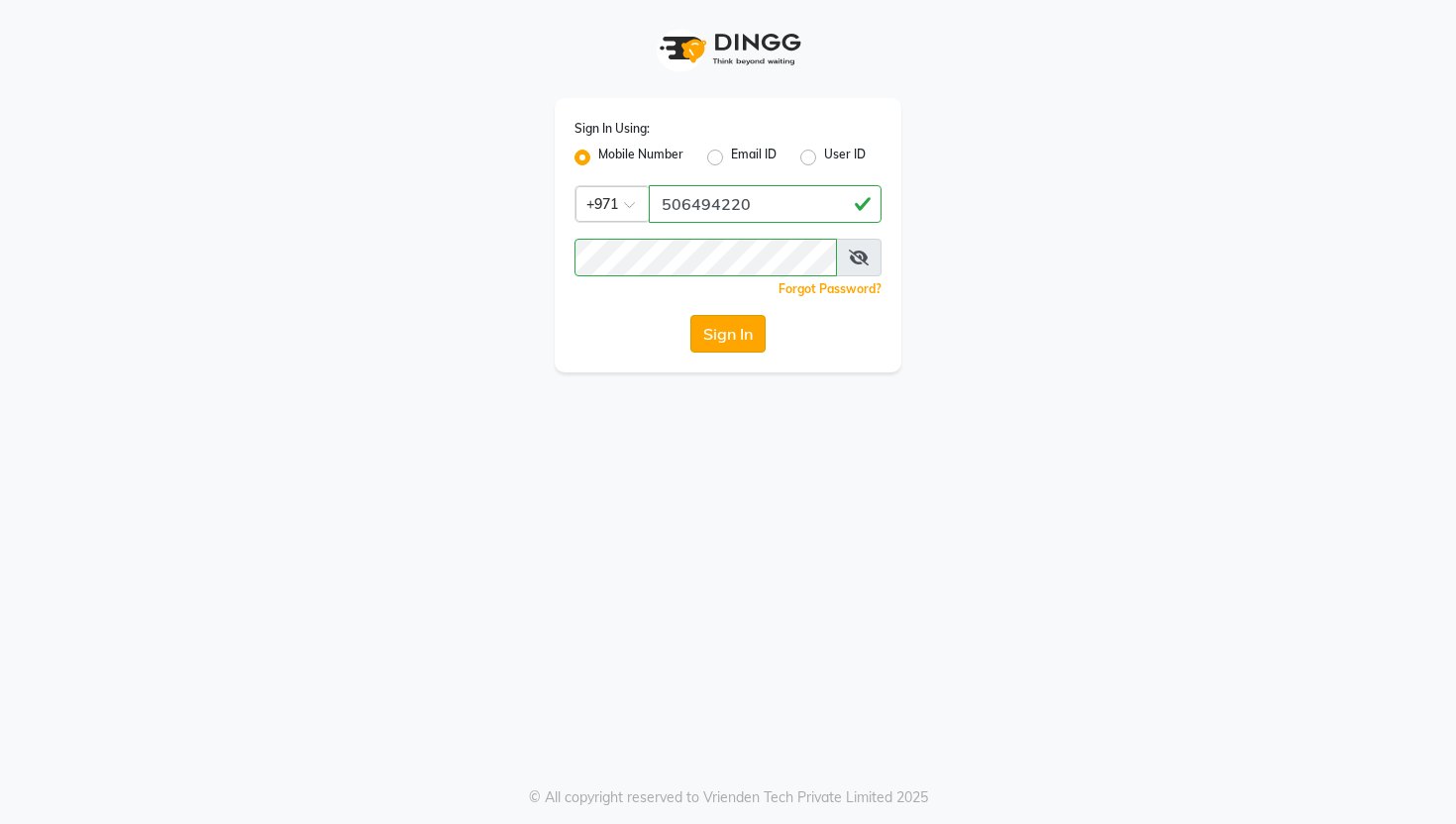 click on "Sign In" 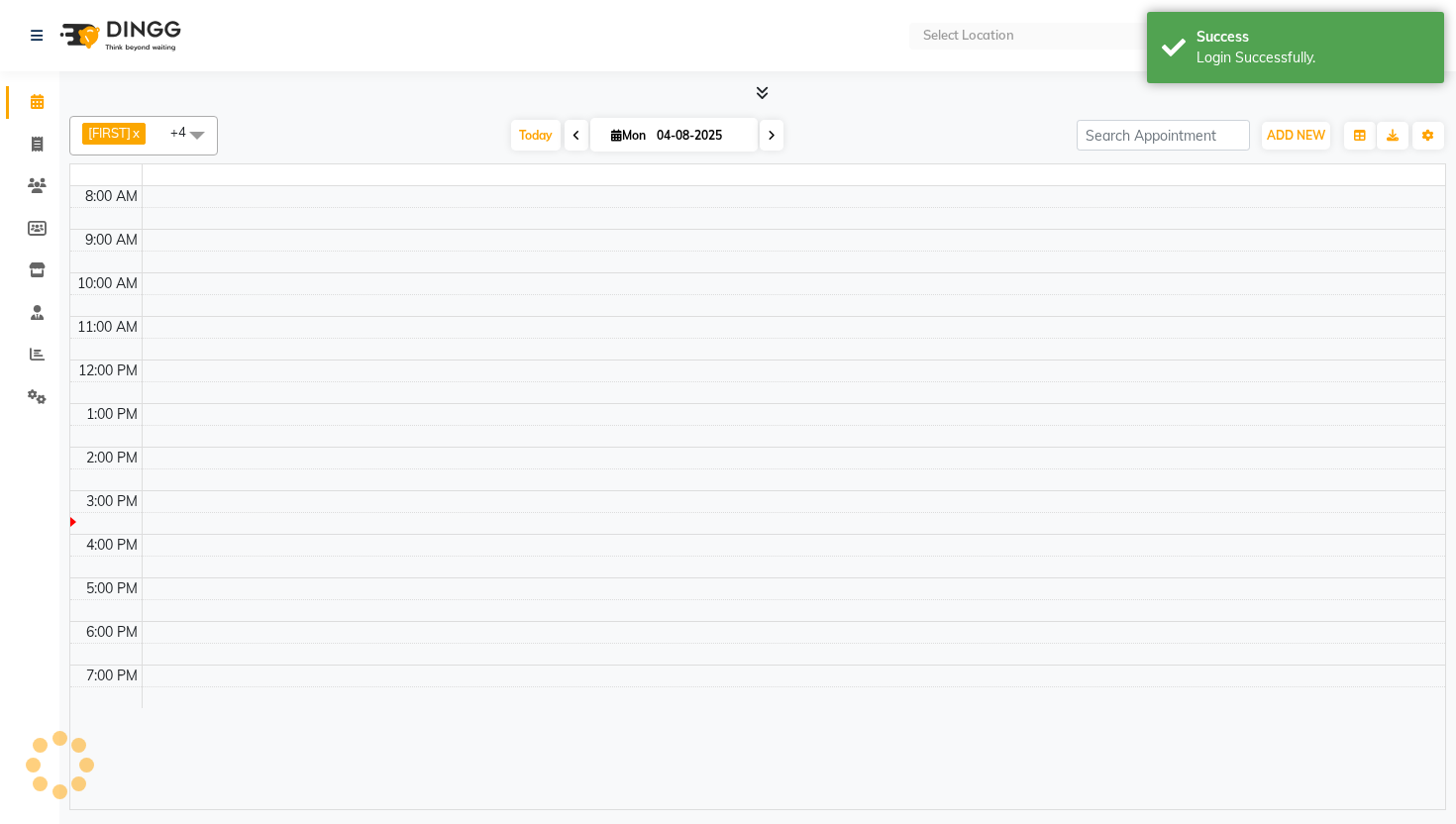 scroll, scrollTop: 262, scrollLeft: 0, axis: vertical 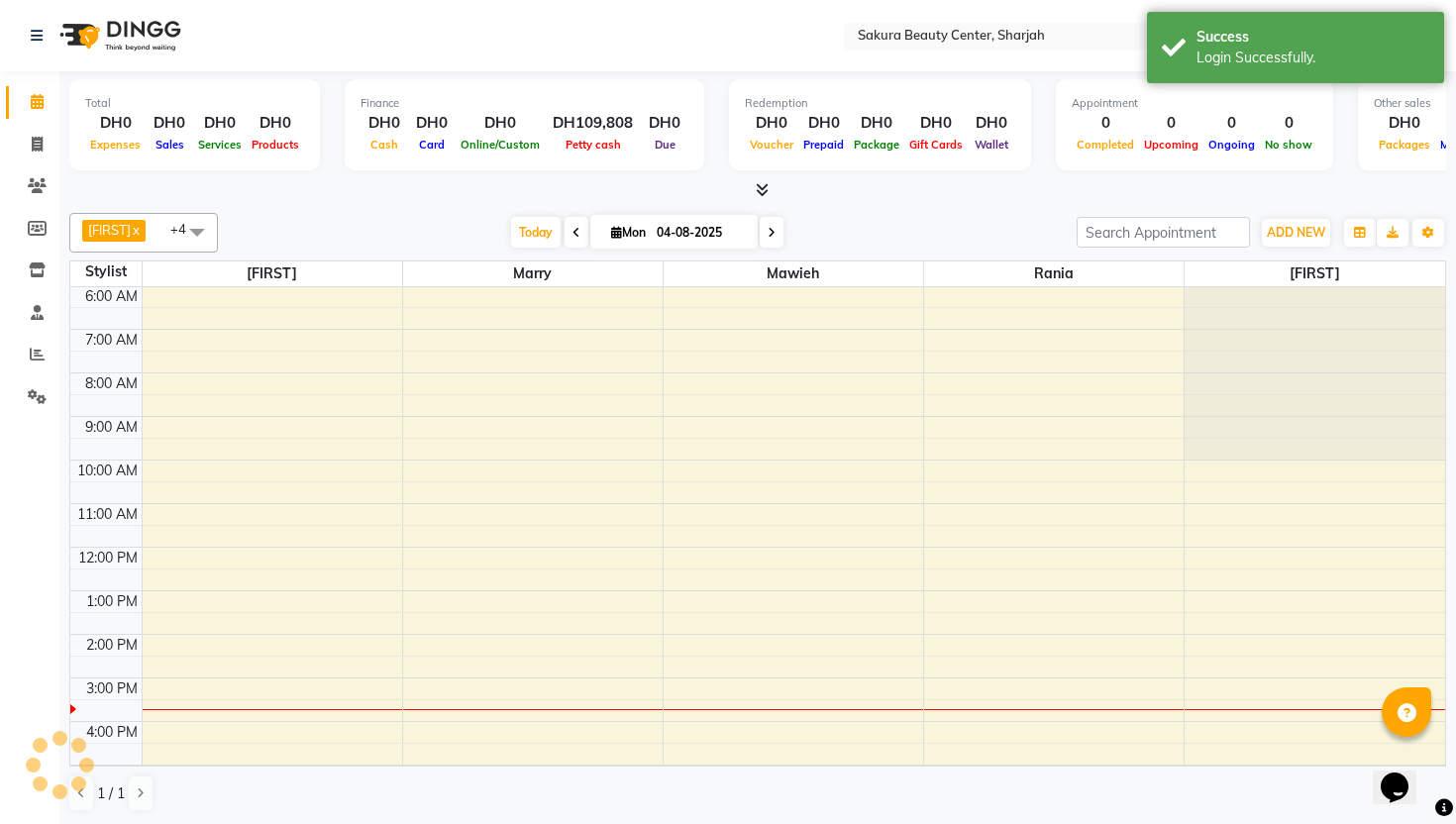 select on "en" 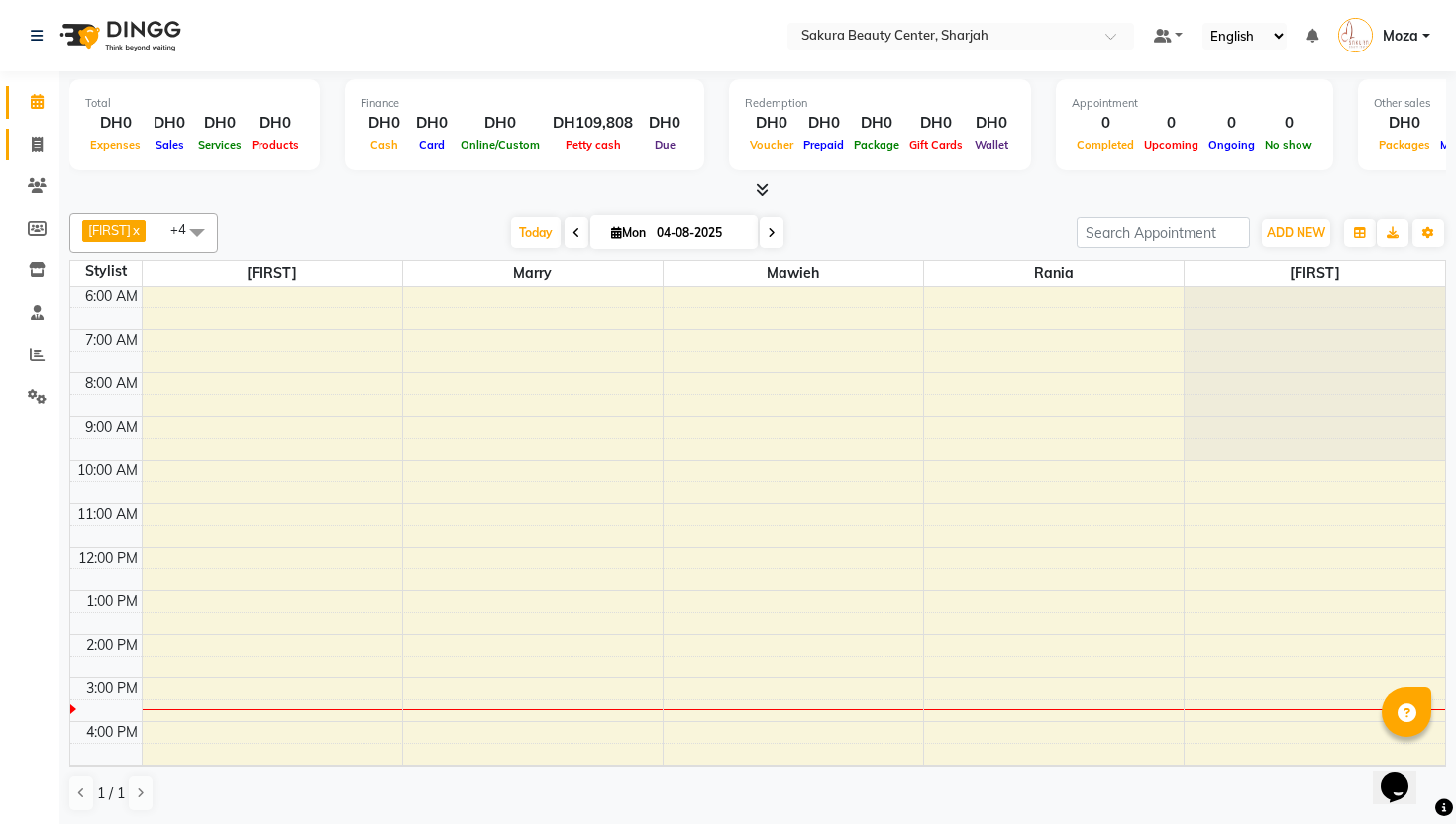 click on "Invoice" 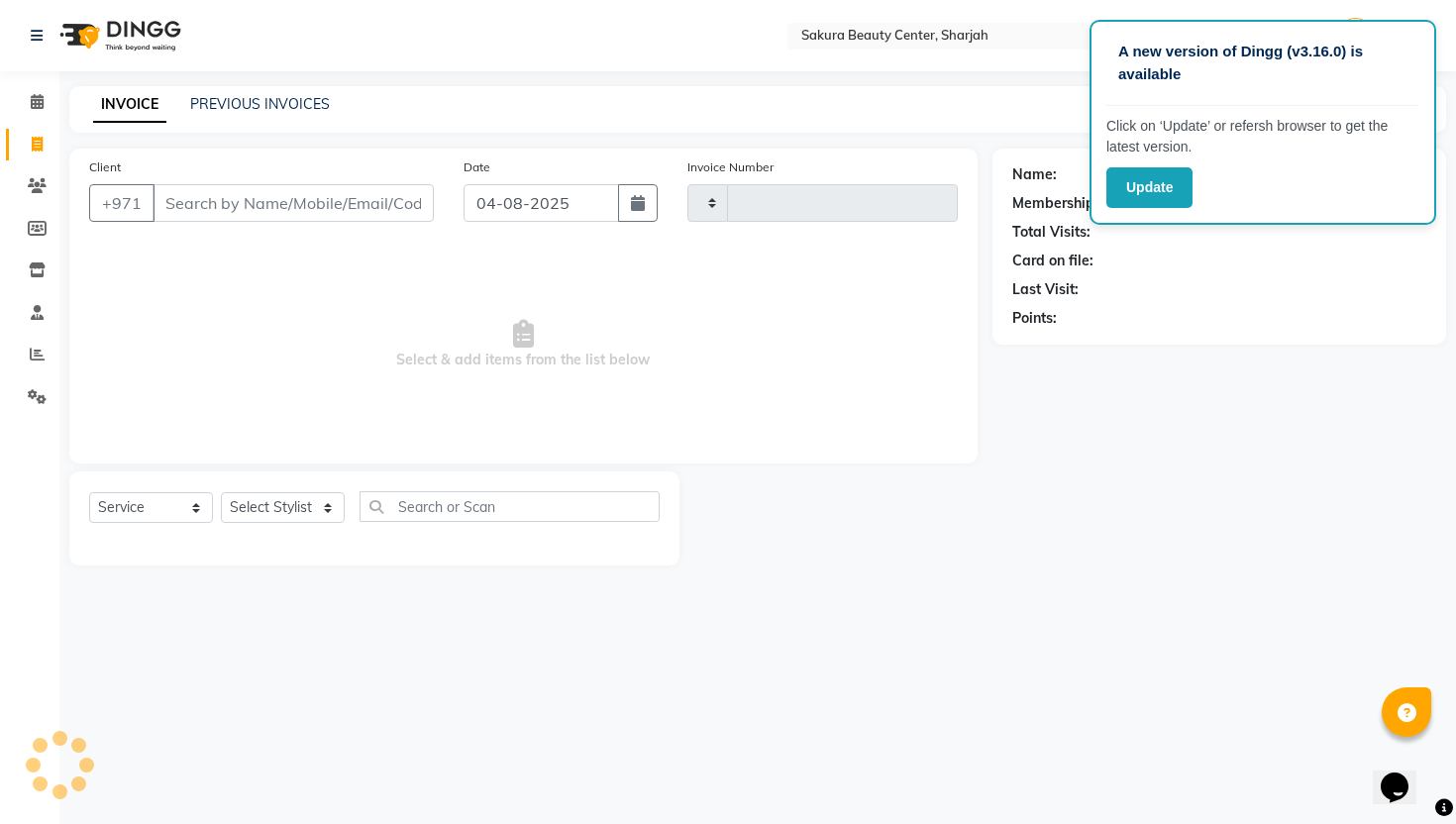type on "[NUMBER]" 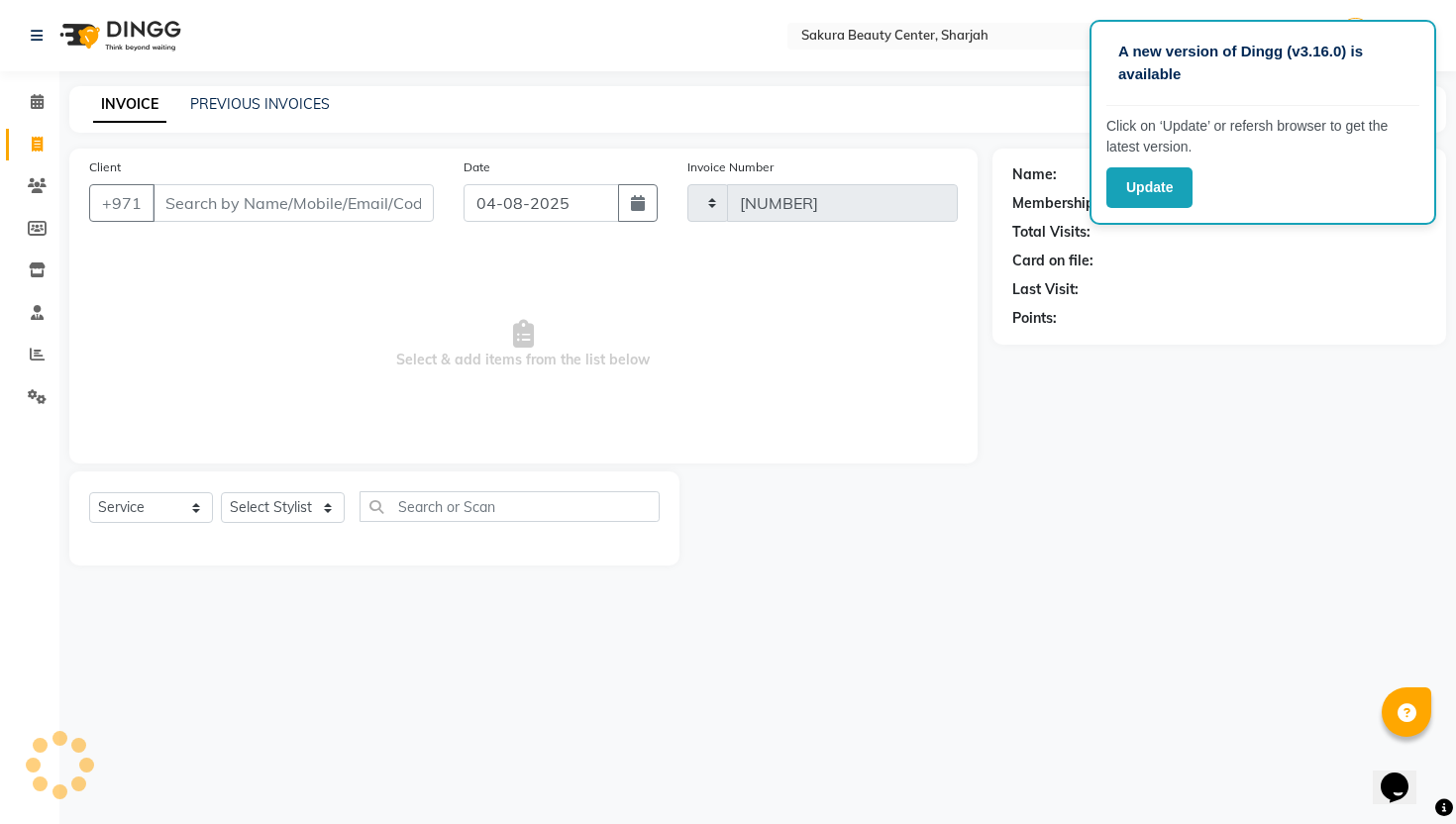 select on "3691" 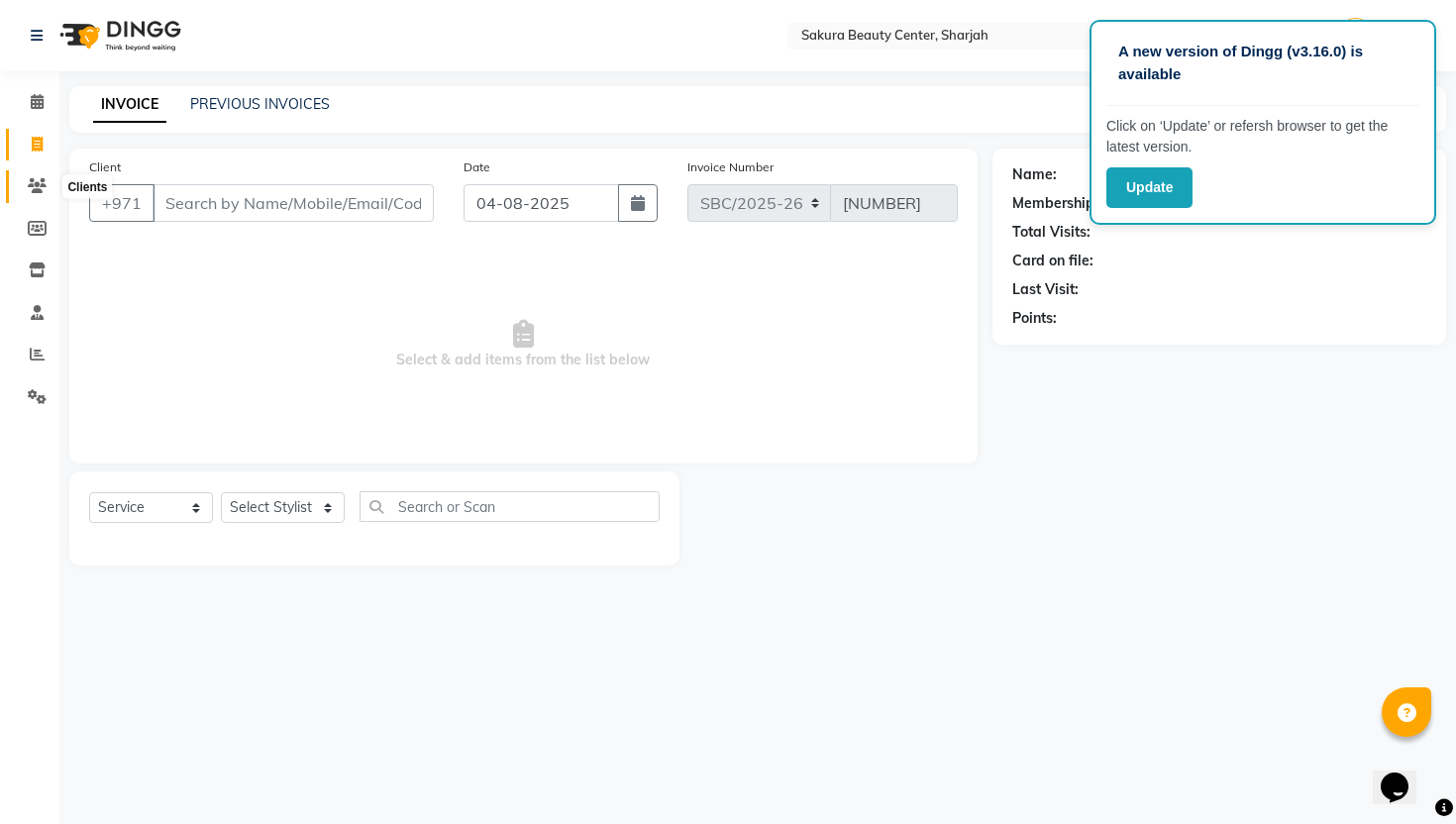 click 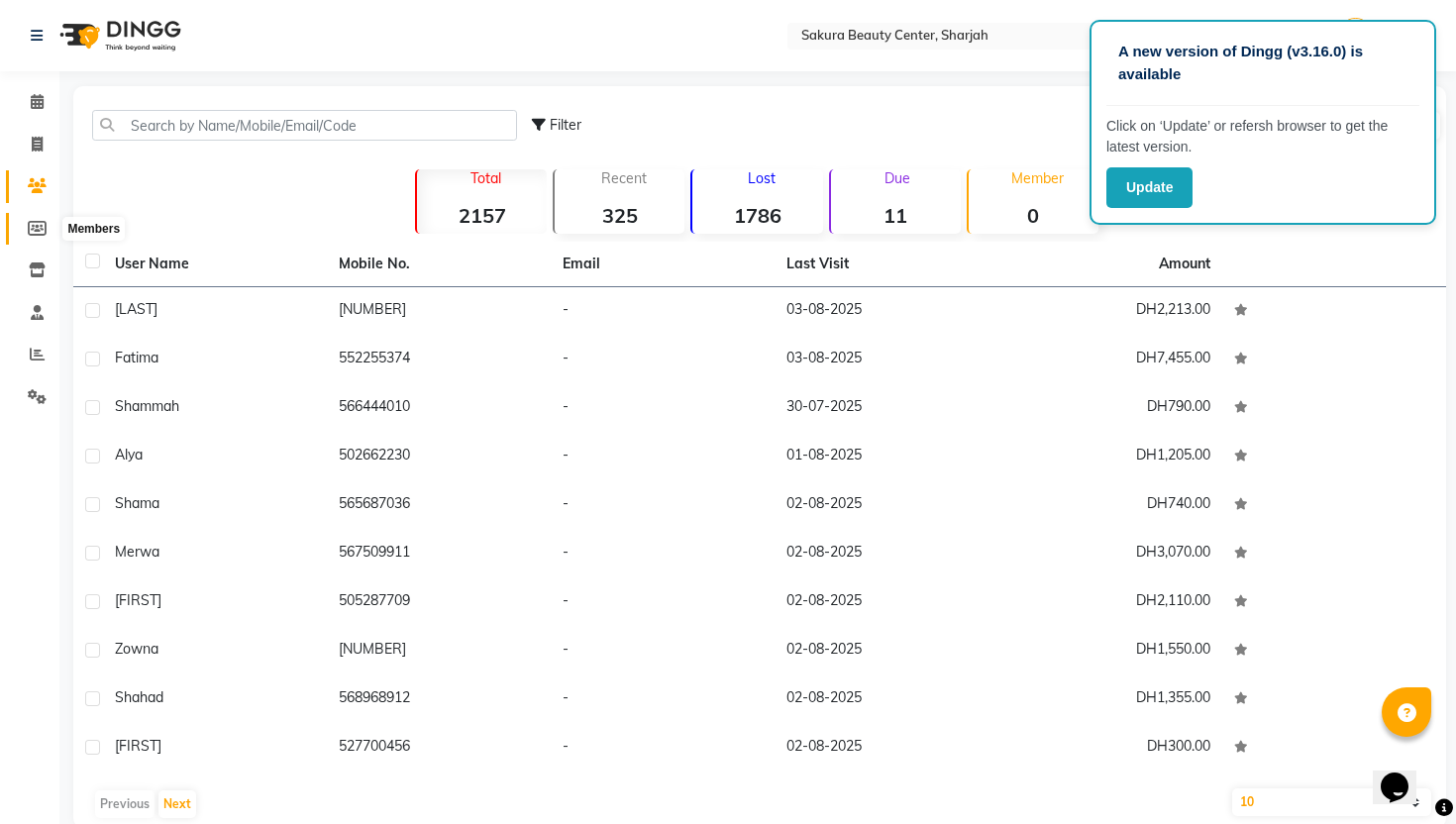click 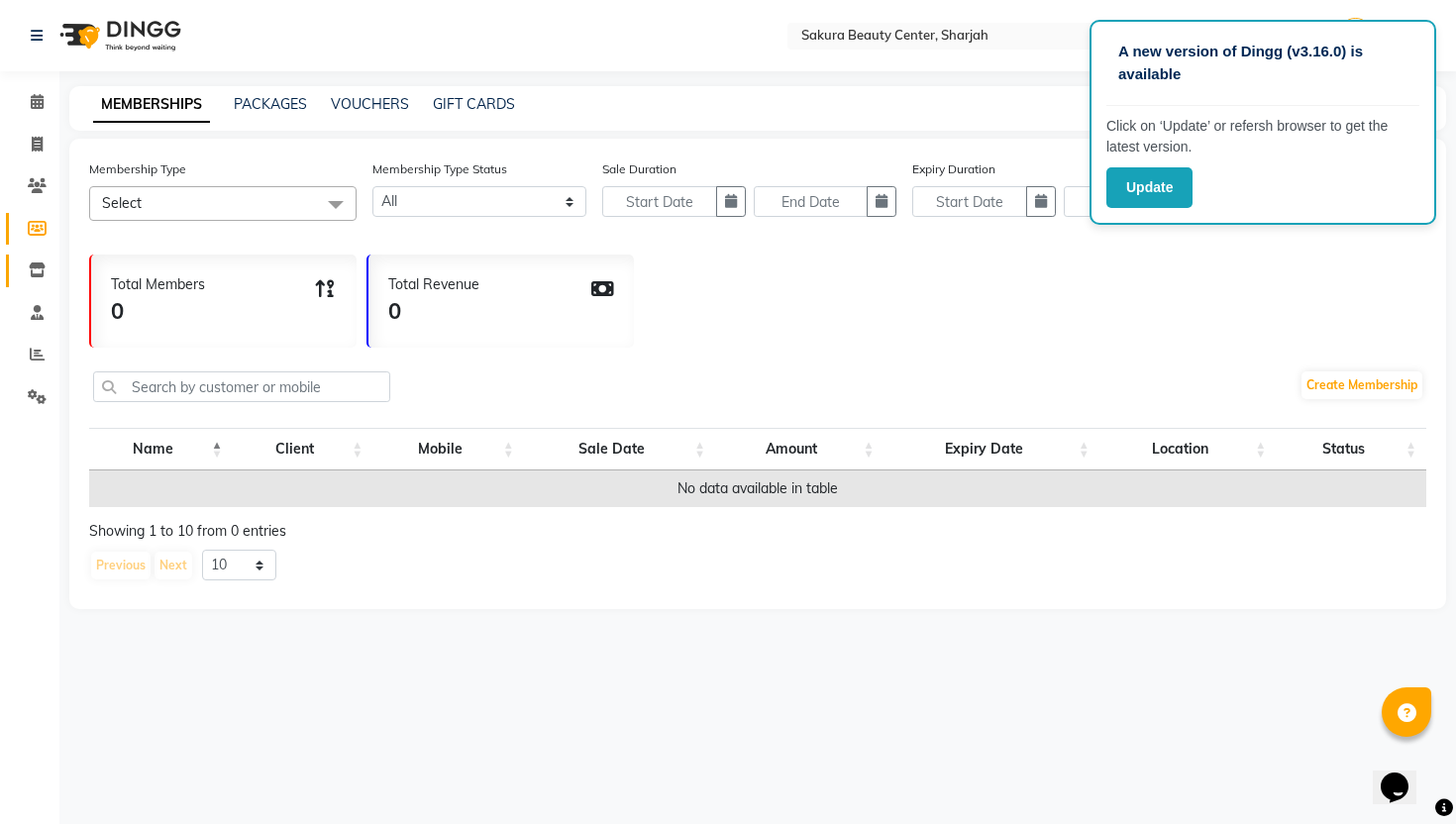 click on "A new version of Dingg (v3.16.0) is available Click on ‘Update’ or refersh browser to get the latest version. Update Select Location × Sakura Beauty Center, [CITY] Default Panel My Panel English ENGLISH Español العربية मराठी हिंदी ગુજરાતી தமிழ் 中文 Notifications nothing to show Moza Manage Profile Change Password Sign out Version:3.15.9 ☀ Sakura Beauty Center, [CITY] Calendar Invoice Clients Members Inventory Staff Reports Settings Completed InProgress Upcoming Dropped Tentative Check-In Confirm Bookings Segments Page Builder MEMBERSHIPS PACKAGES VOUCHERS GIFT CARDS Membership Type Select Select All Dummy membership Dummy membership with point system Membership Type Status Active Expired All Sale Duration Expiry Duration Total Members 0 Total Revenue 0 Create Membership Name Client Mobile Sale Date Amount Expiry Date Location Status No data available in table Showing 1 to 10 from 0 entries Previous Next 10 20 50 100" at bounding box center [728, 412] 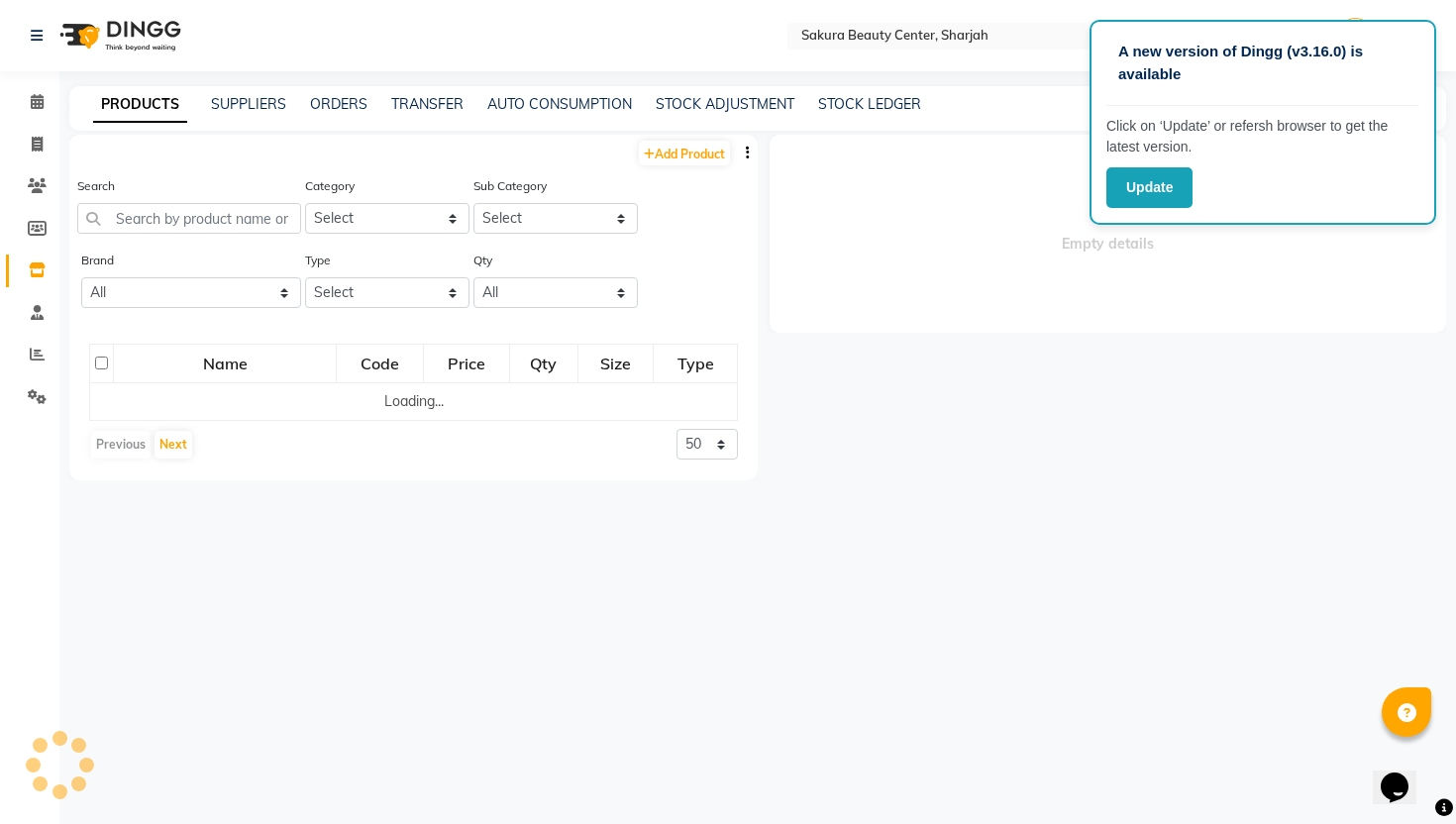 select 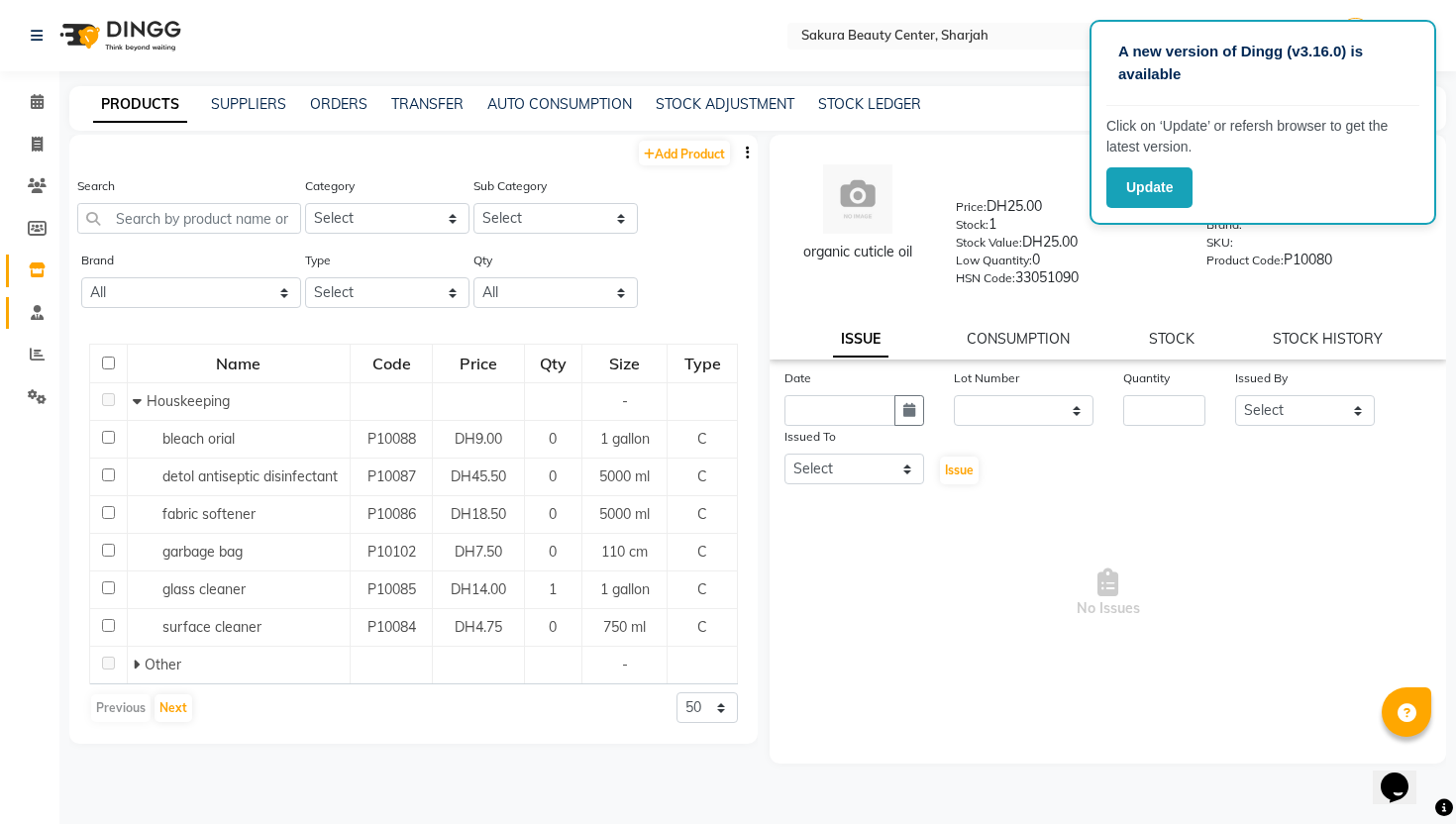 click on "Staff" 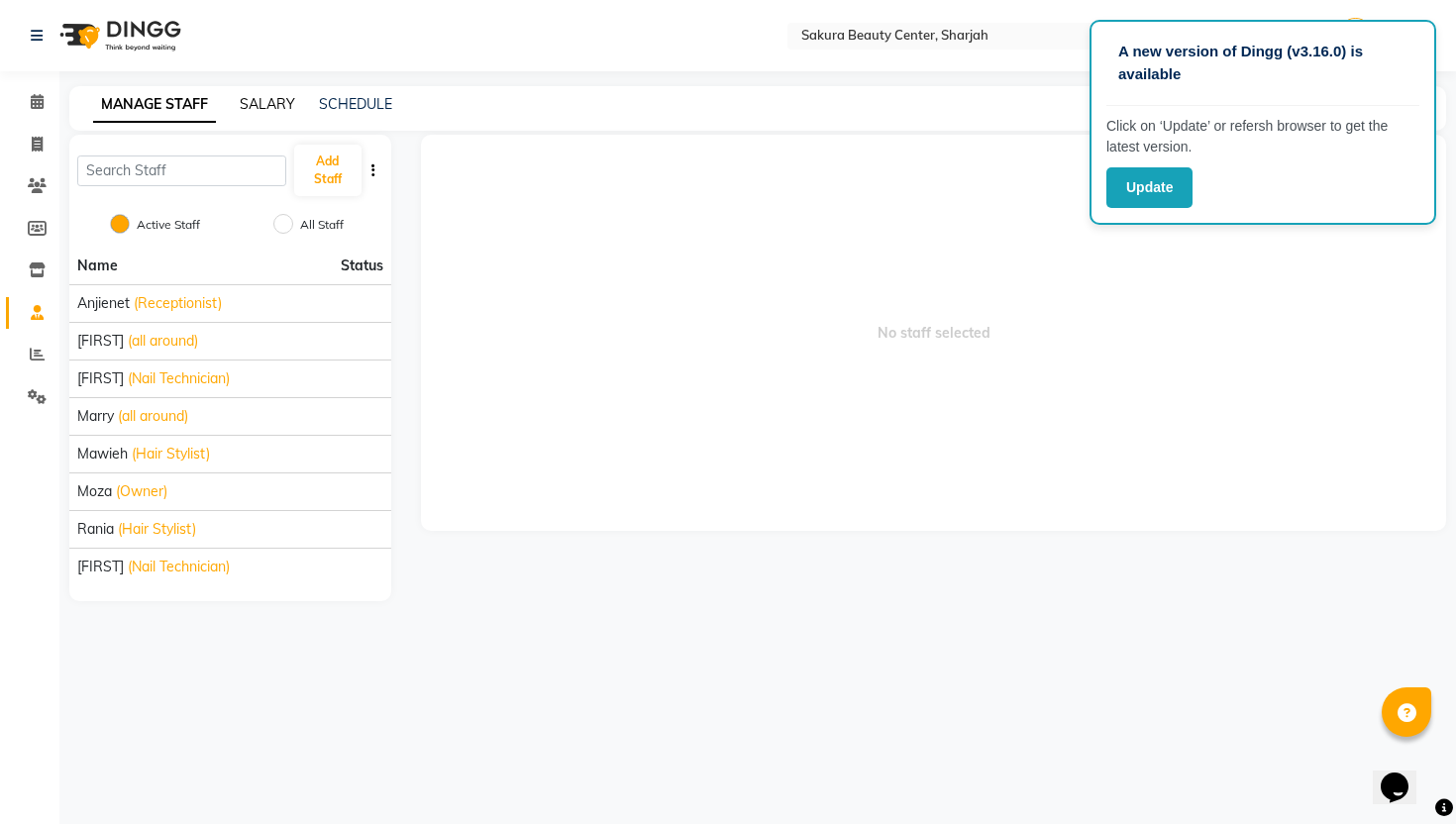 click on "SALARY" 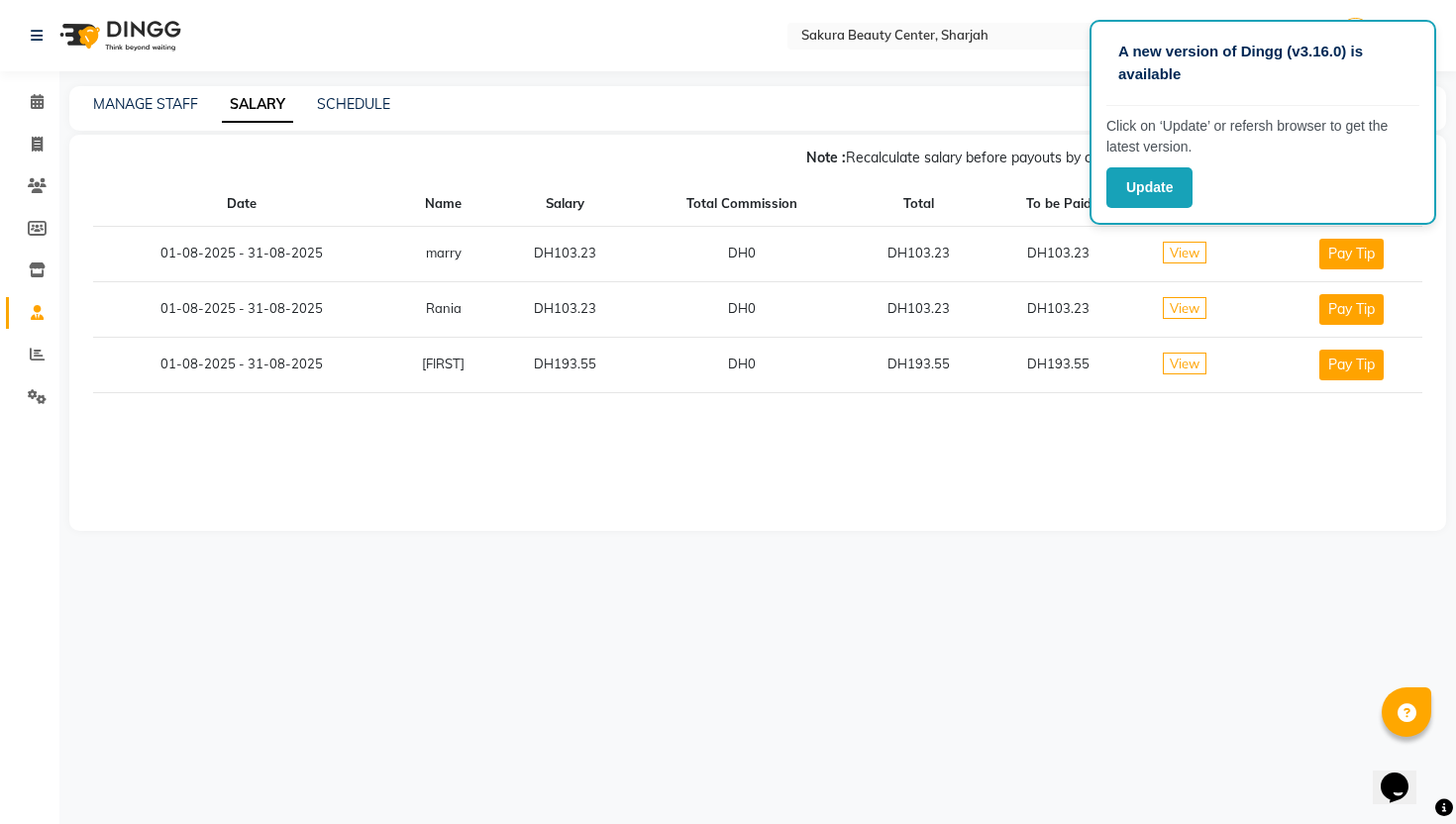 click on "Note :  Recalculate salary before payouts by clicking here.  01-08-2025 - 31-08-2025" 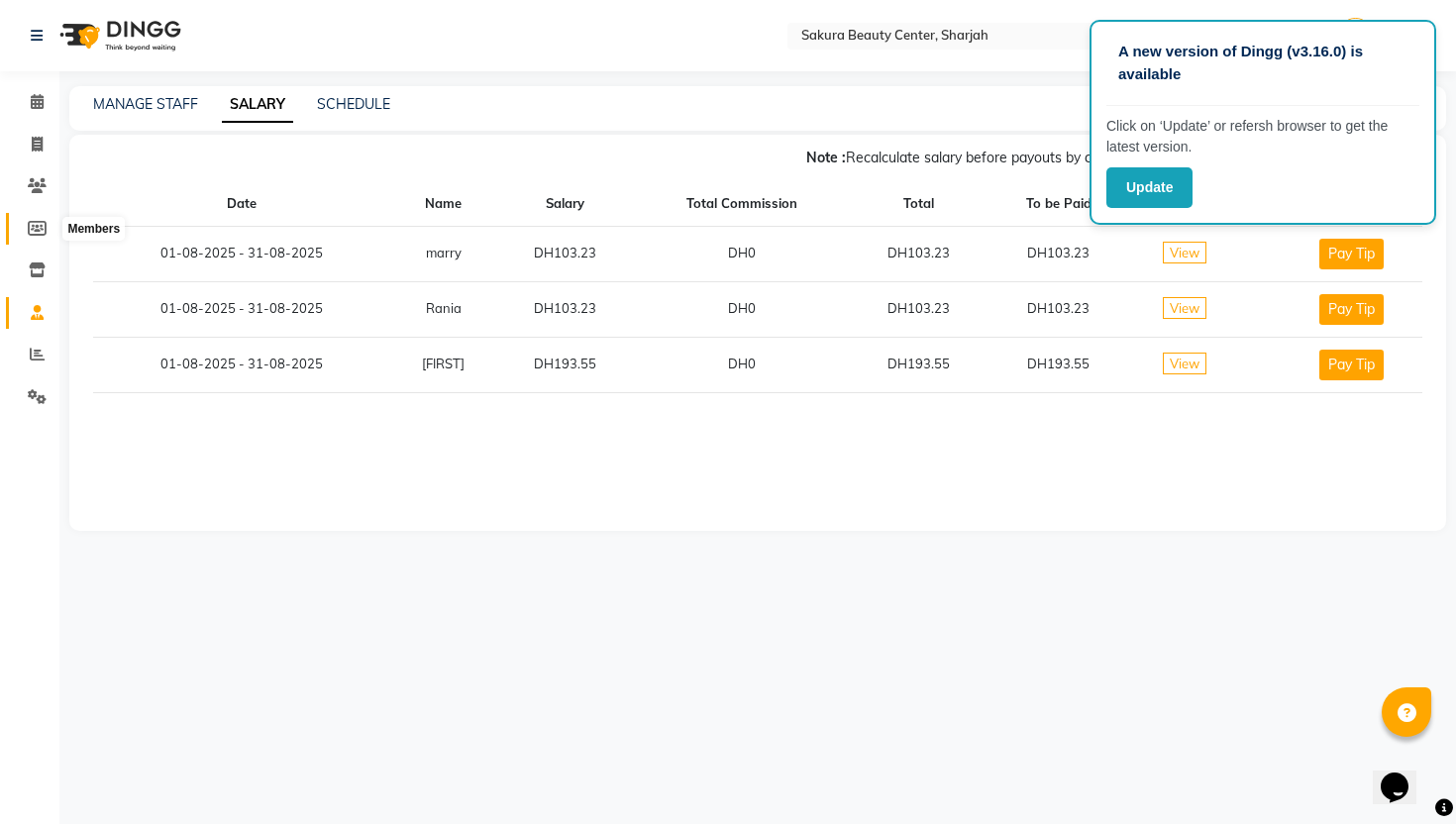 click 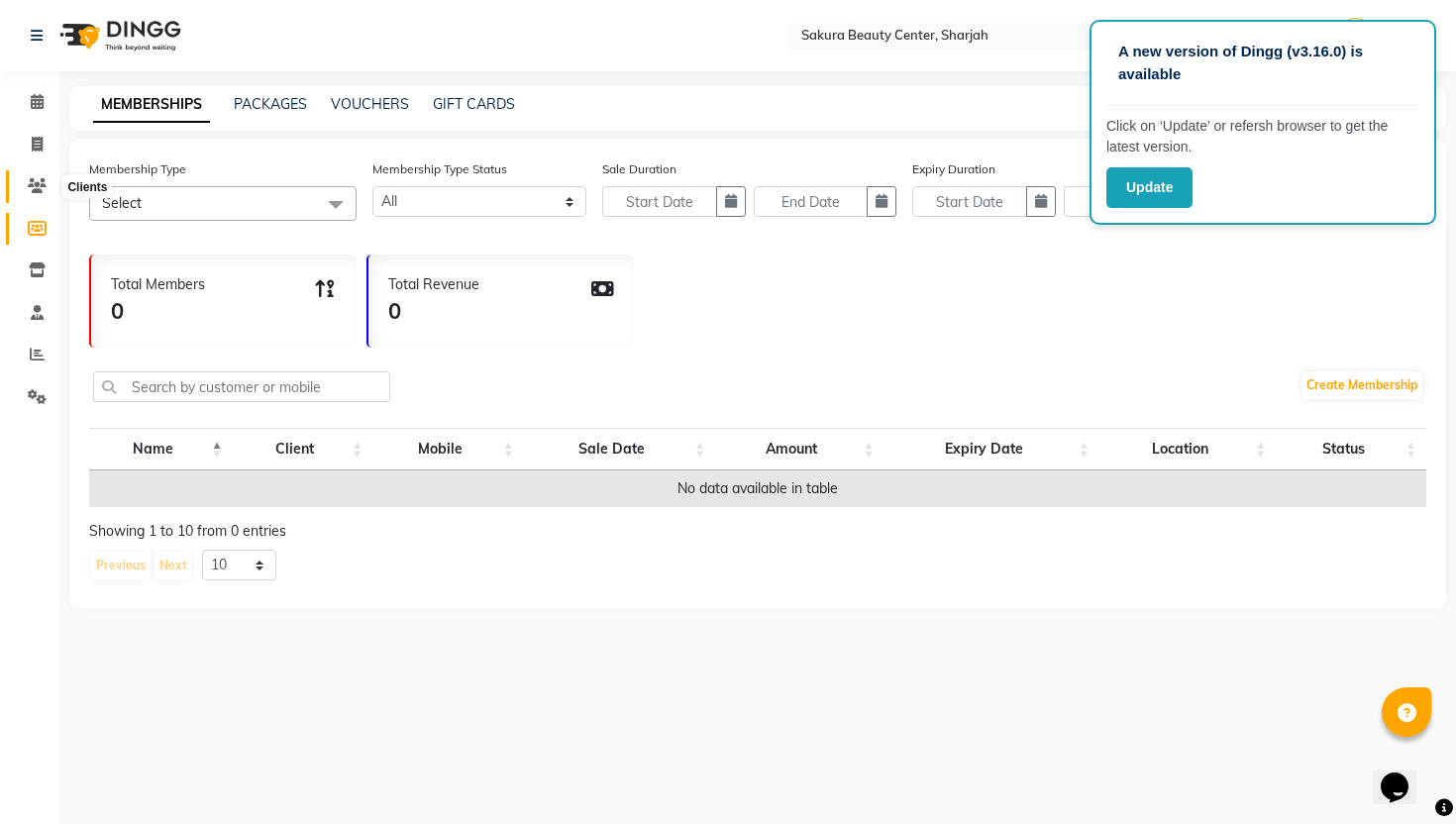 click 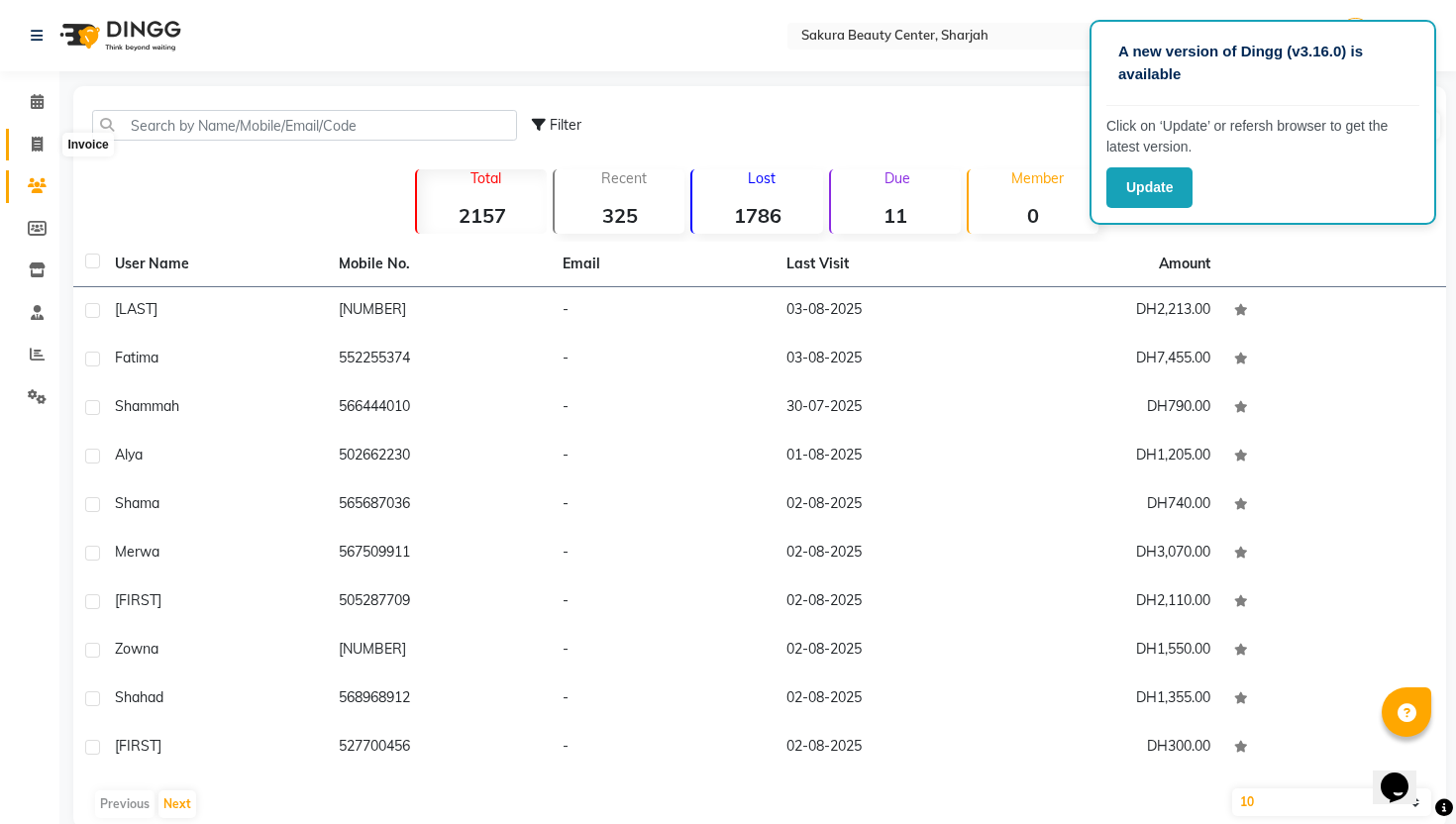 click 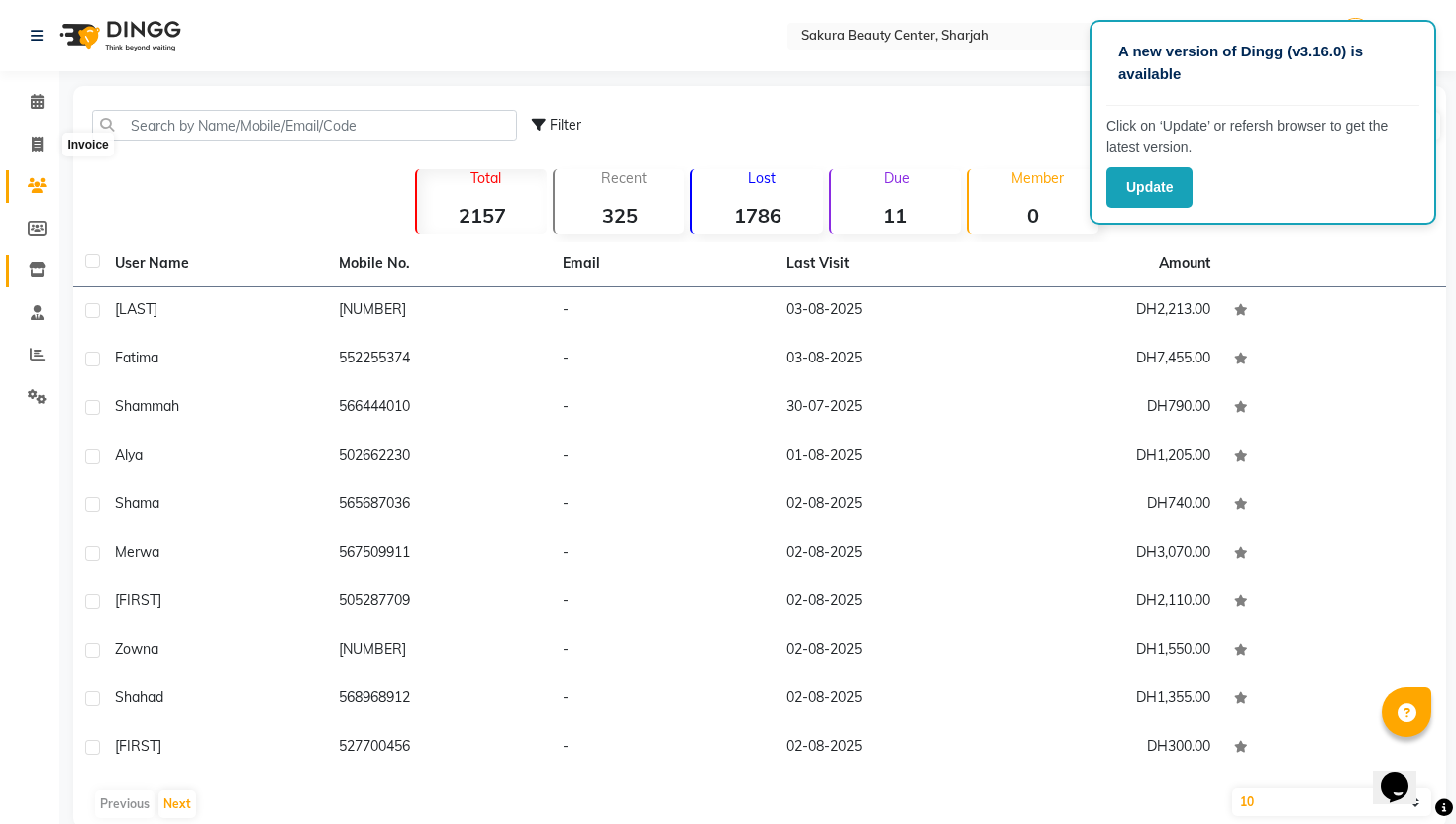 select on "service" 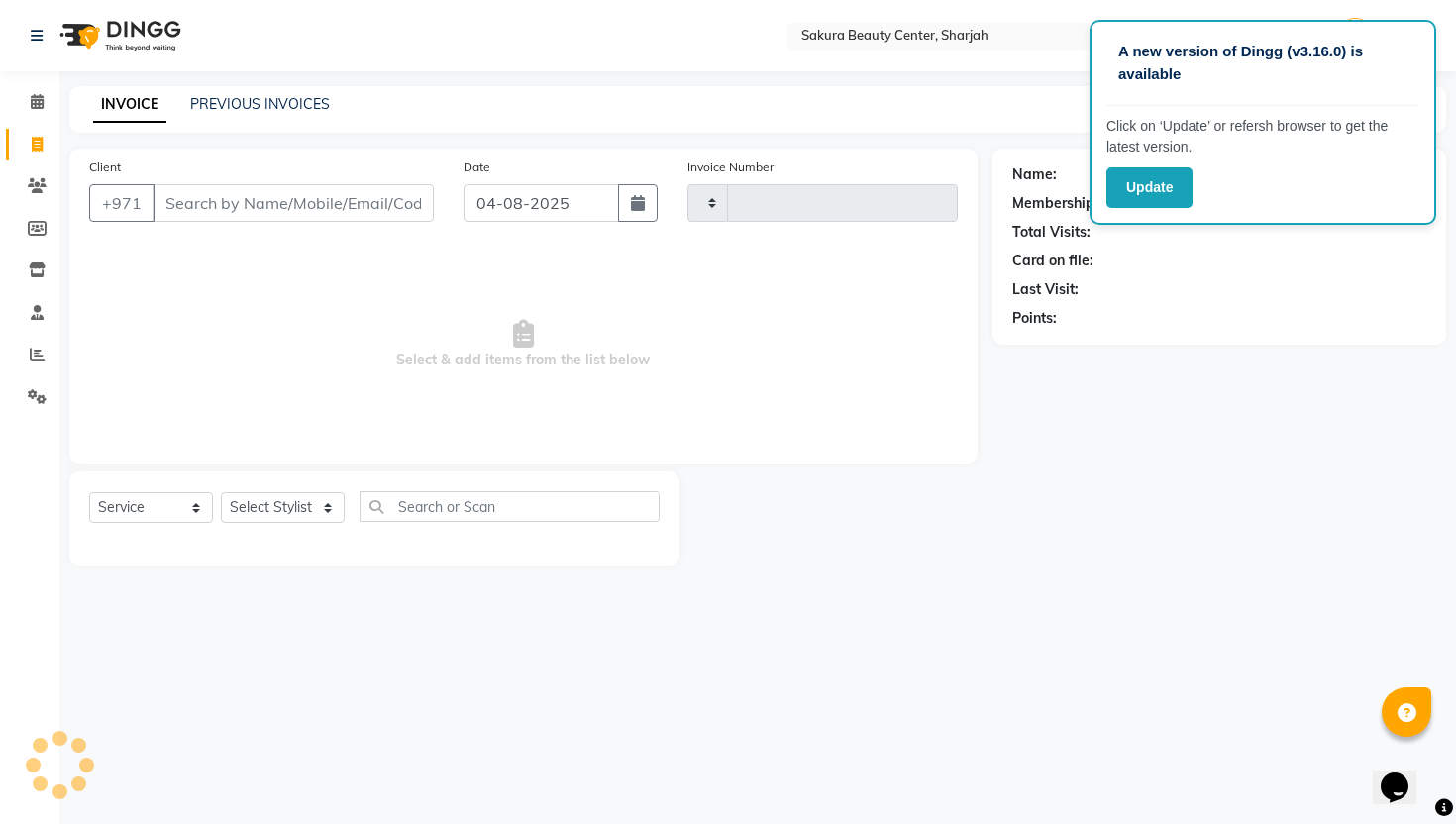 type on "[NUMBER]" 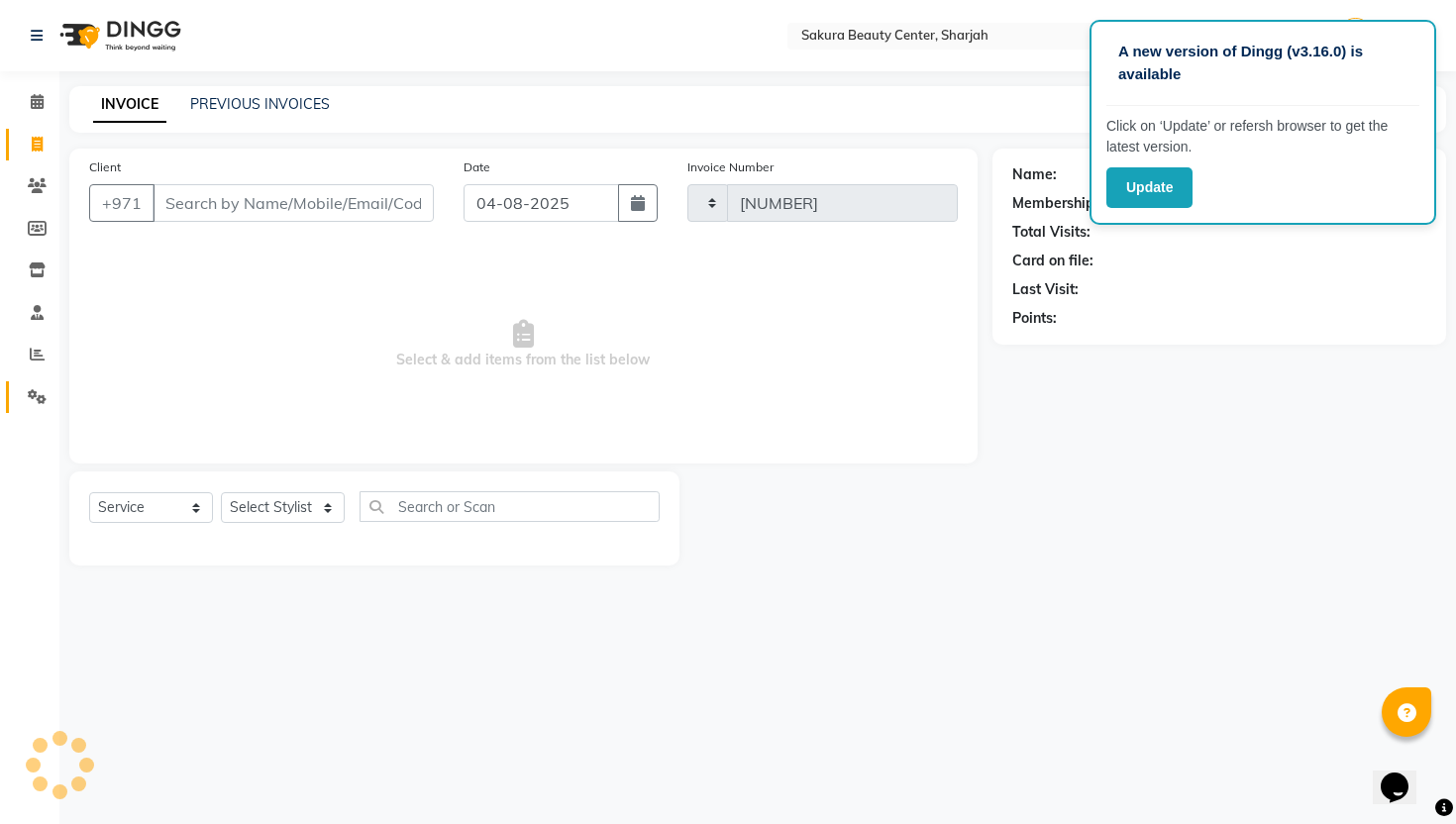 select on "3691" 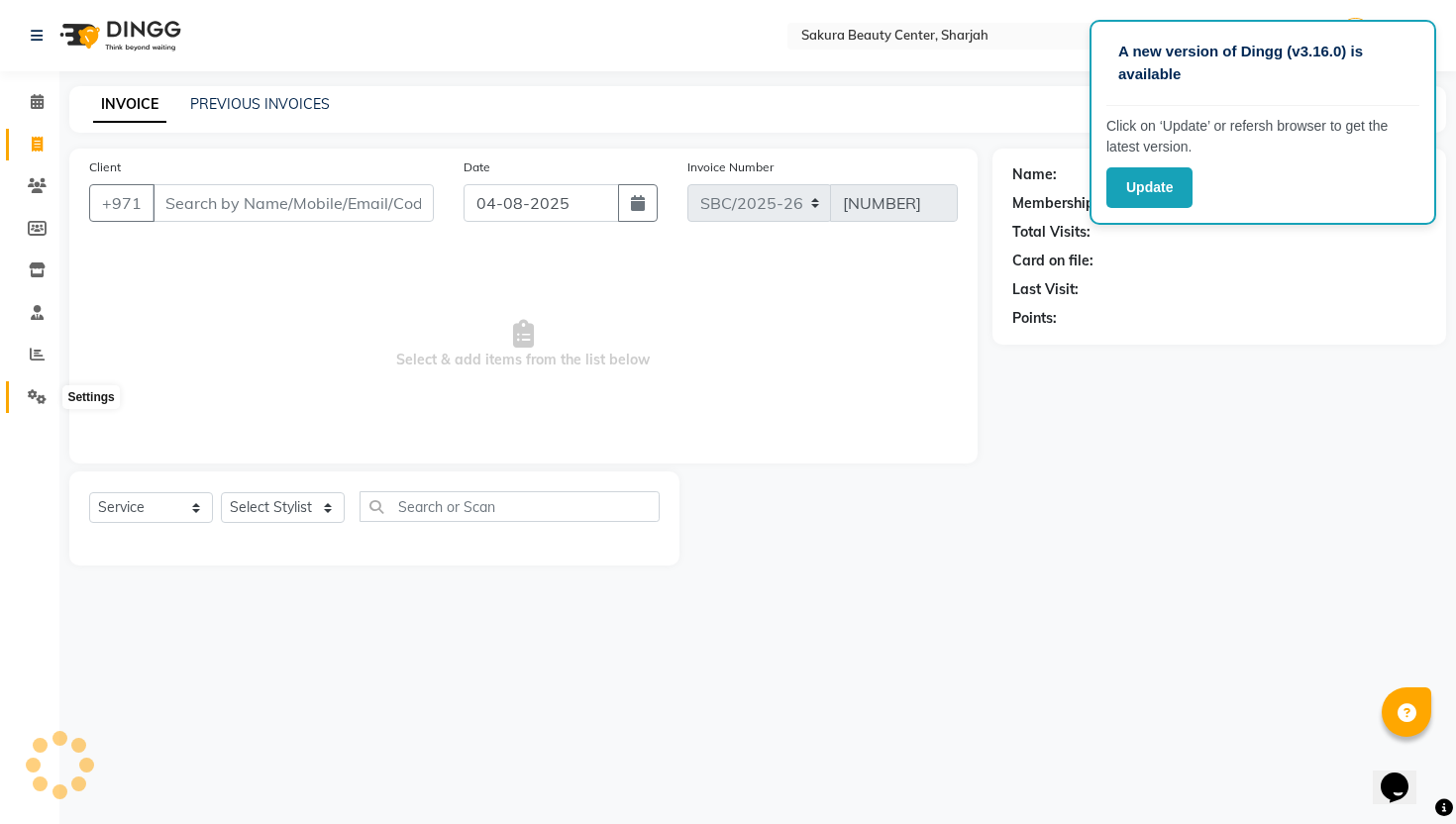 click 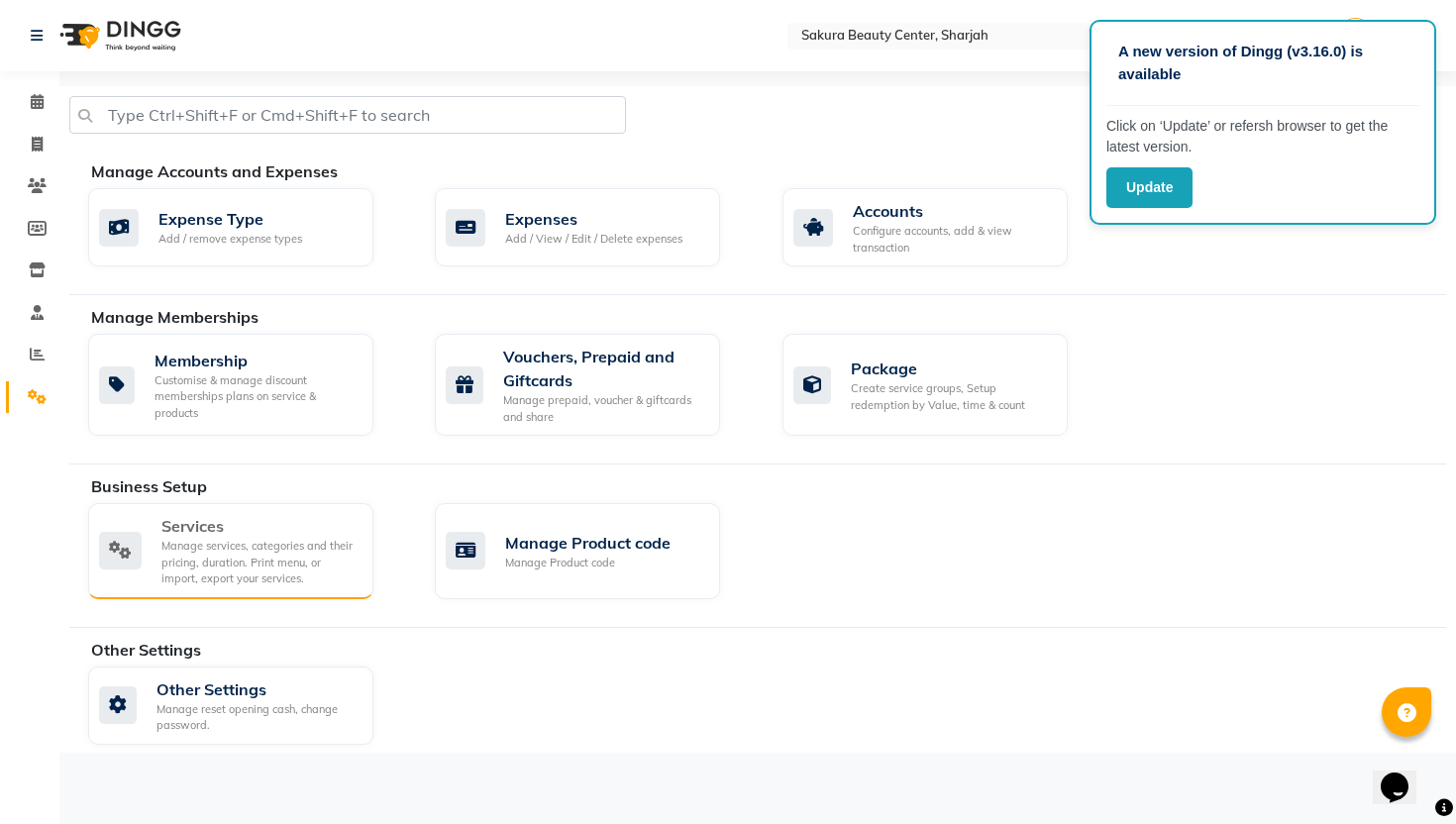 click on "Manage services, categories and their pricing, duration. Print menu, or import, export your services." 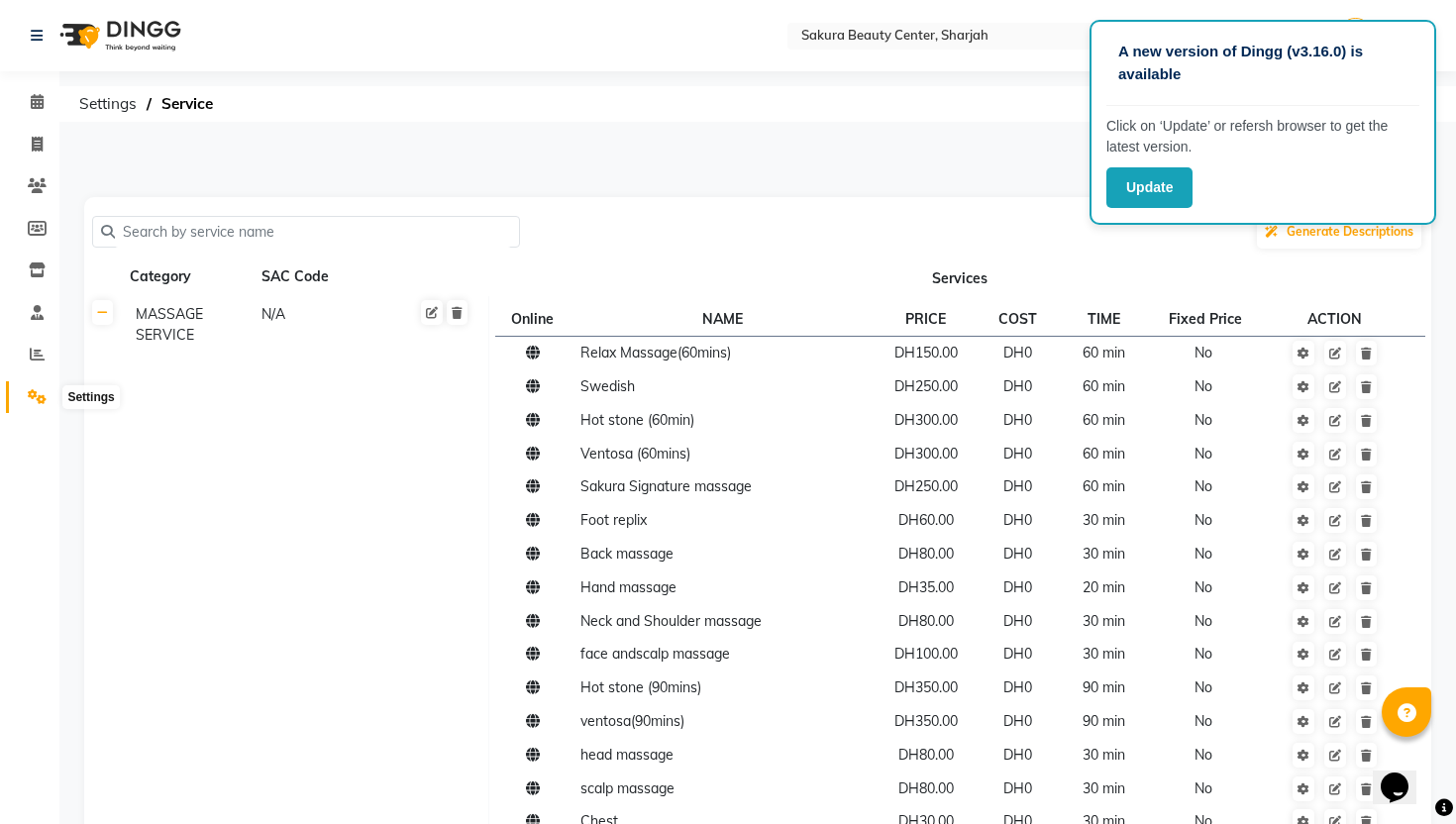 click 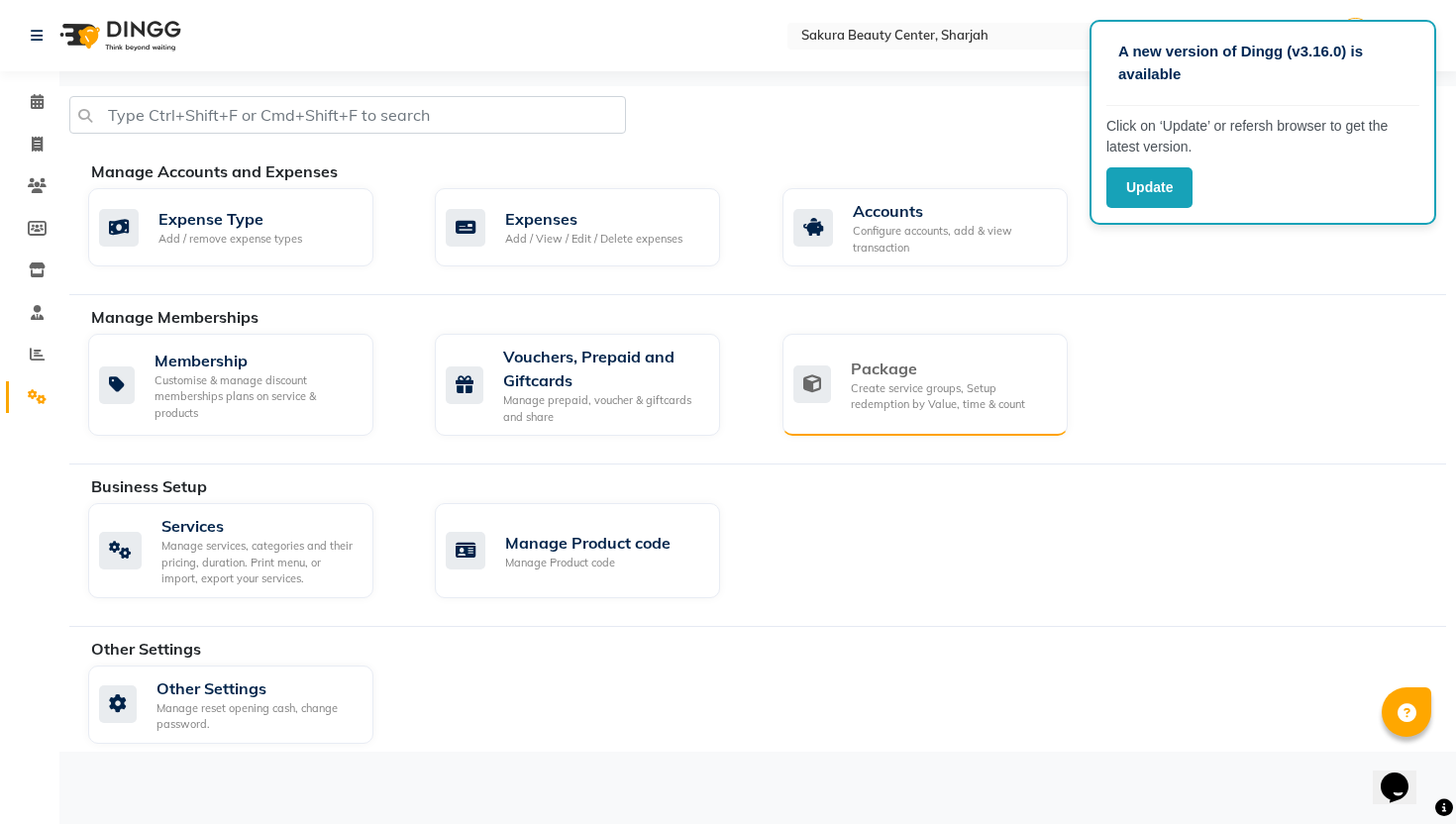 click on "Package Create service groups, Setup redemption by Value, time & count" 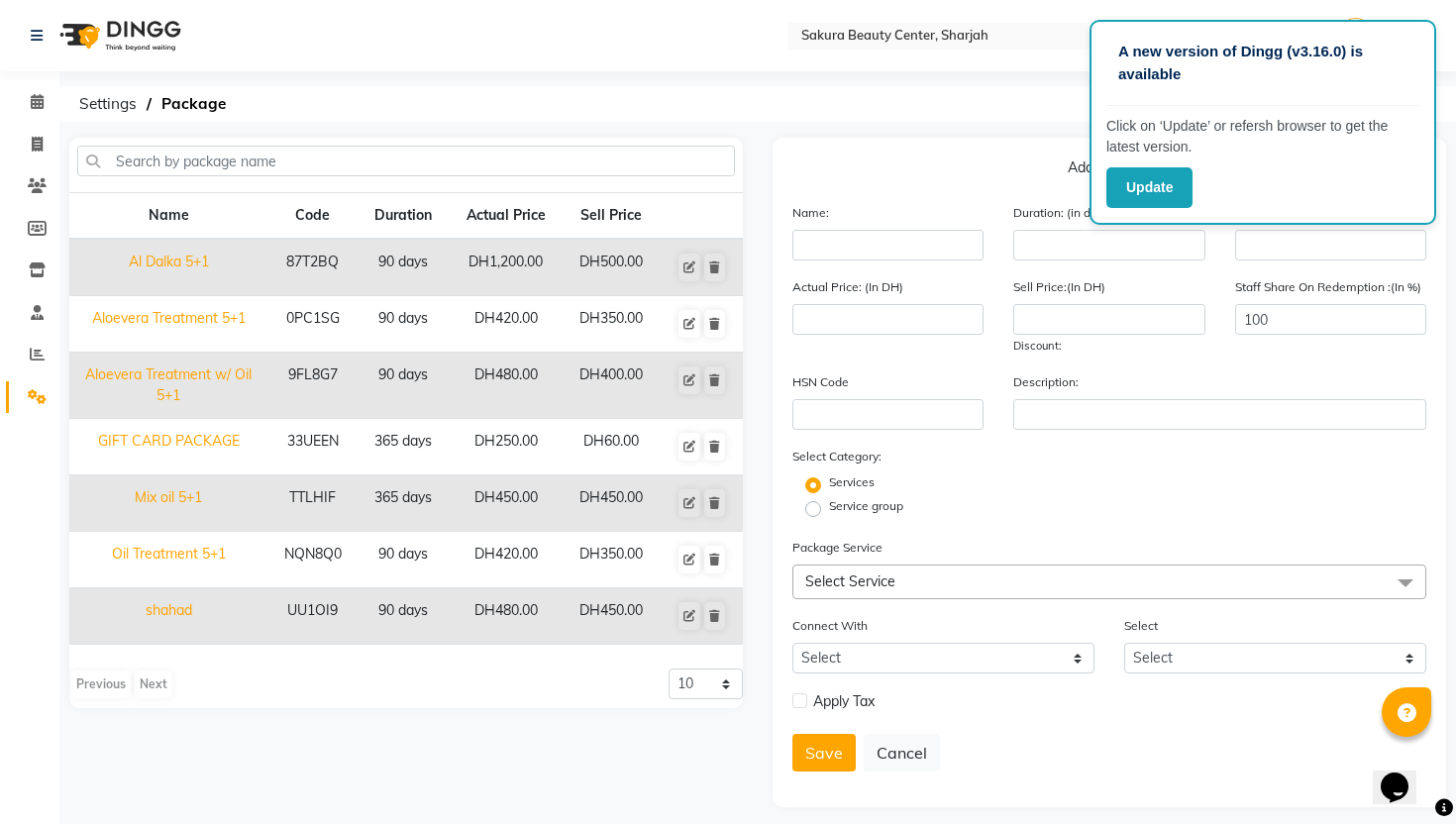 click on "Reports" 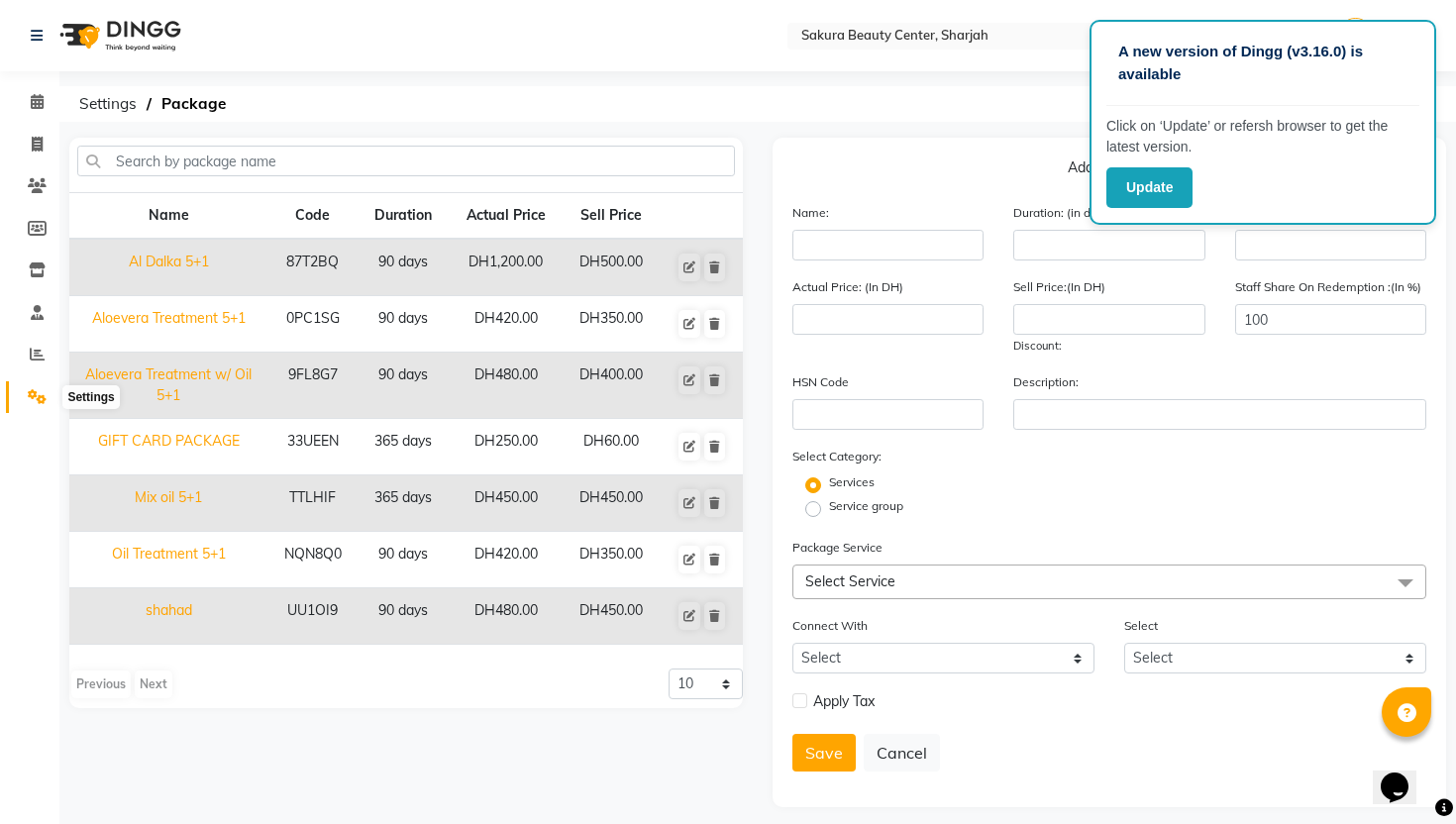 click 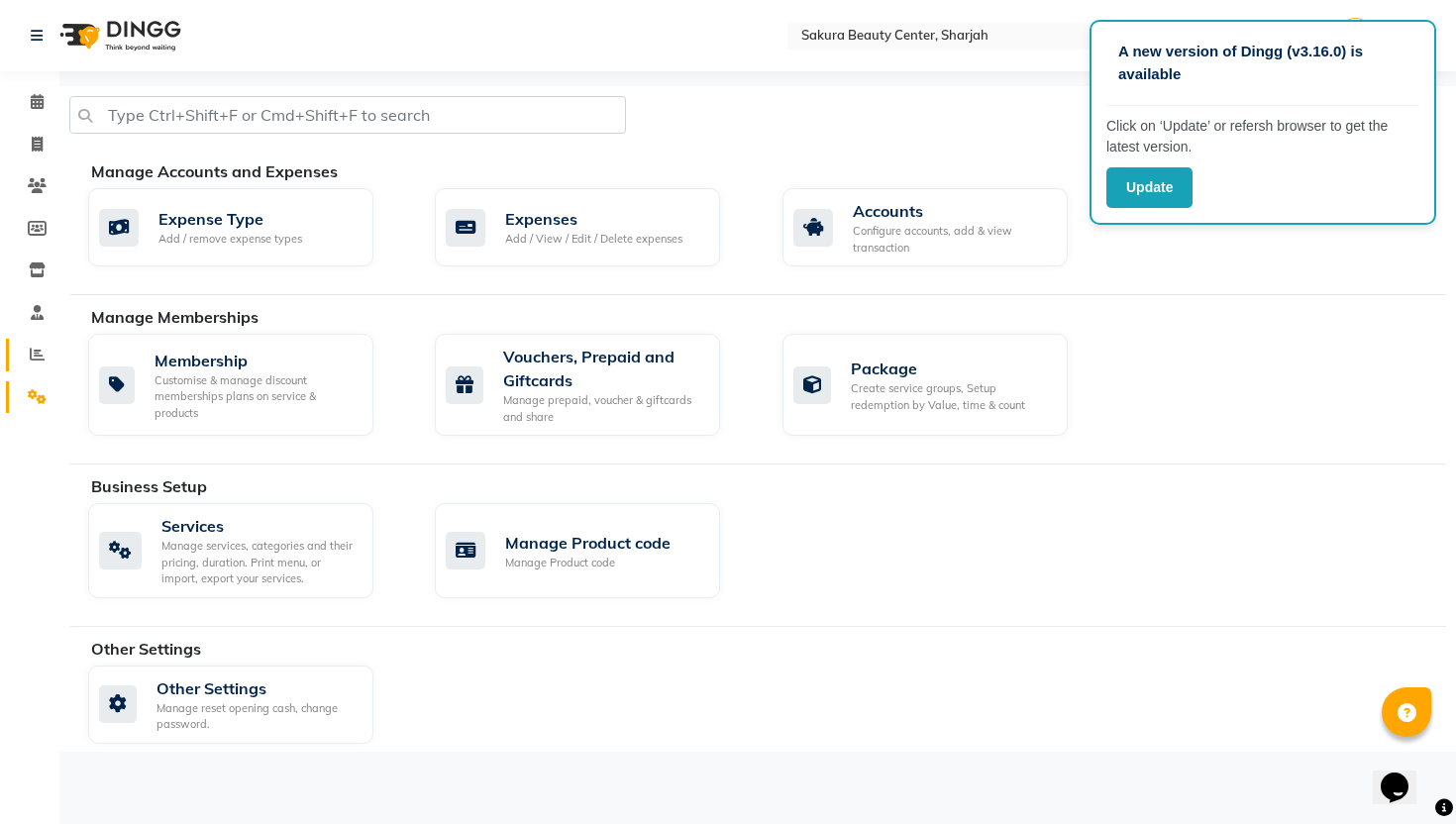 click 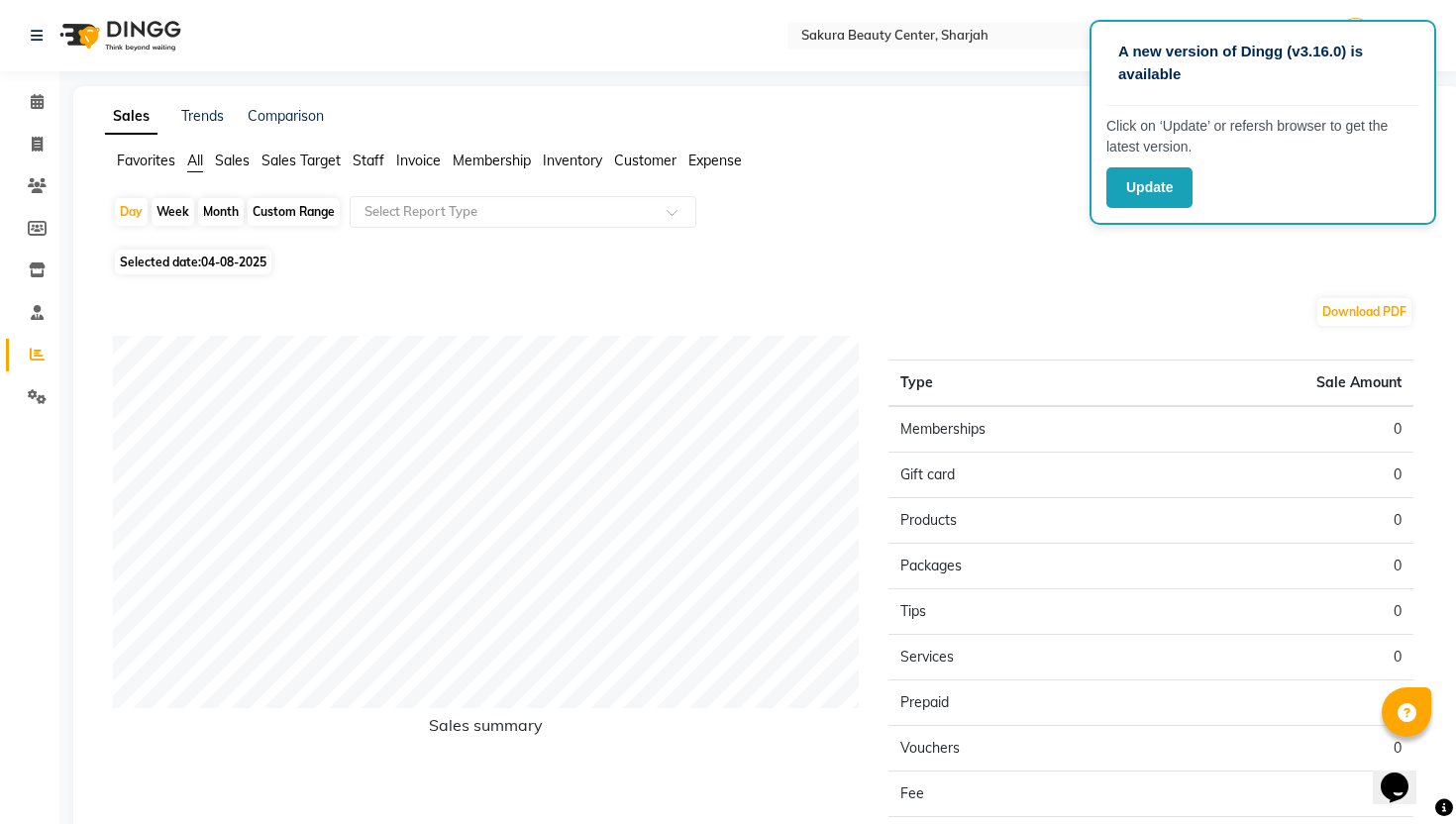 click on "Sales" 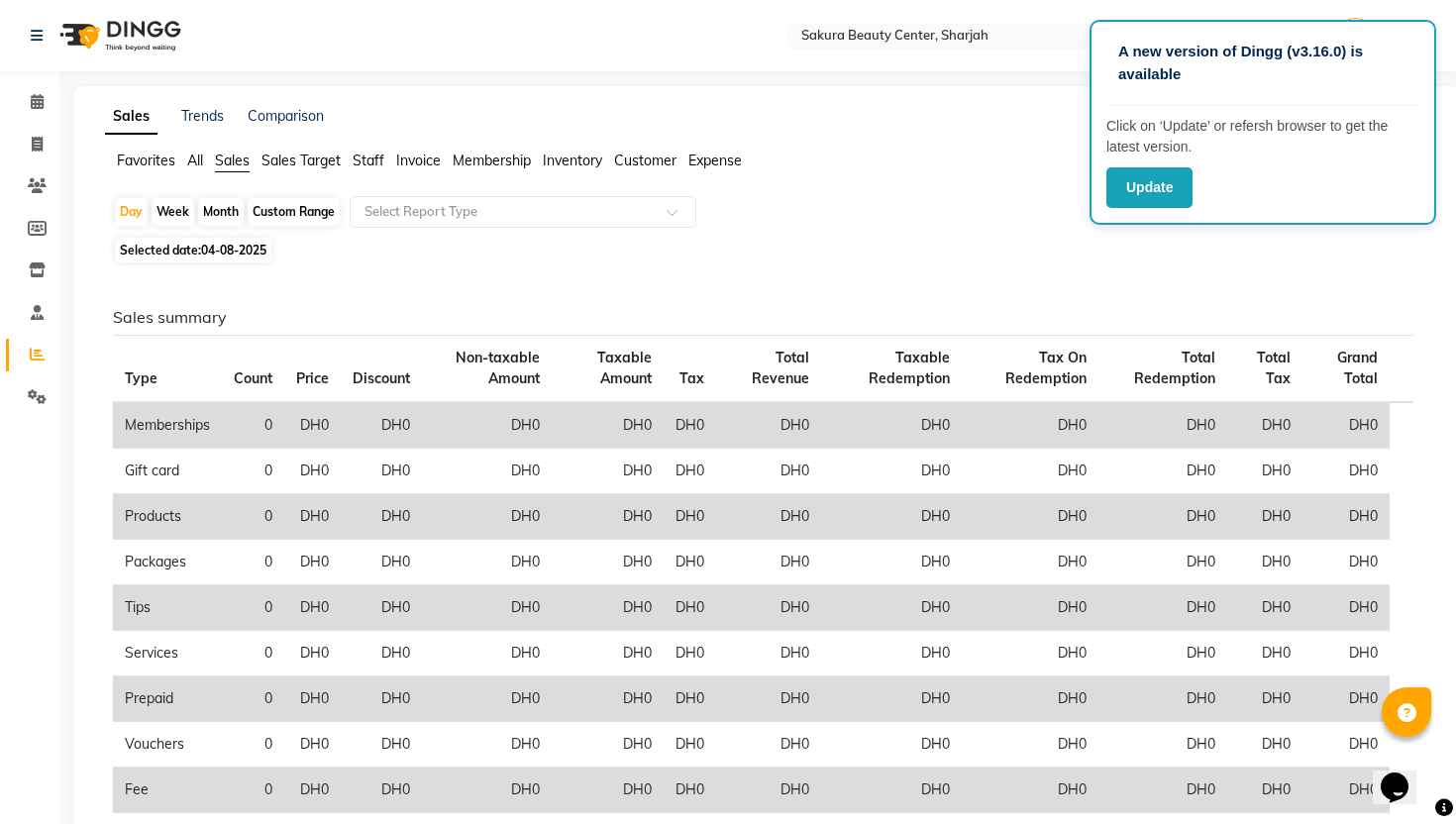click on "All" 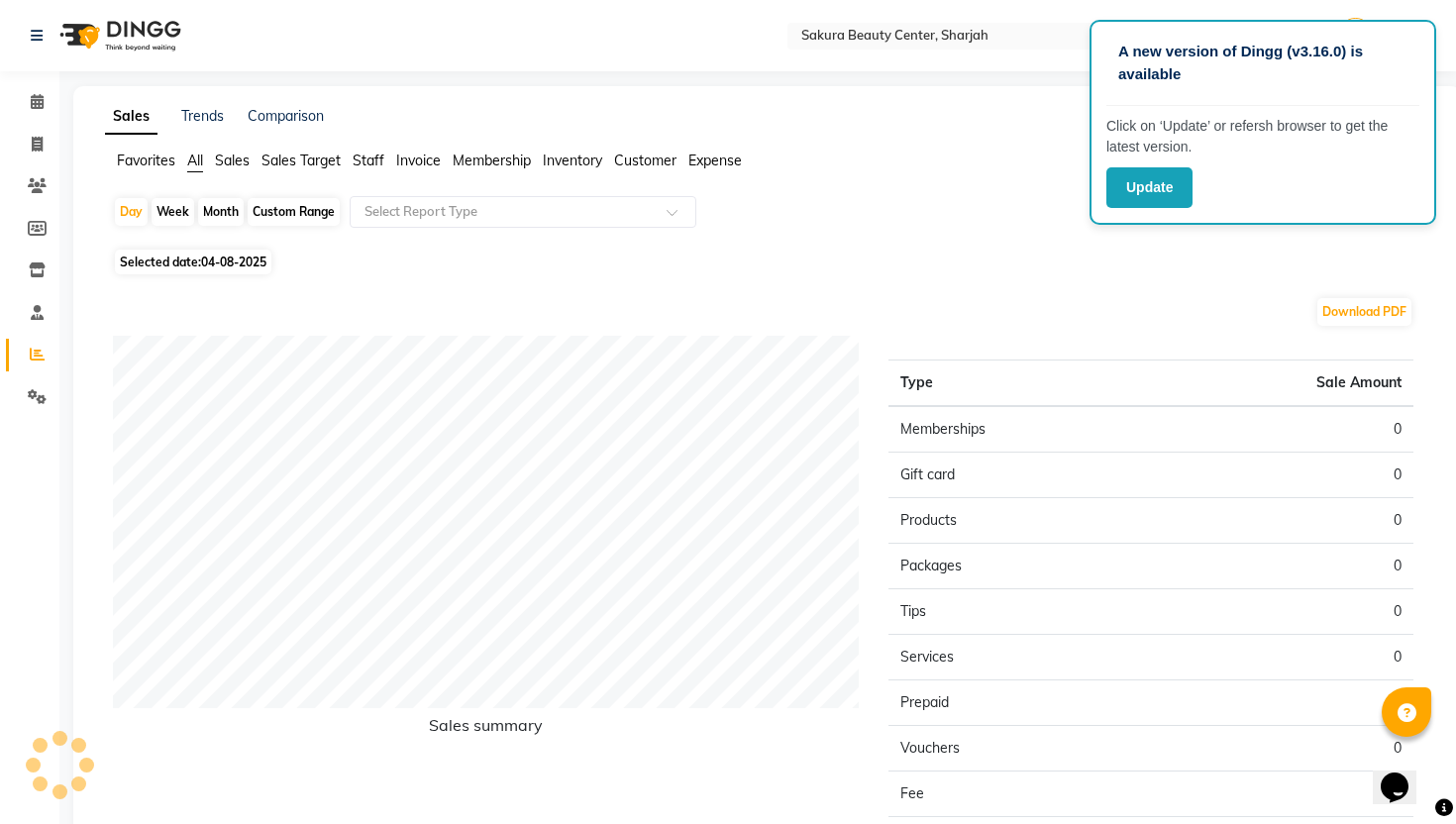 click on "Month" 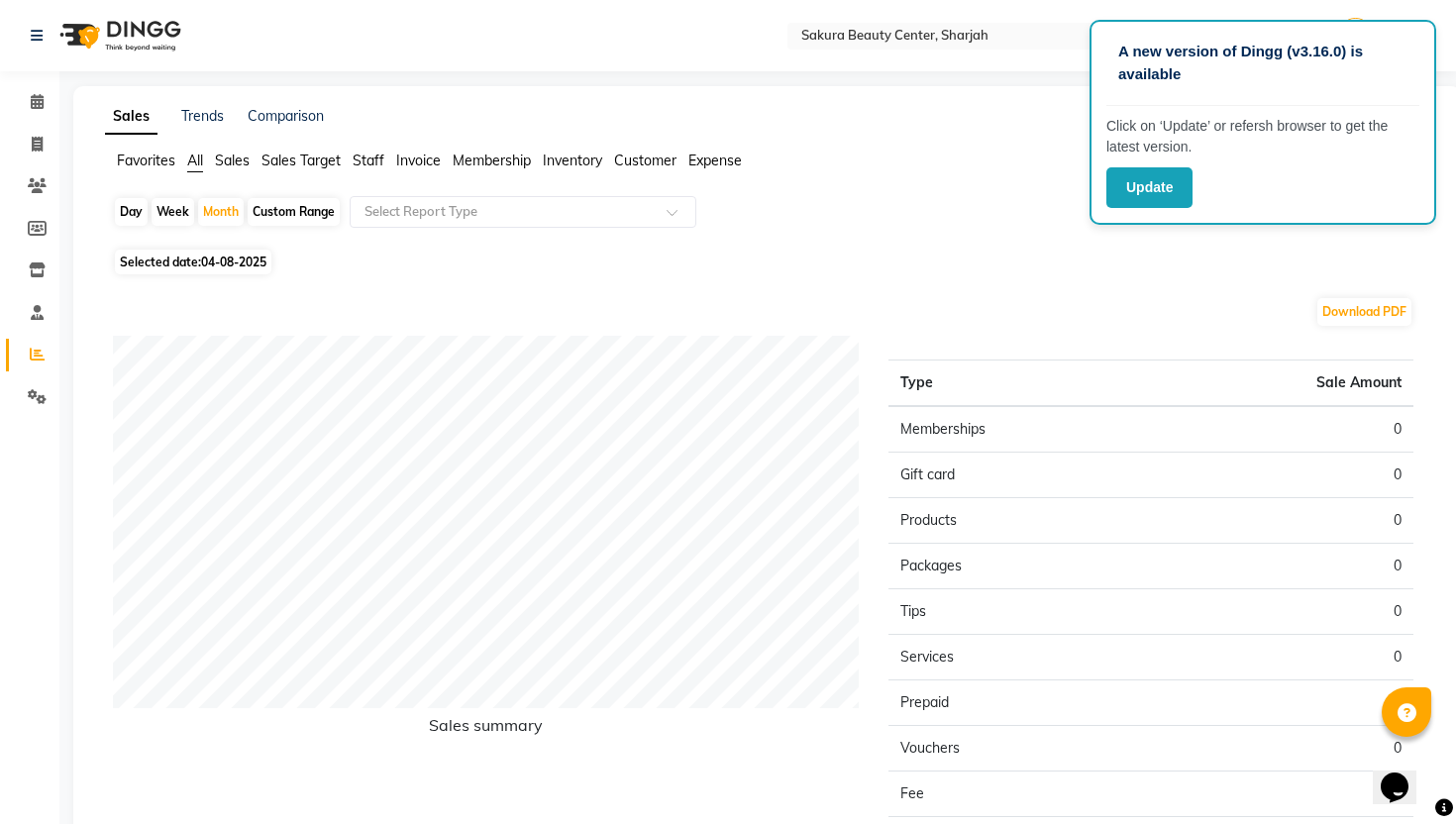 click on "04-08-2025" 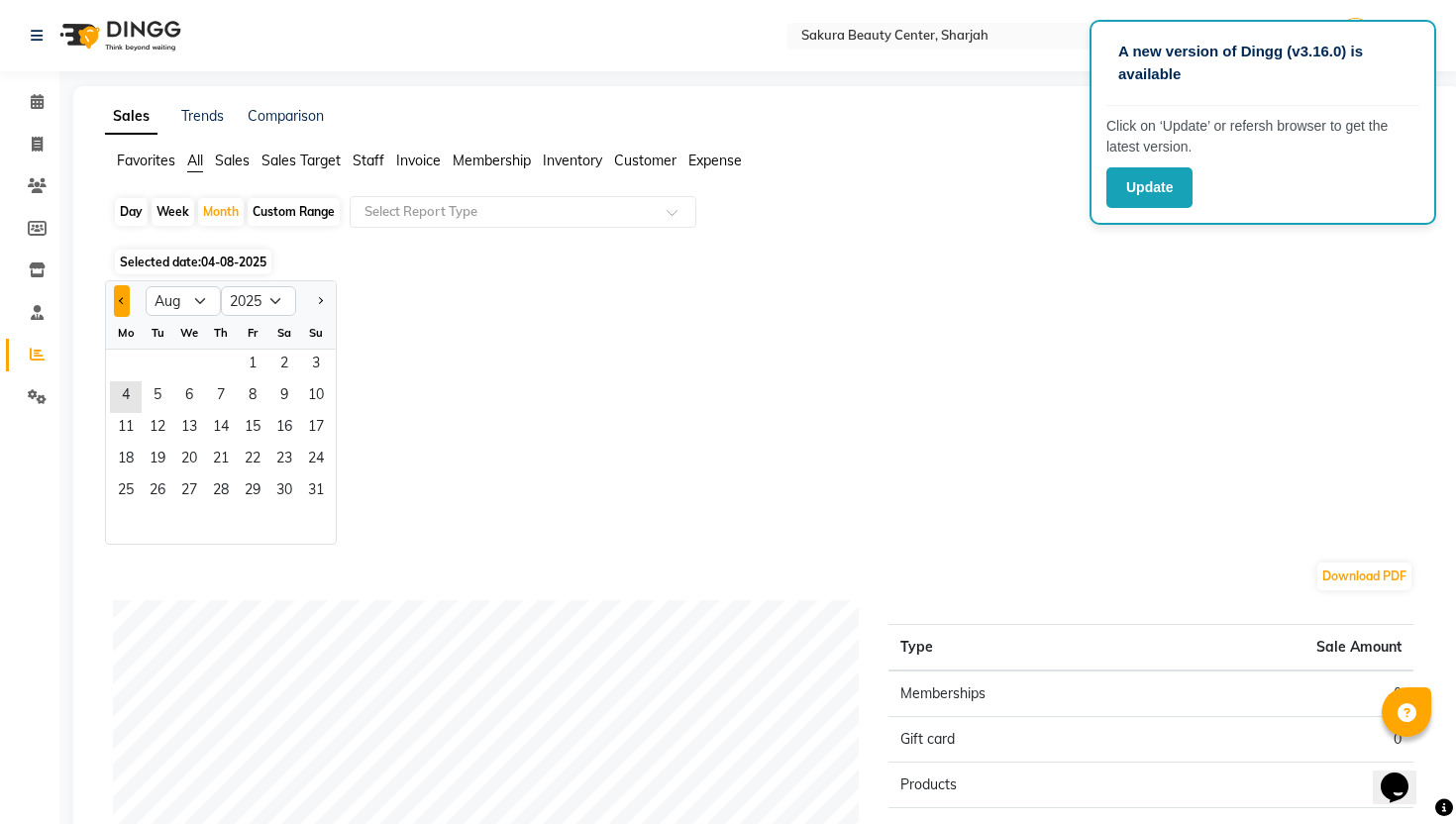 click 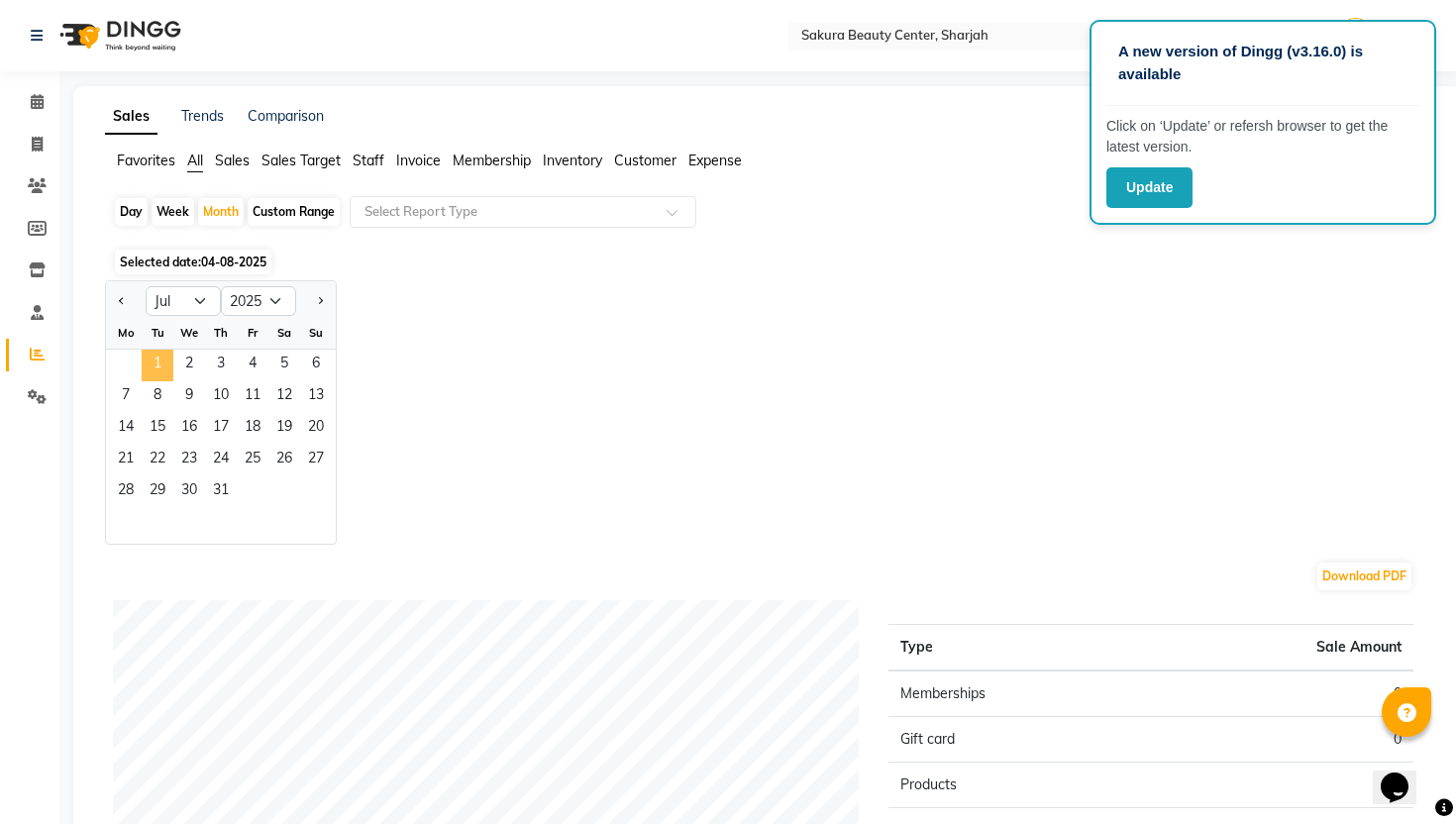 click on "1" 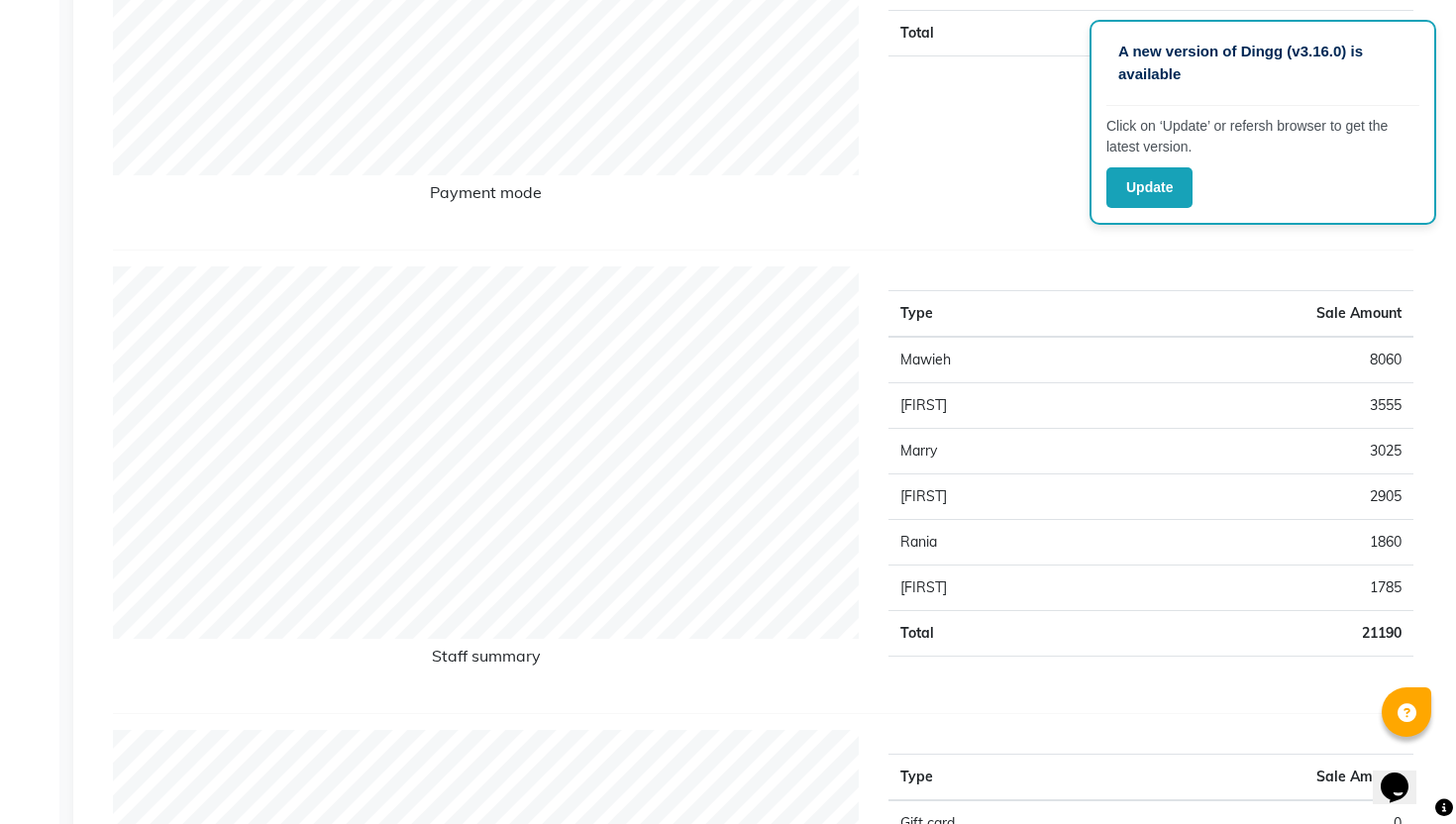 scroll, scrollTop: 536, scrollLeft: 0, axis: vertical 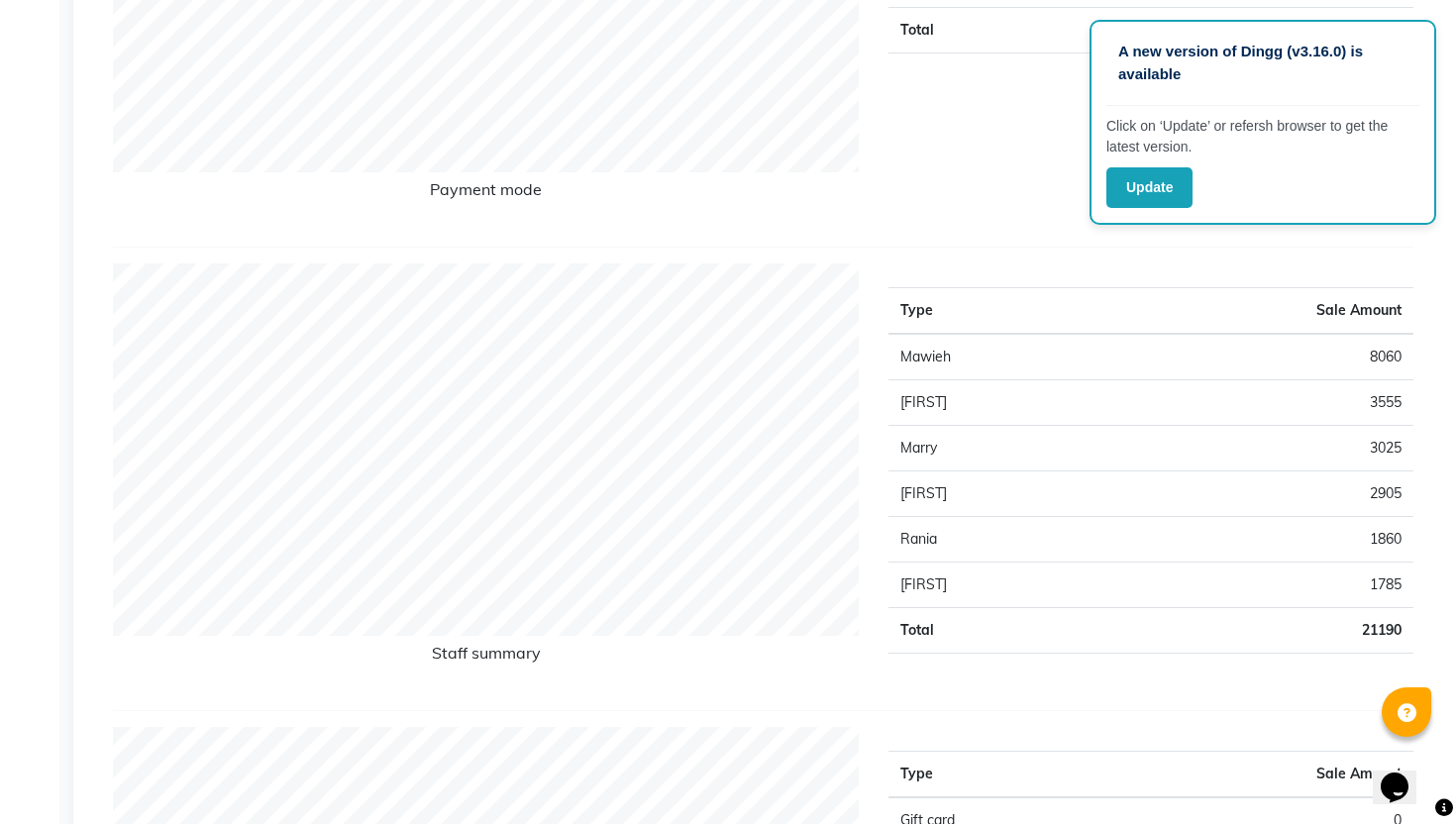 click on "1785" 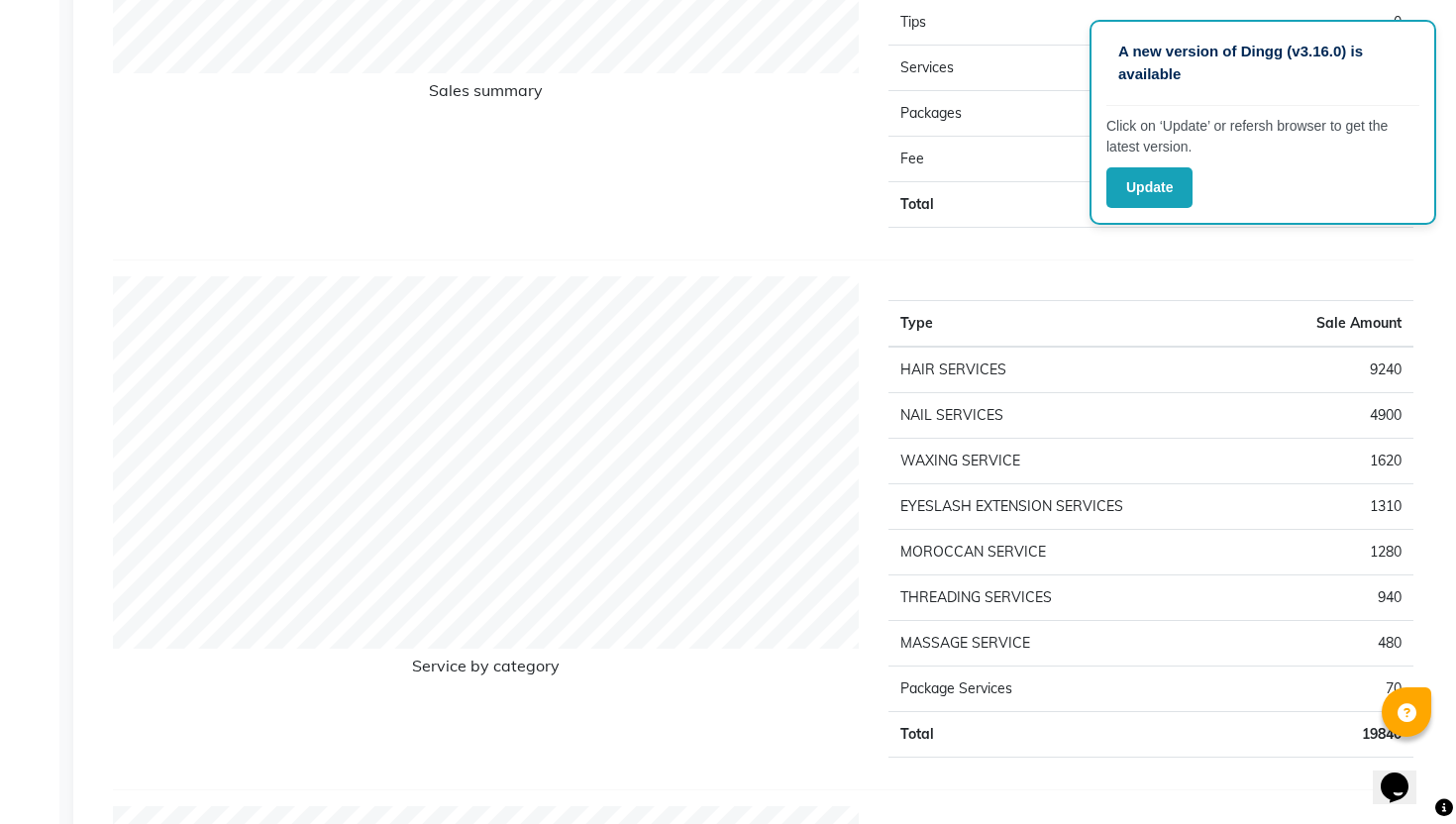 scroll, scrollTop: 1563, scrollLeft: 0, axis: vertical 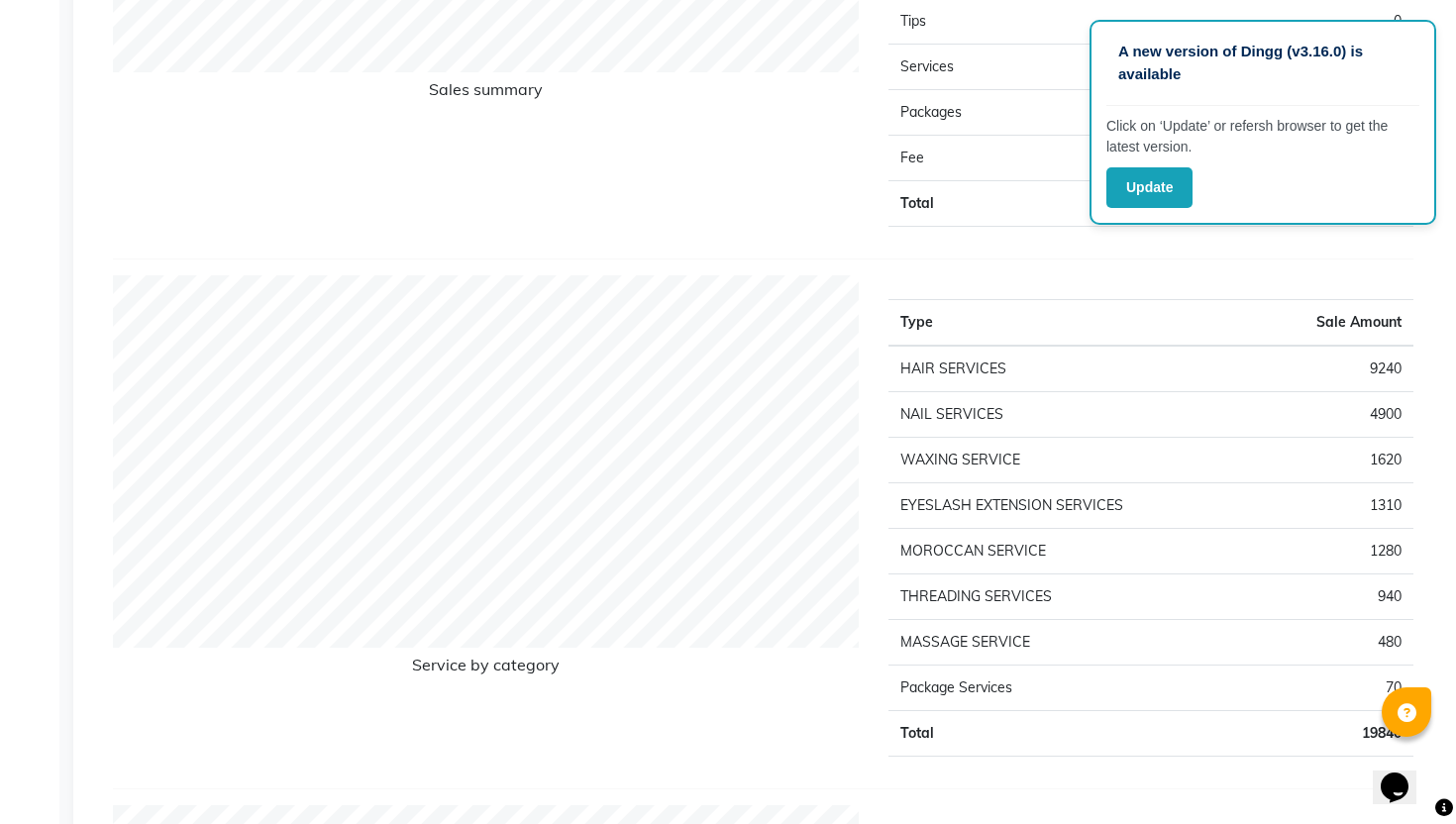 click on "9240" 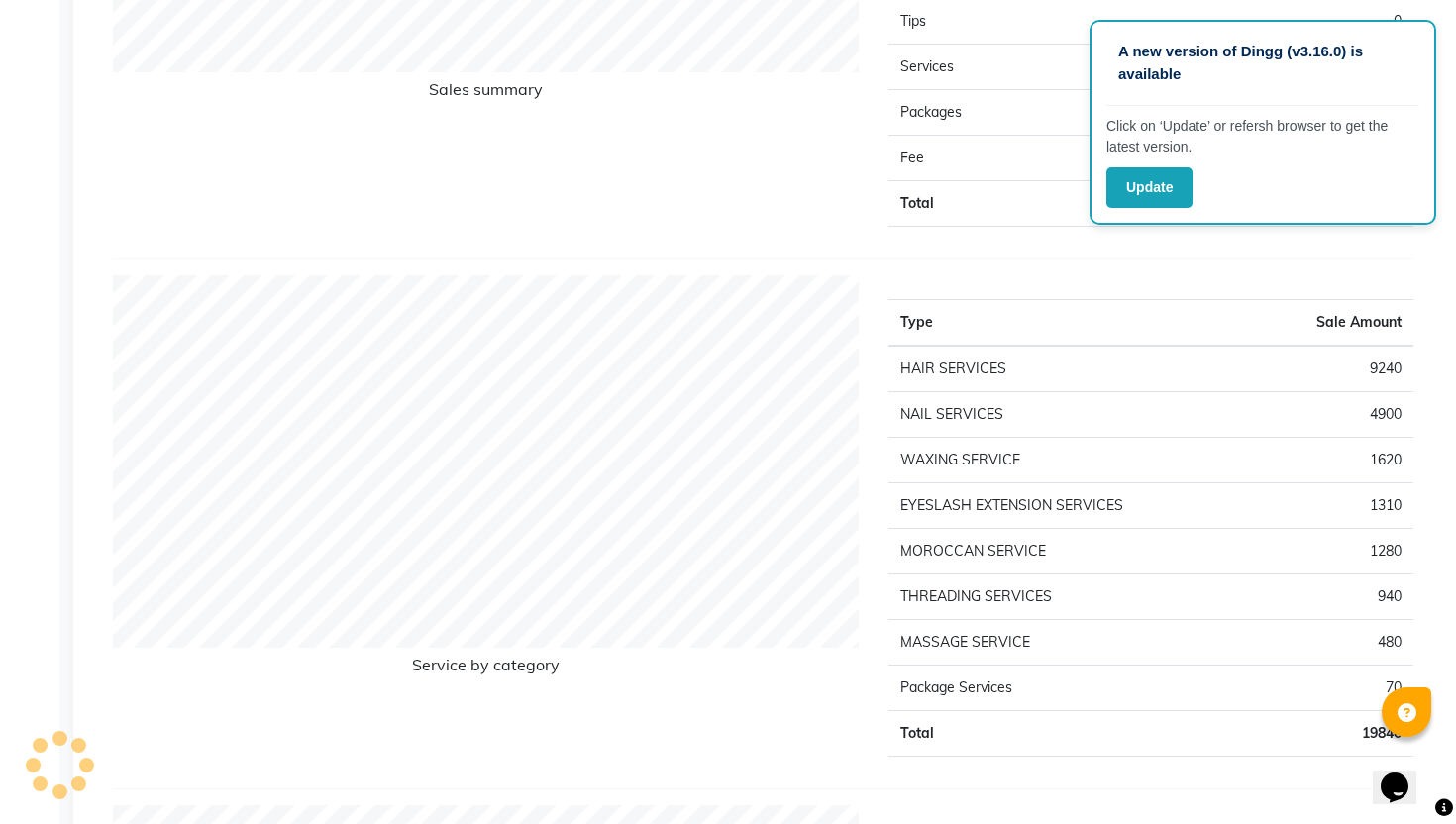 click on "4900" 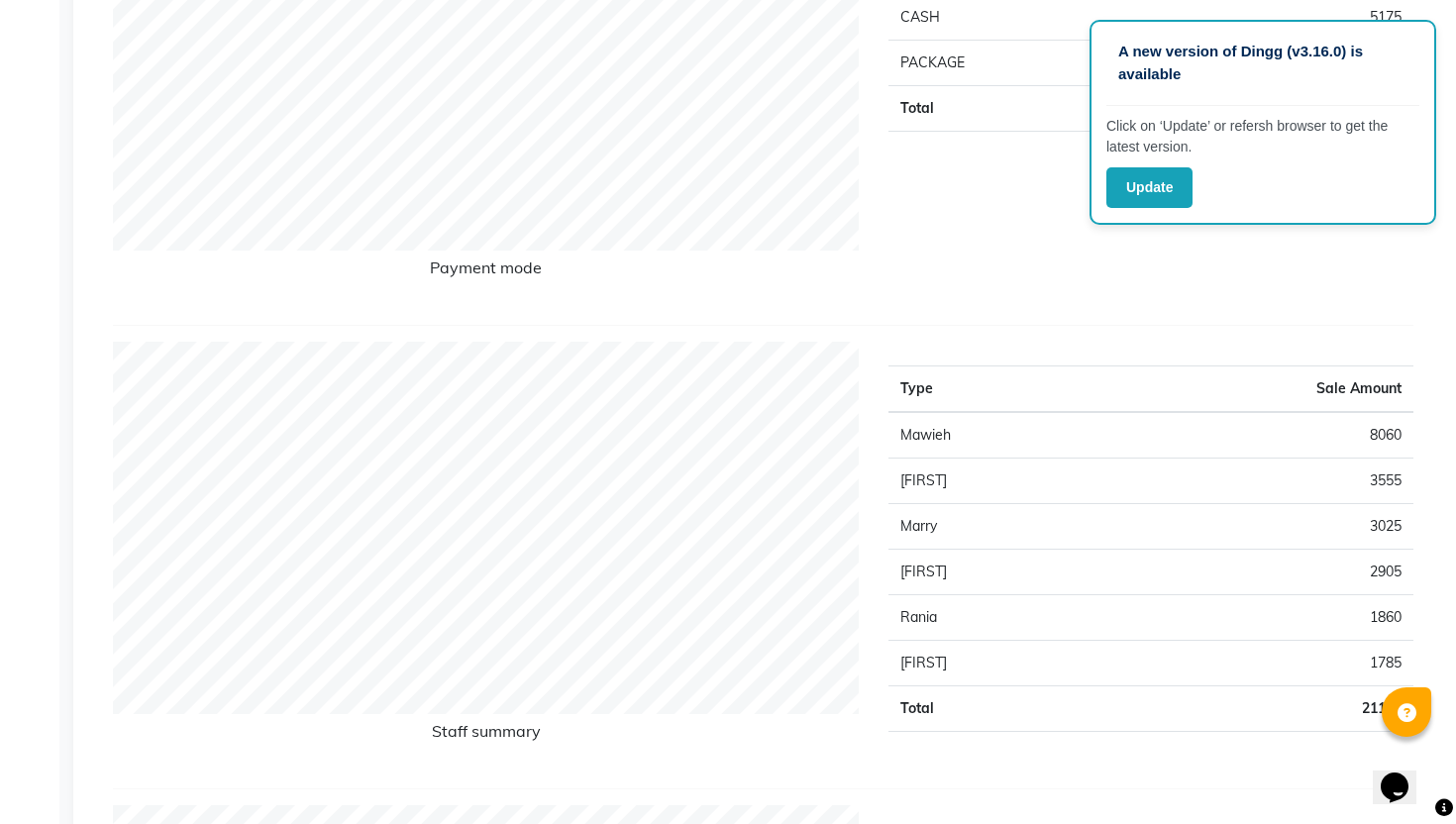 scroll, scrollTop: 452, scrollLeft: 0, axis: vertical 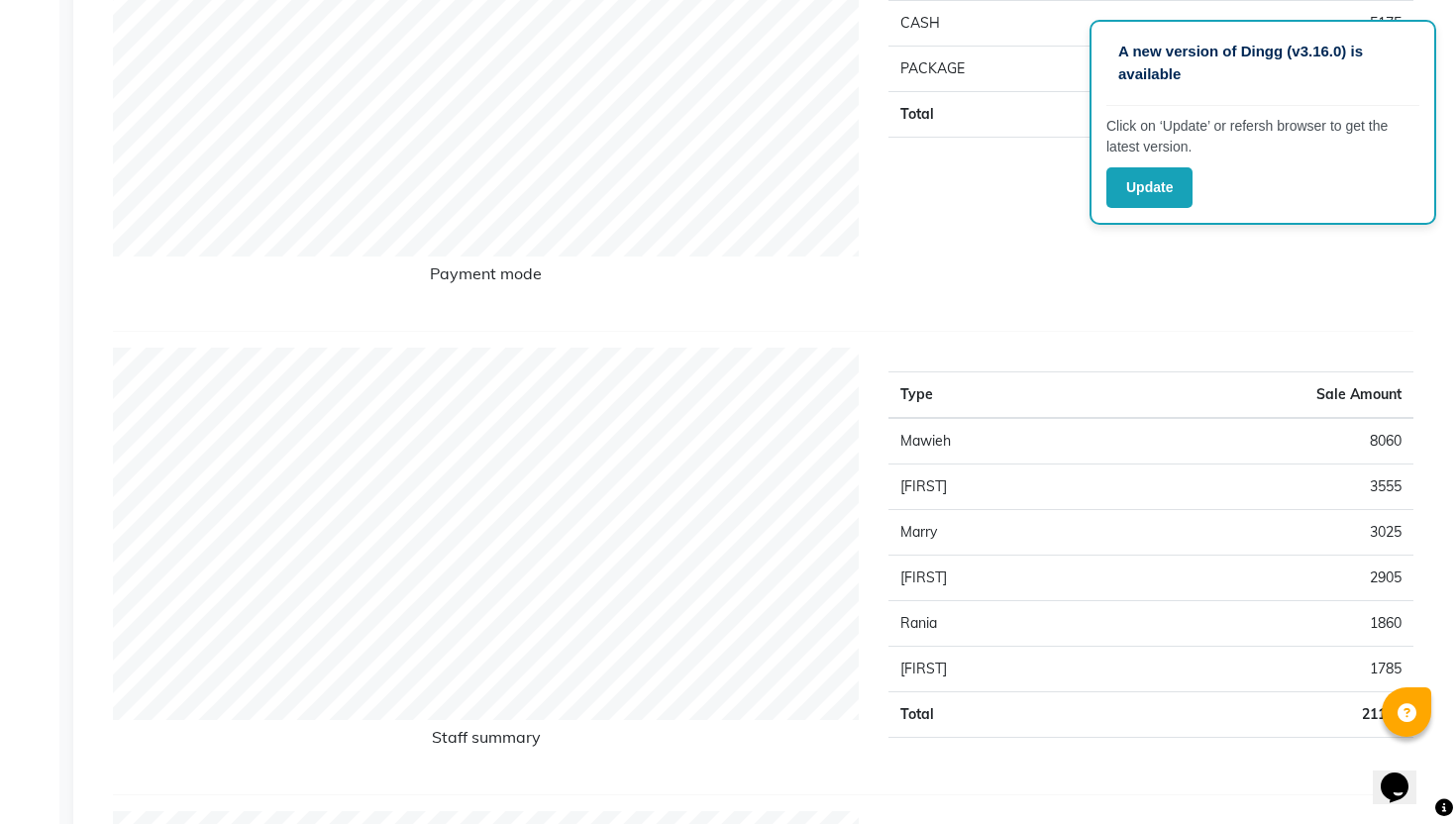 click on "8060" 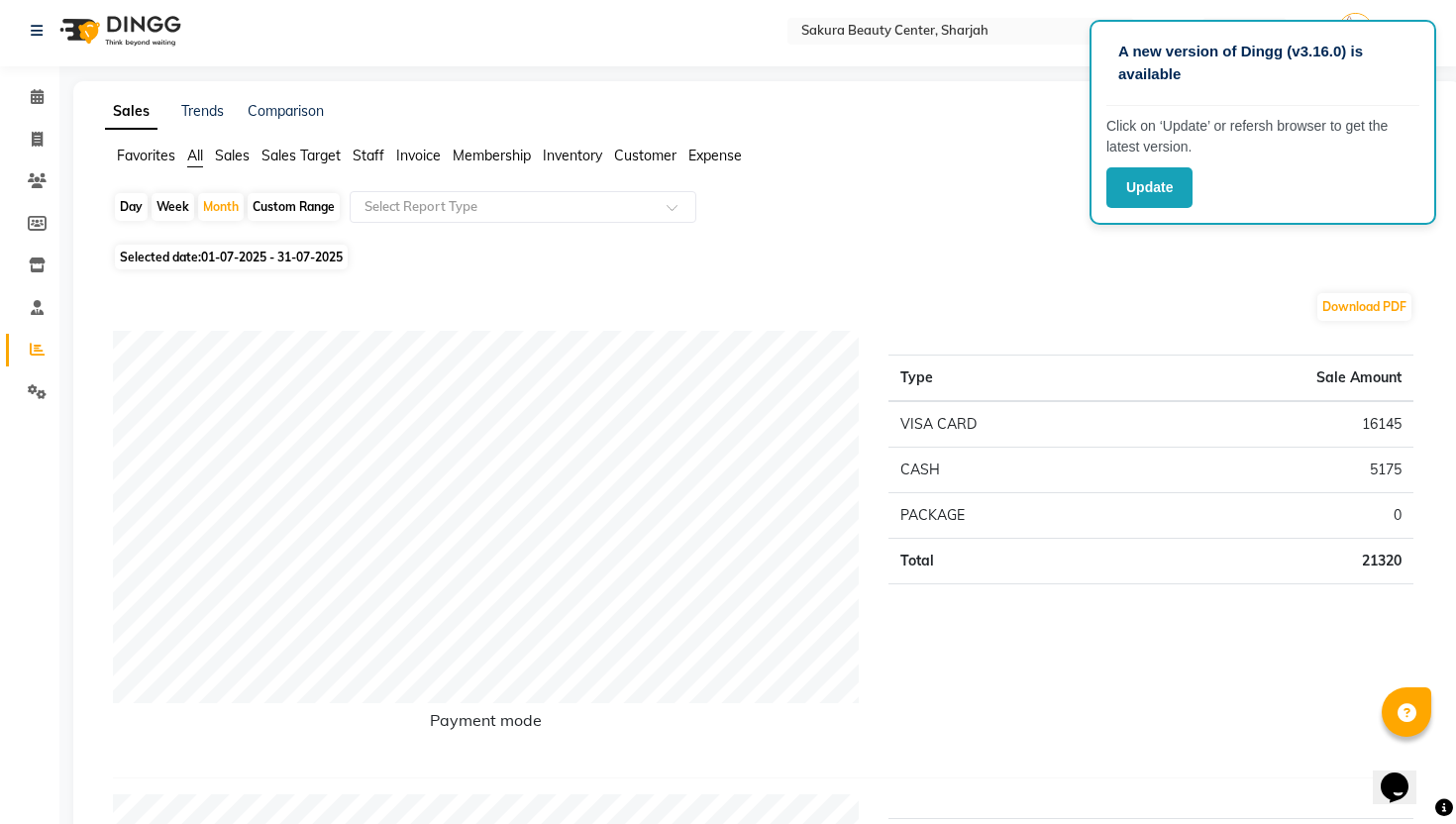 scroll, scrollTop: 0, scrollLeft: 0, axis: both 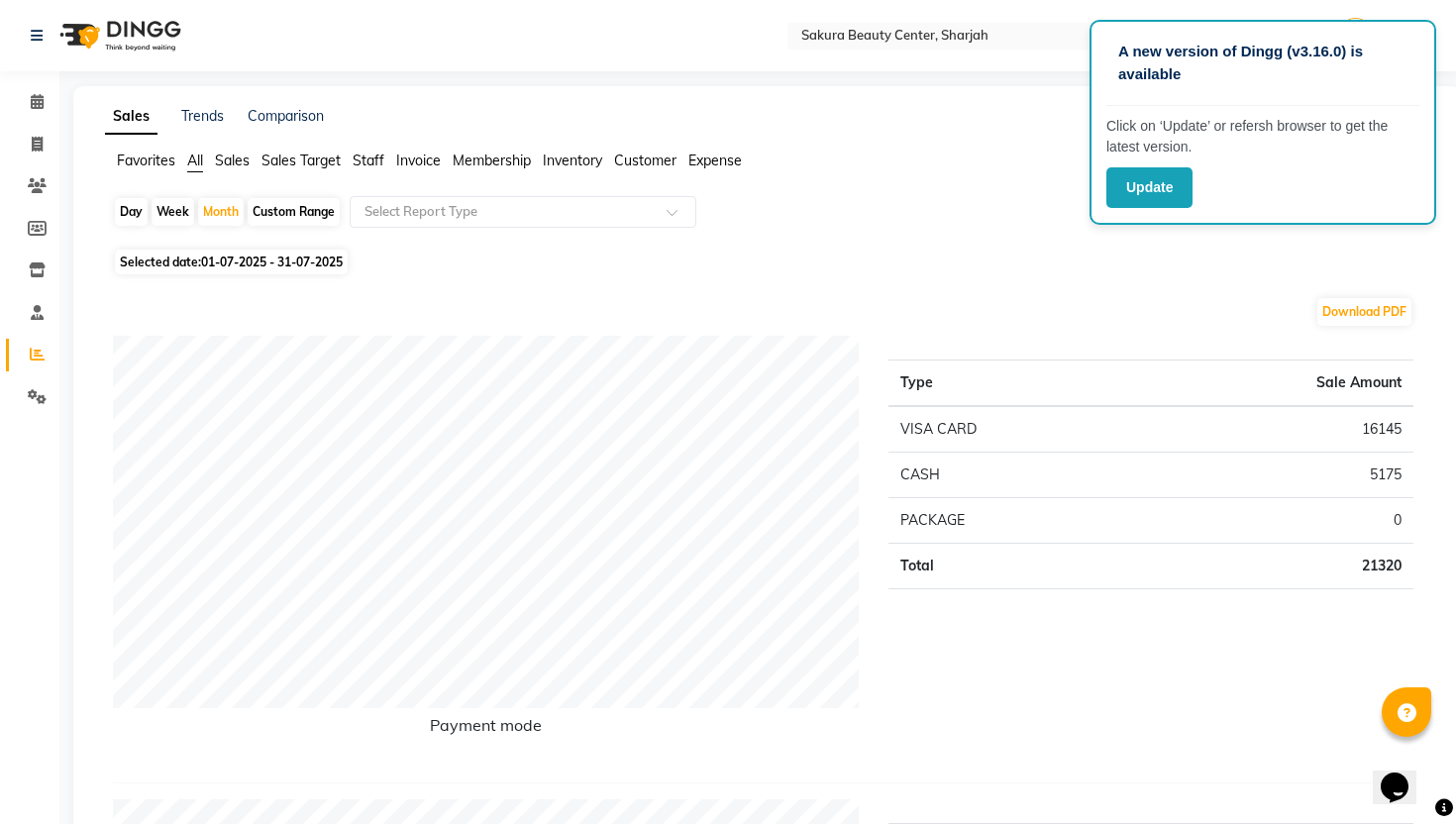 click on "01-07-2025 - 31-07-2025" 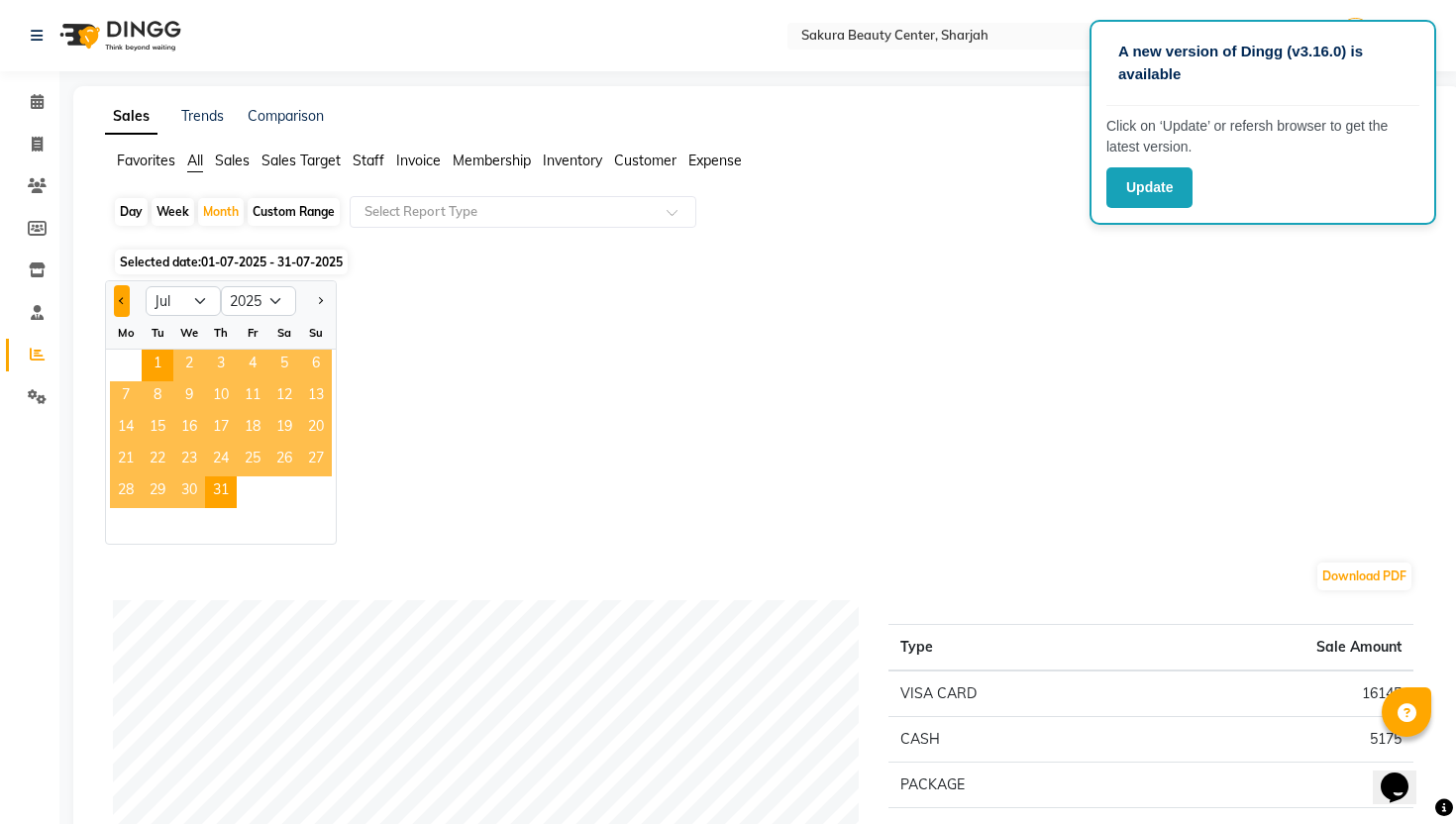 click 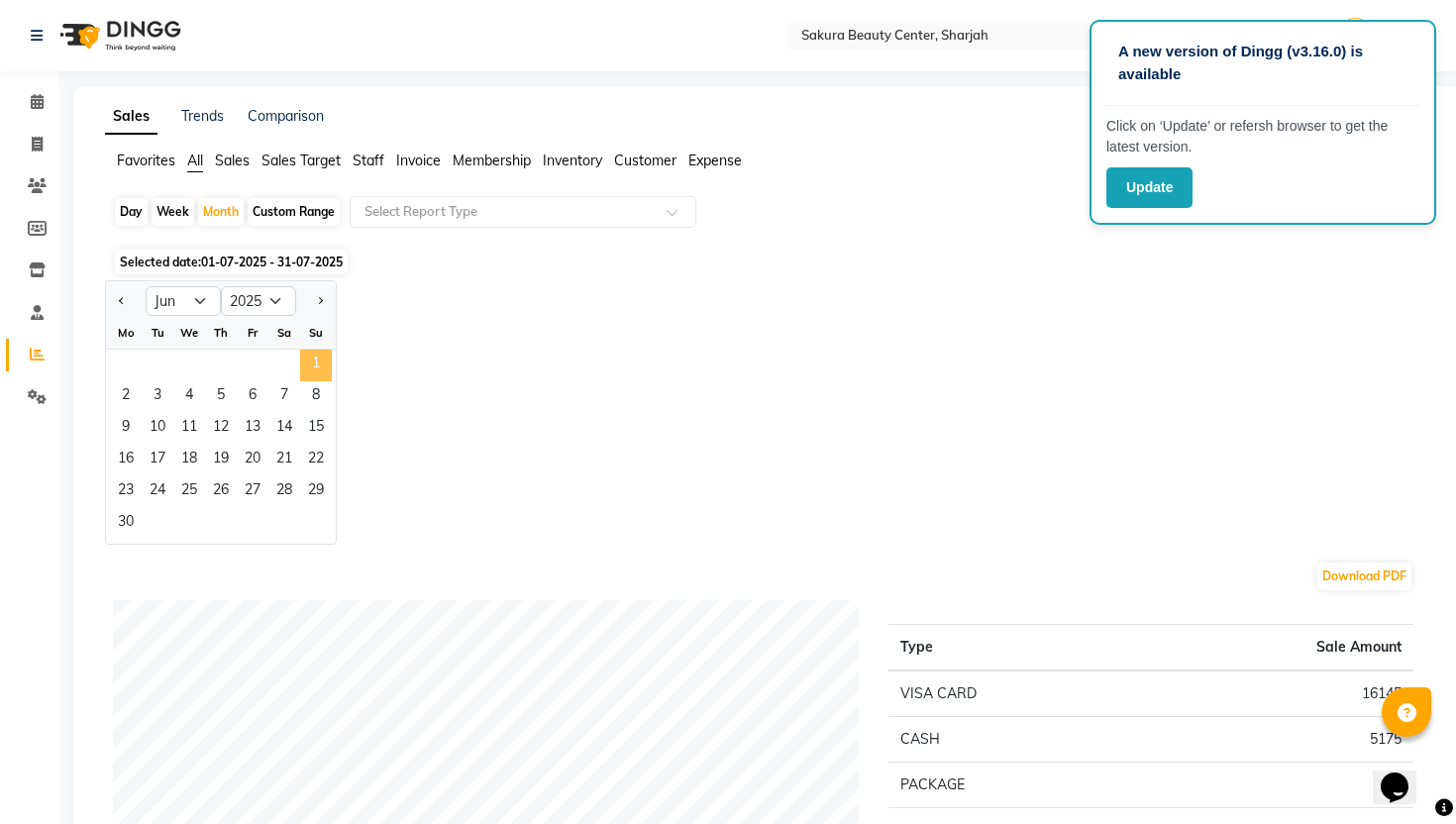 click on "1" 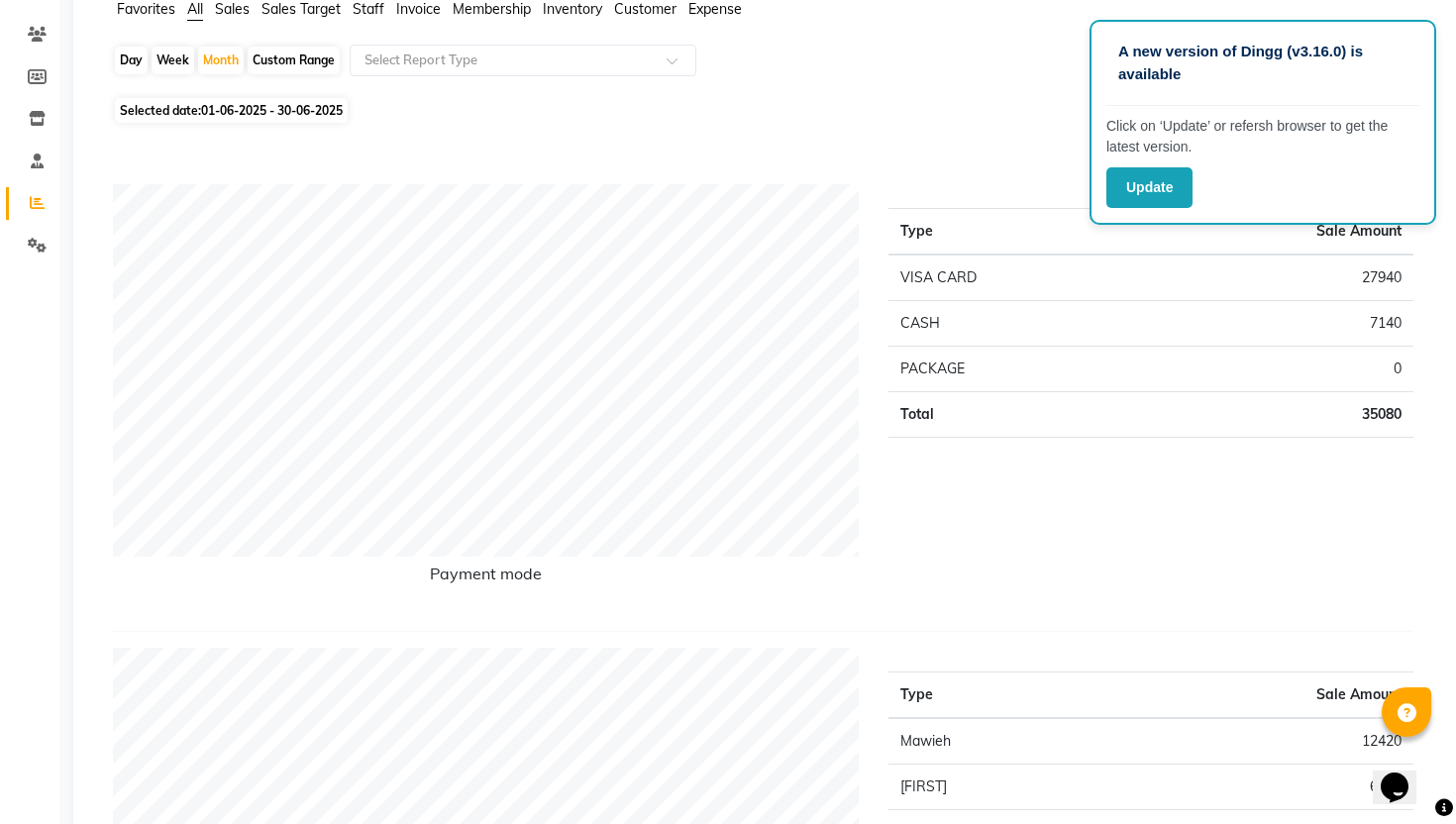 scroll, scrollTop: 0, scrollLeft: 0, axis: both 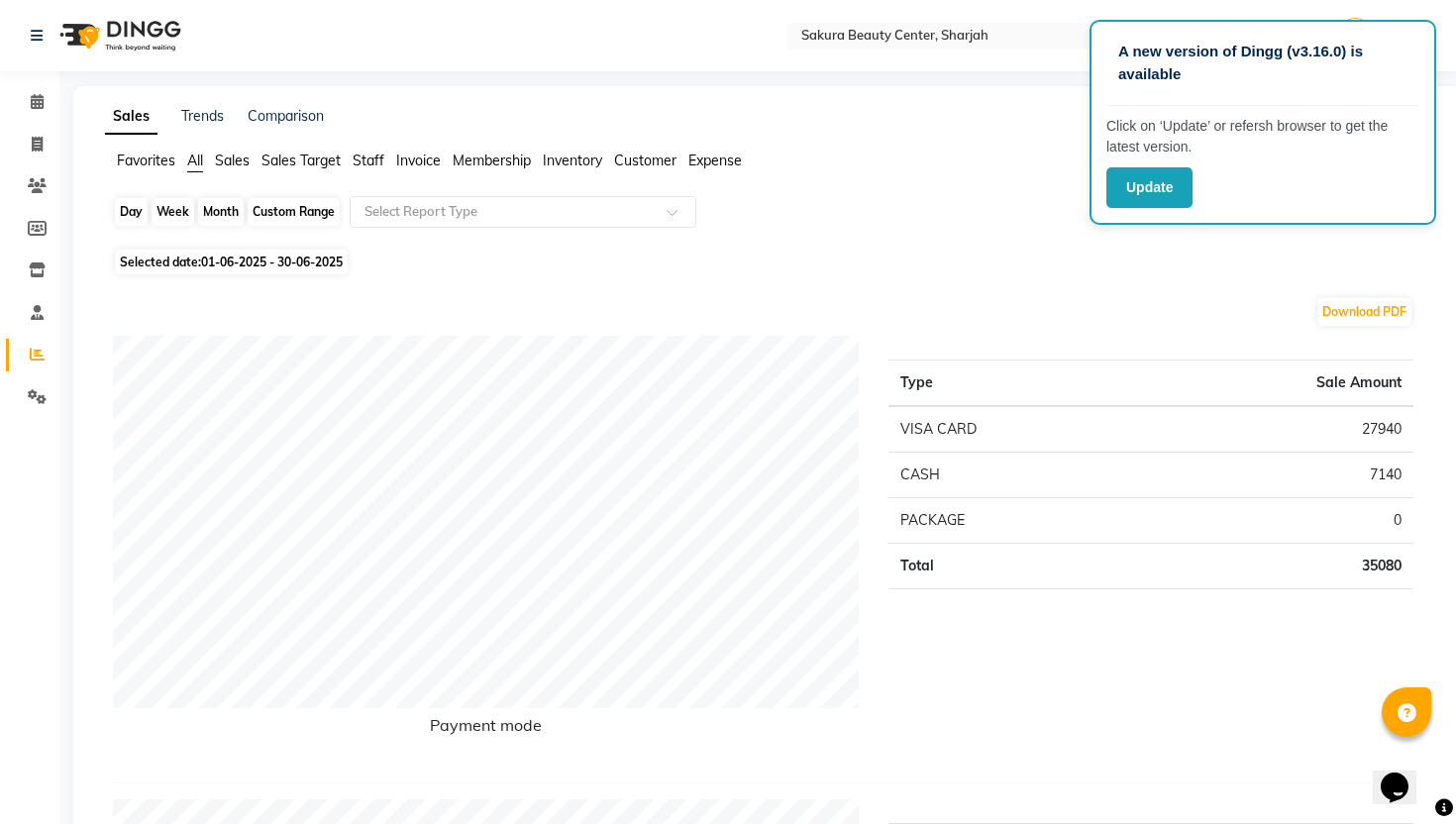 click on "Month" 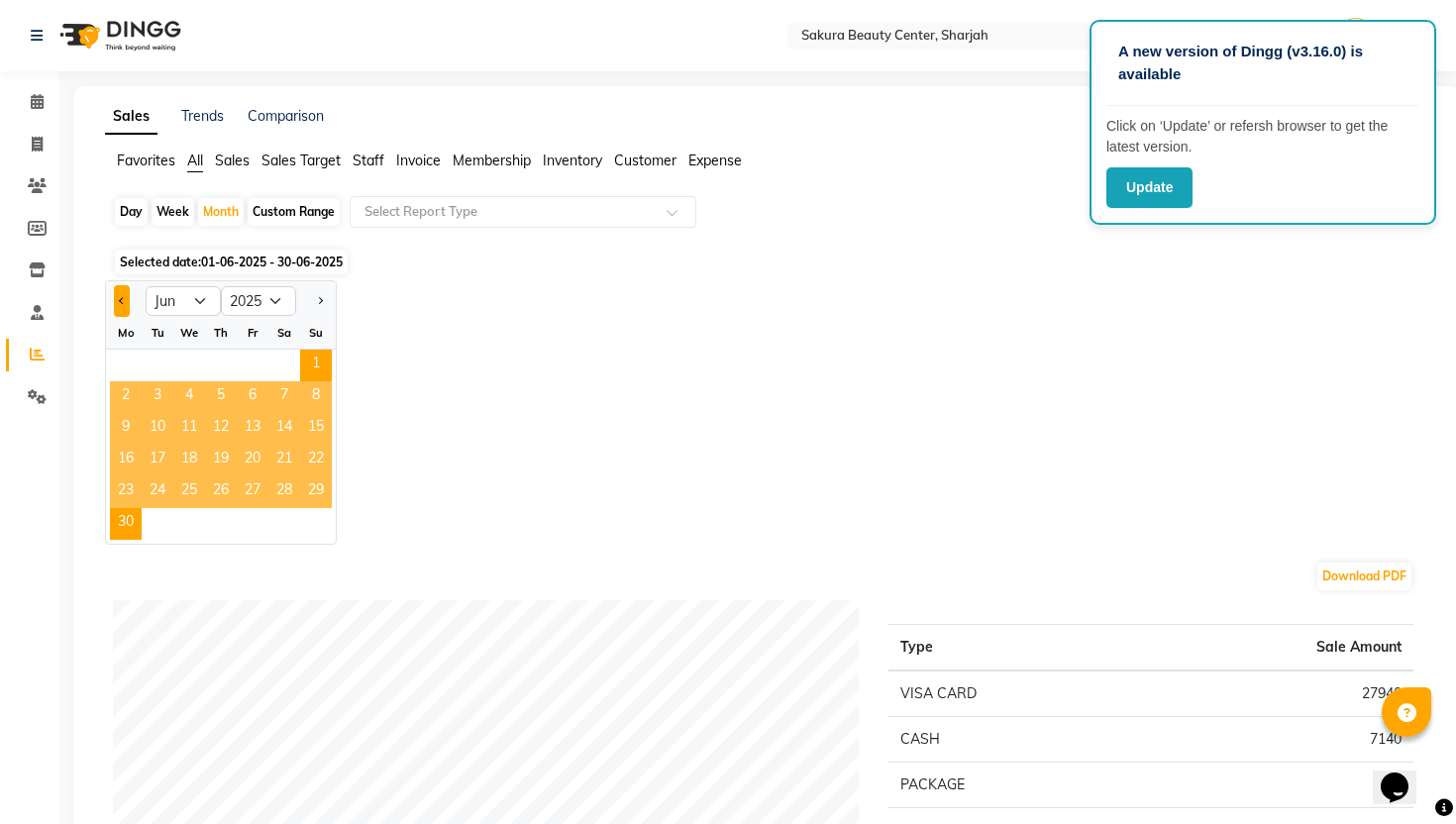 click 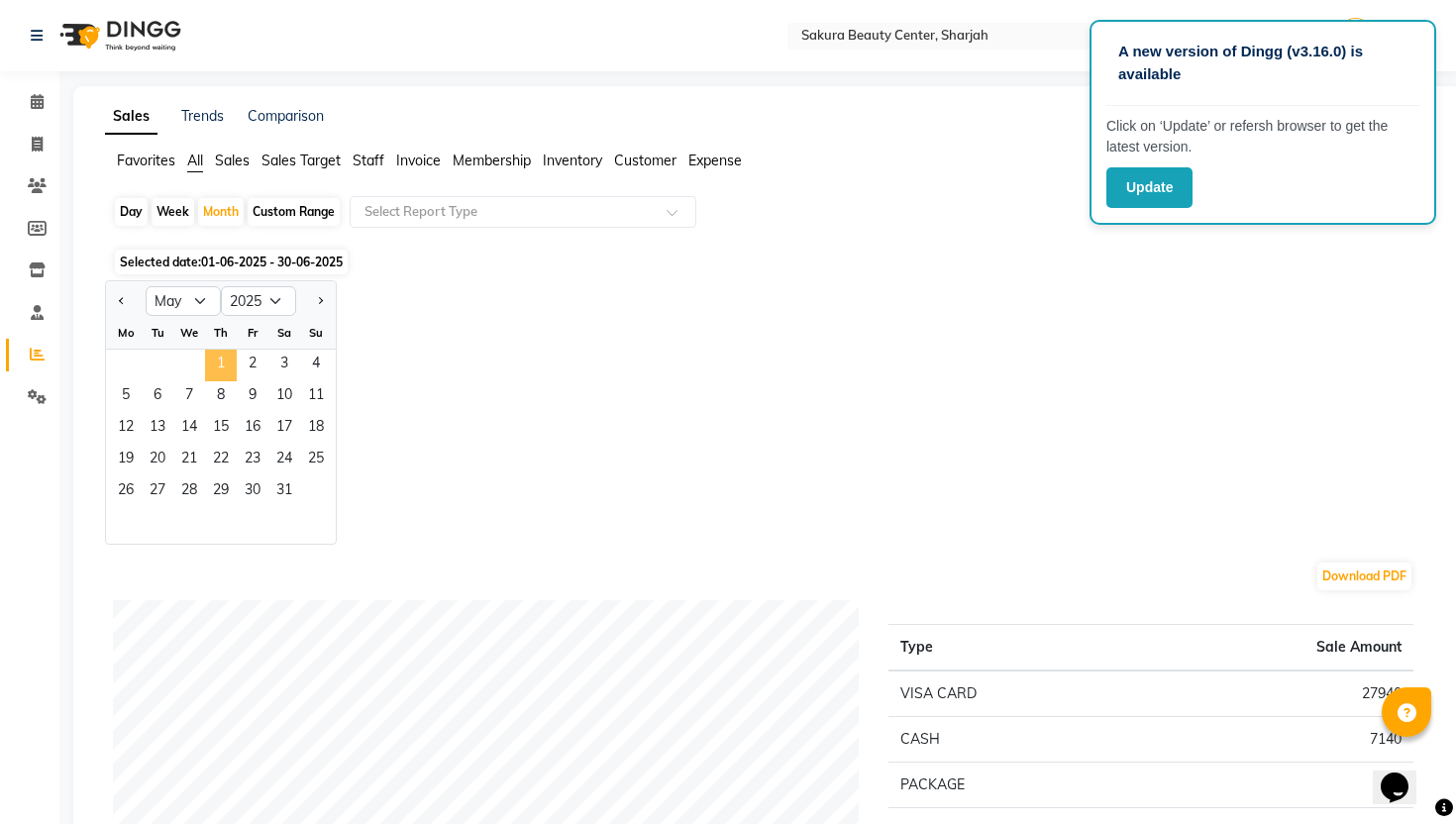 click on "1" 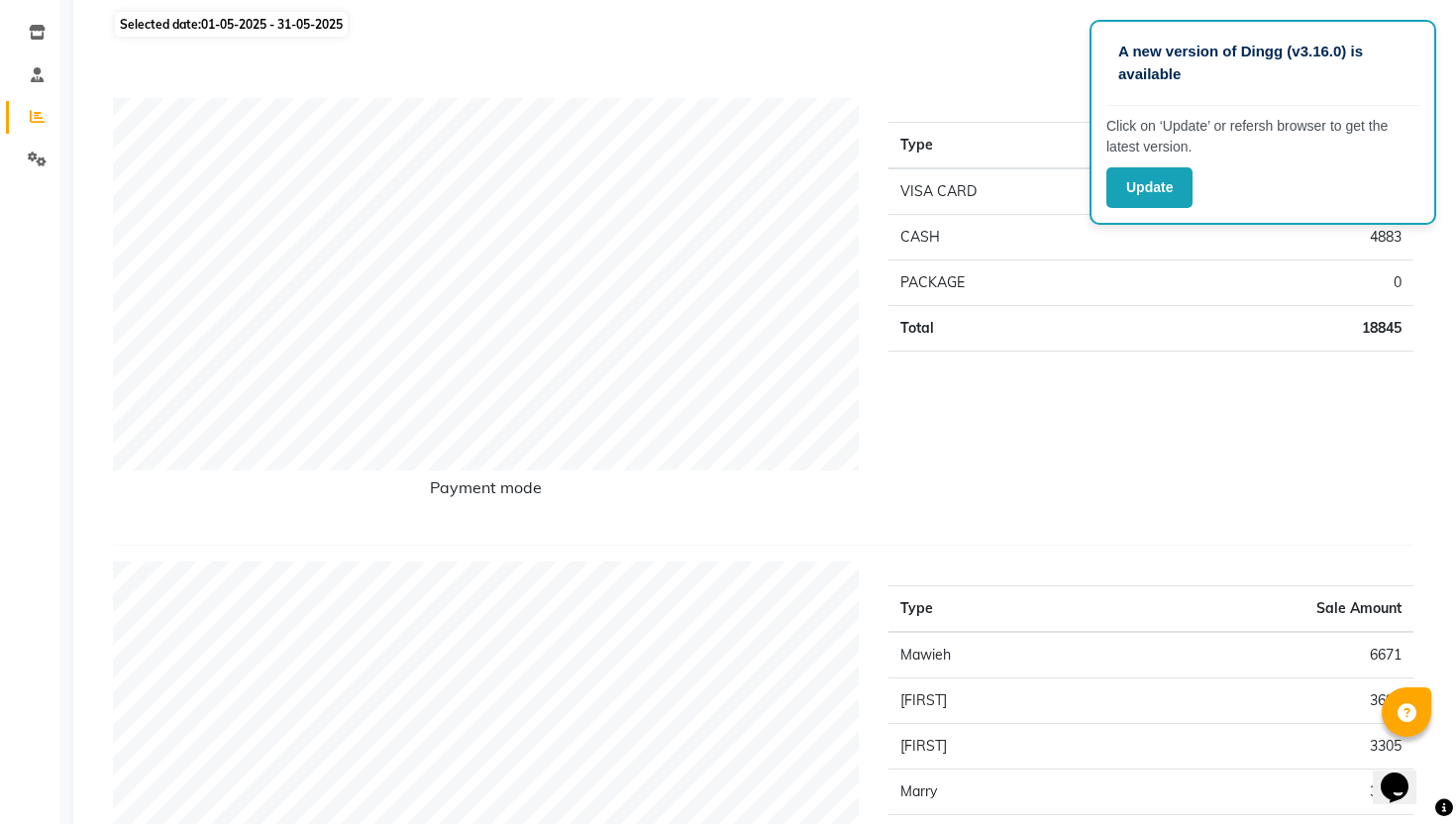 scroll, scrollTop: 0, scrollLeft: 0, axis: both 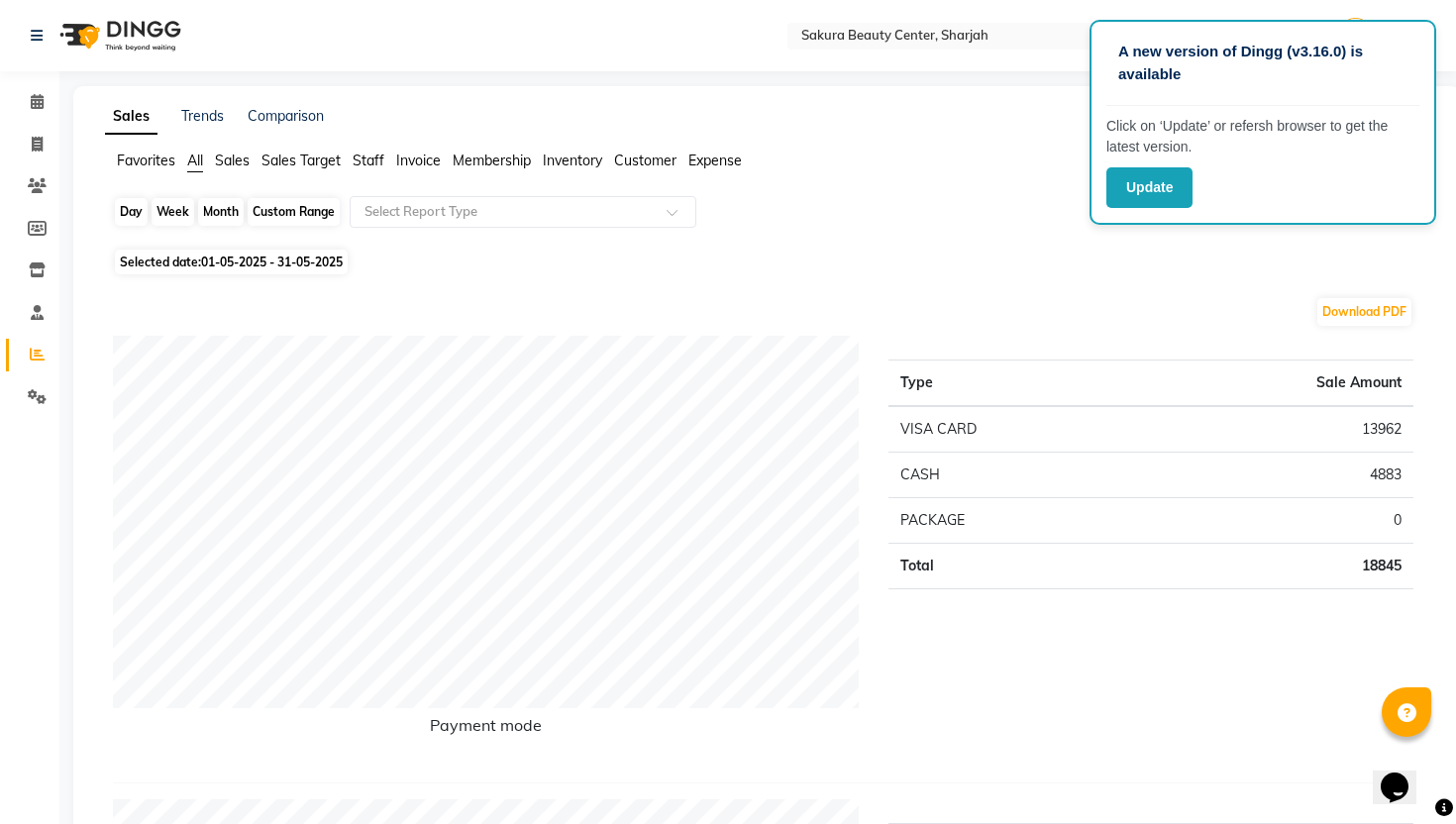 click on "Month" 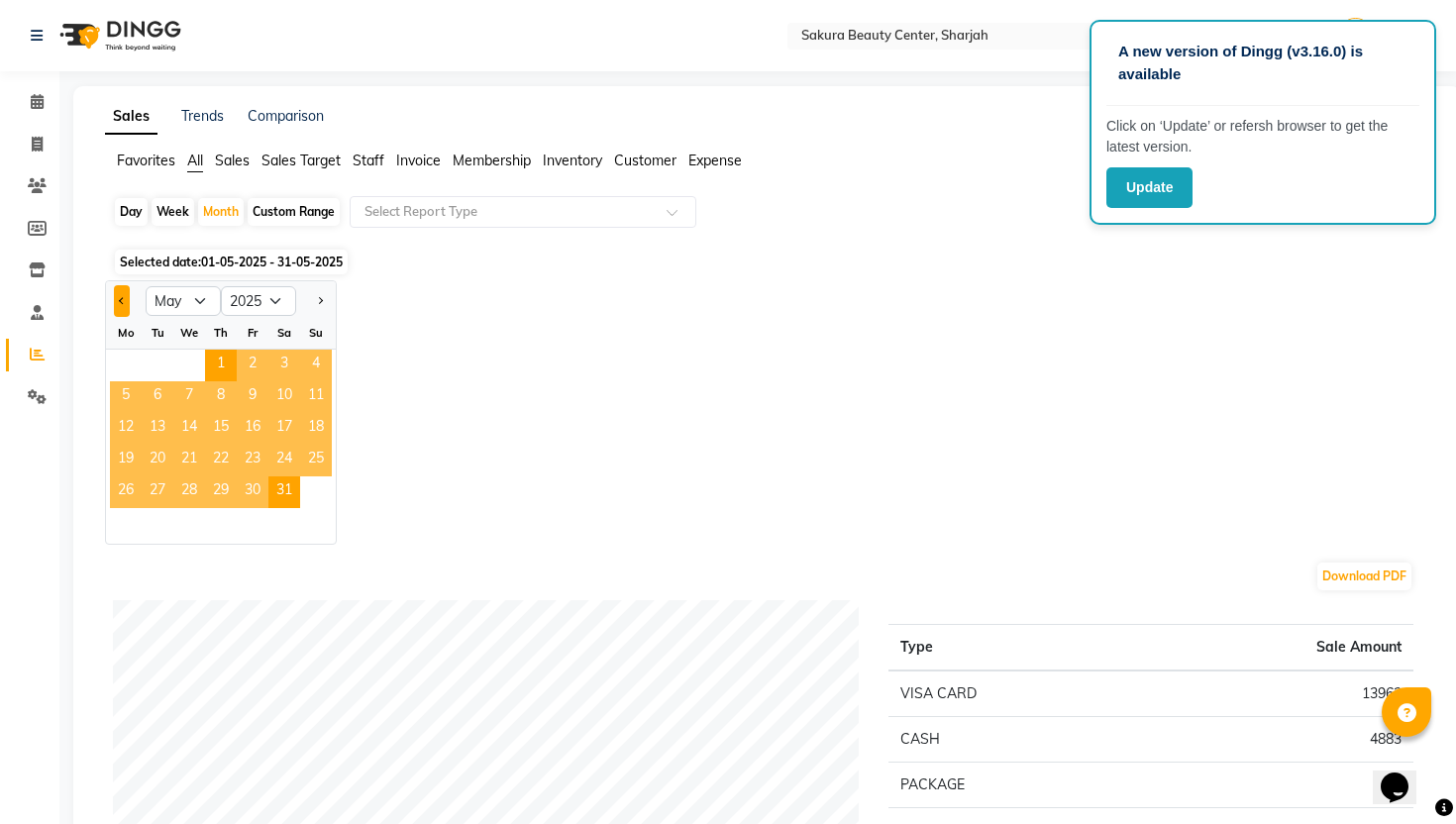 click 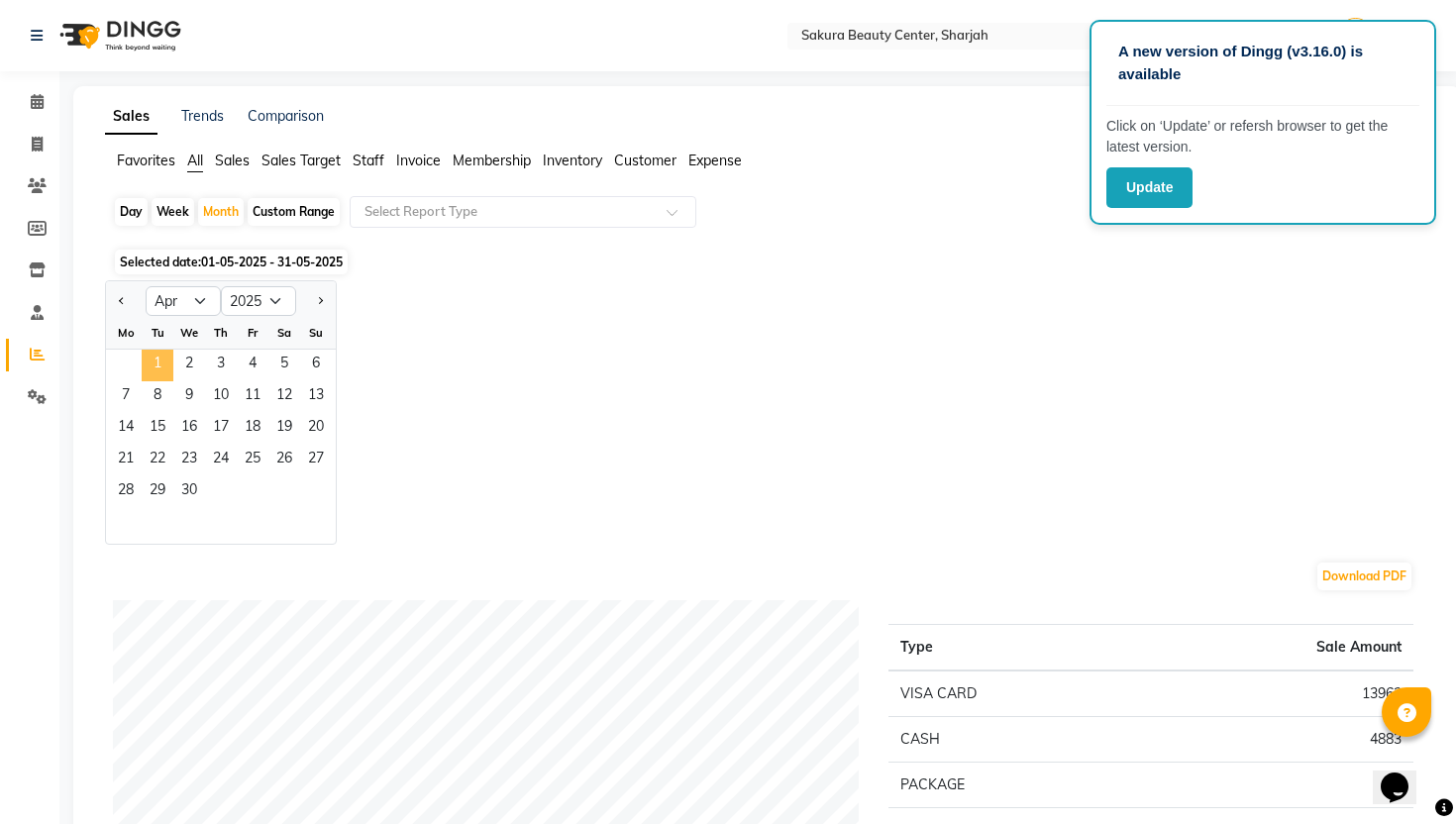 click on "1" 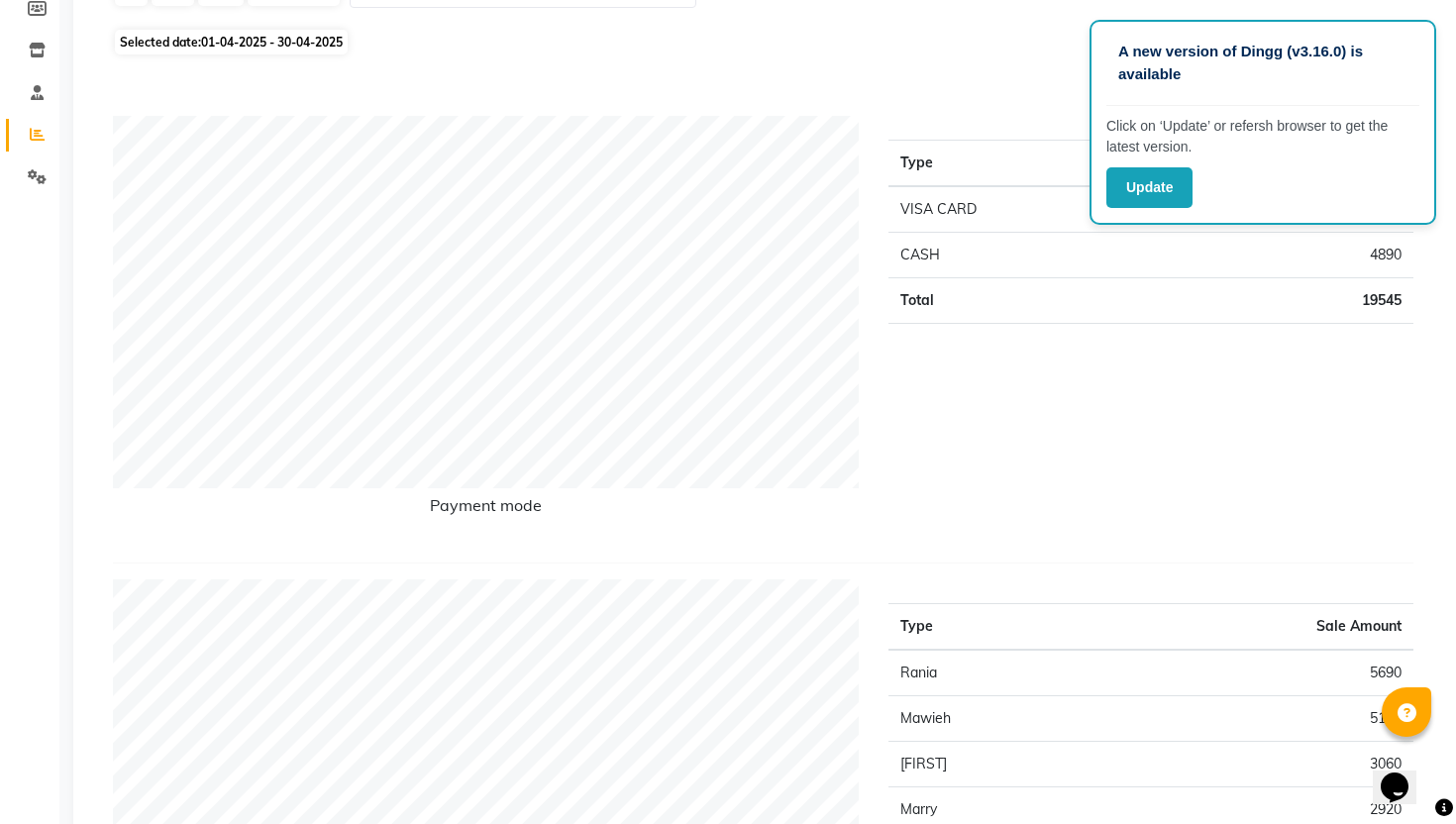 scroll, scrollTop: 0, scrollLeft: 0, axis: both 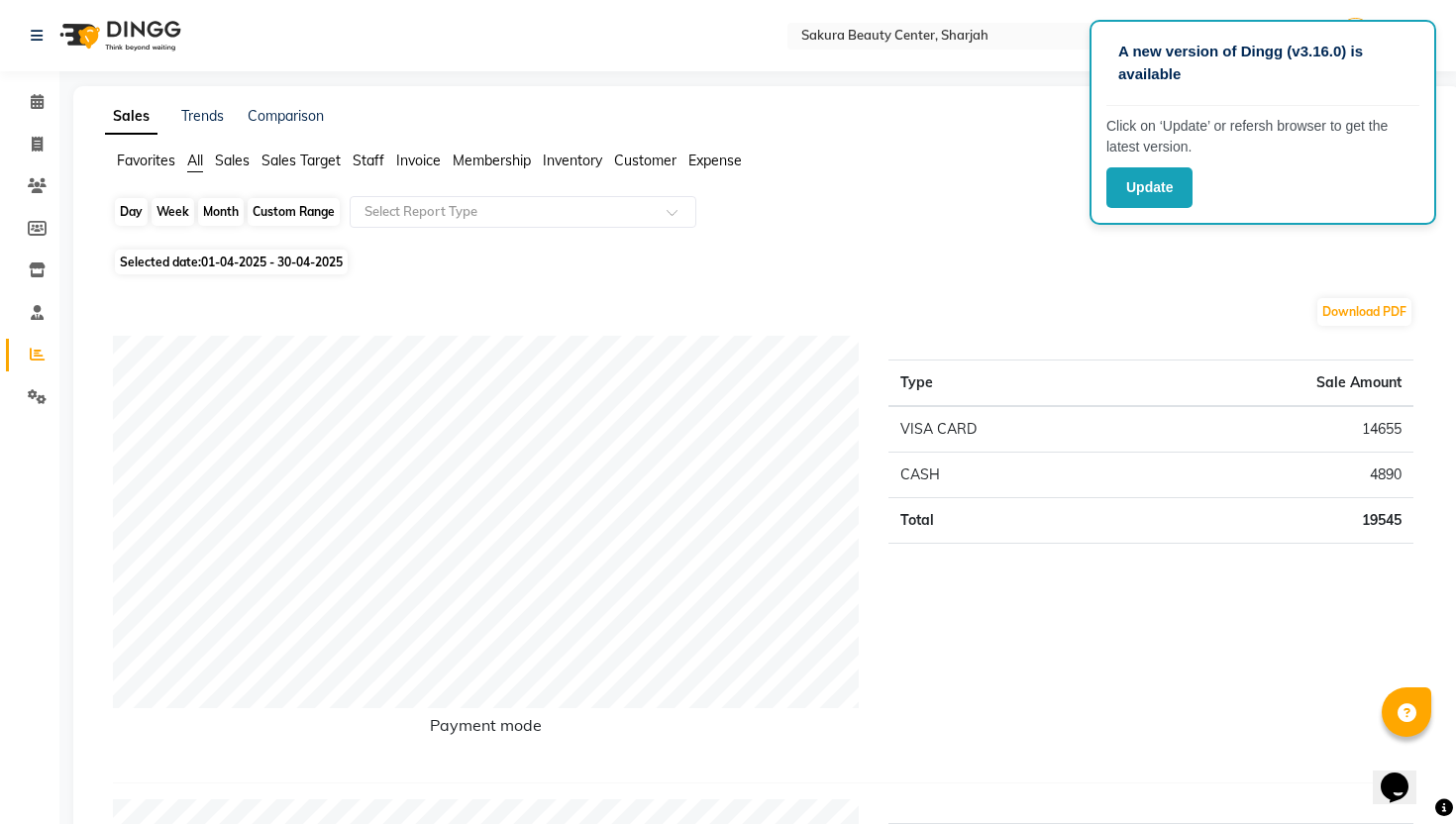 click on "Month" 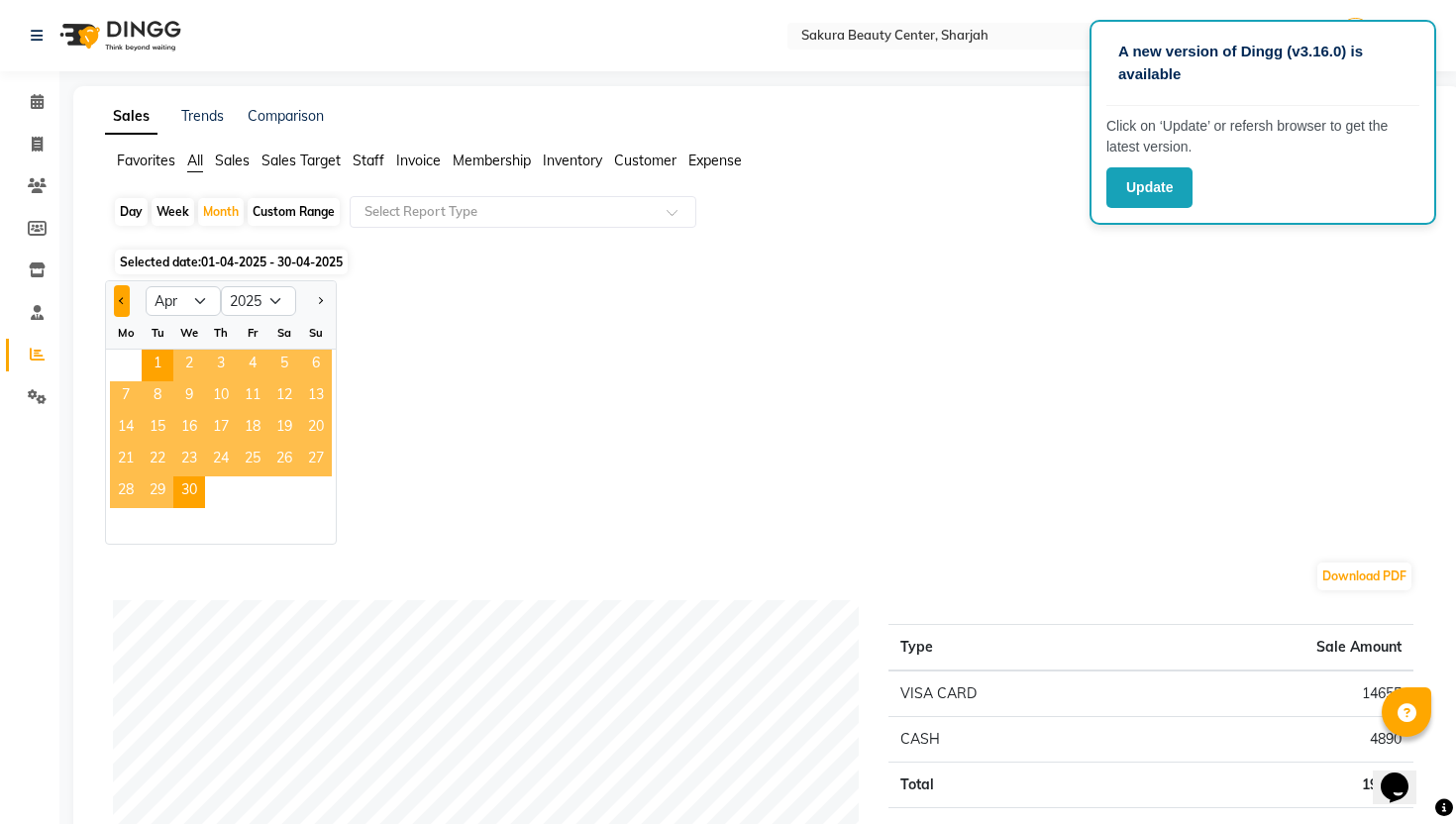 click 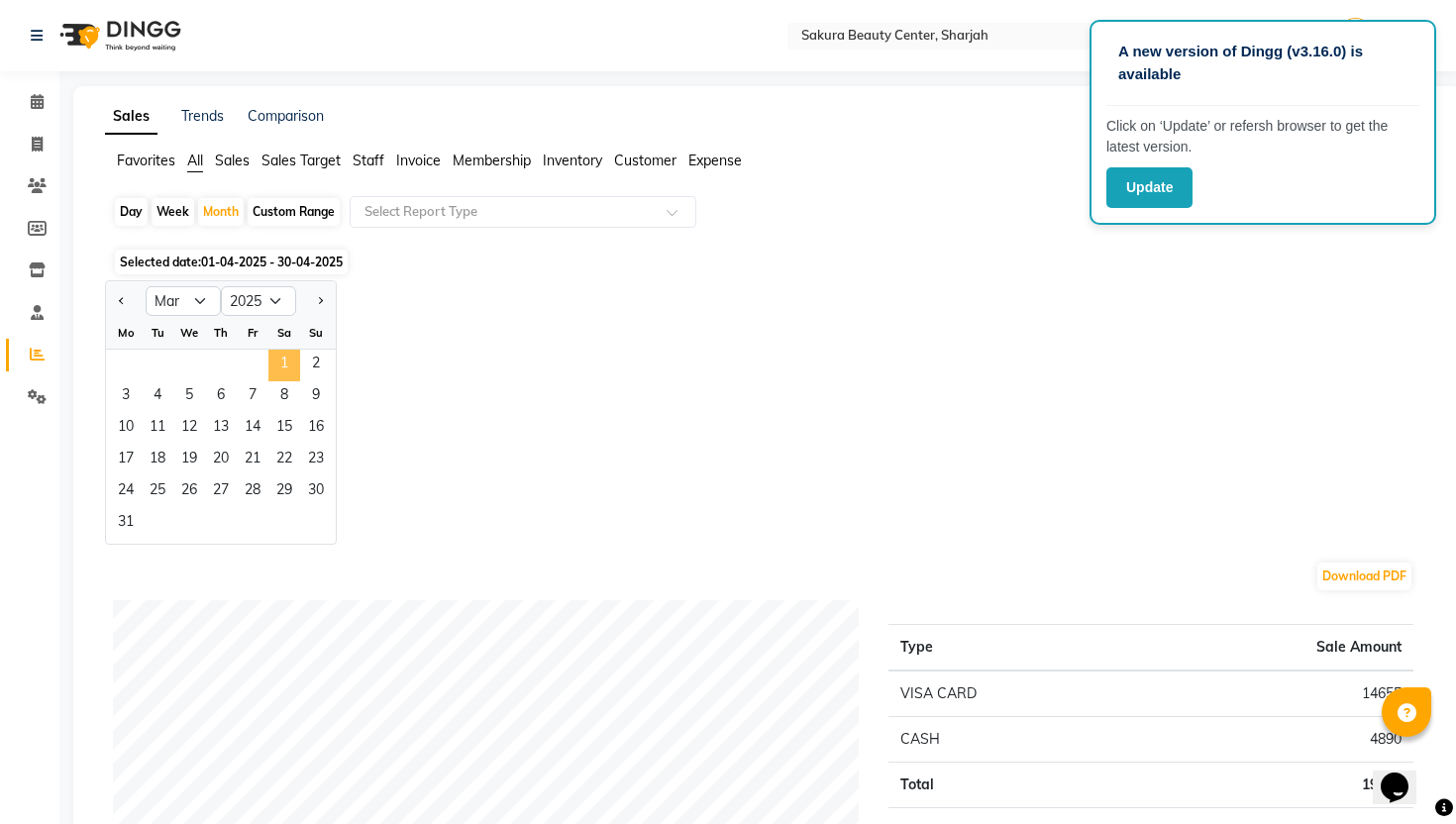 click on "1" 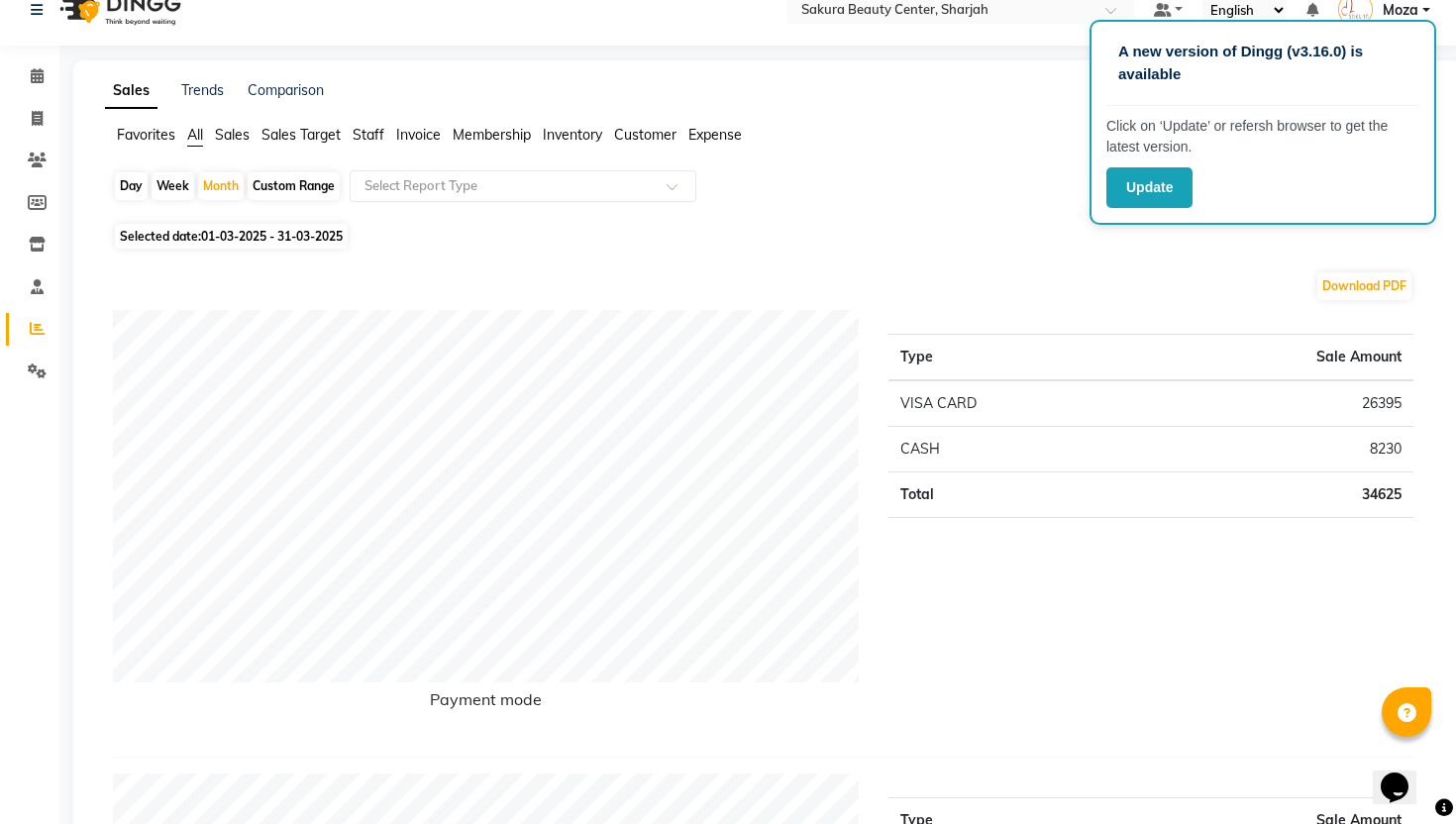 scroll, scrollTop: 0, scrollLeft: 0, axis: both 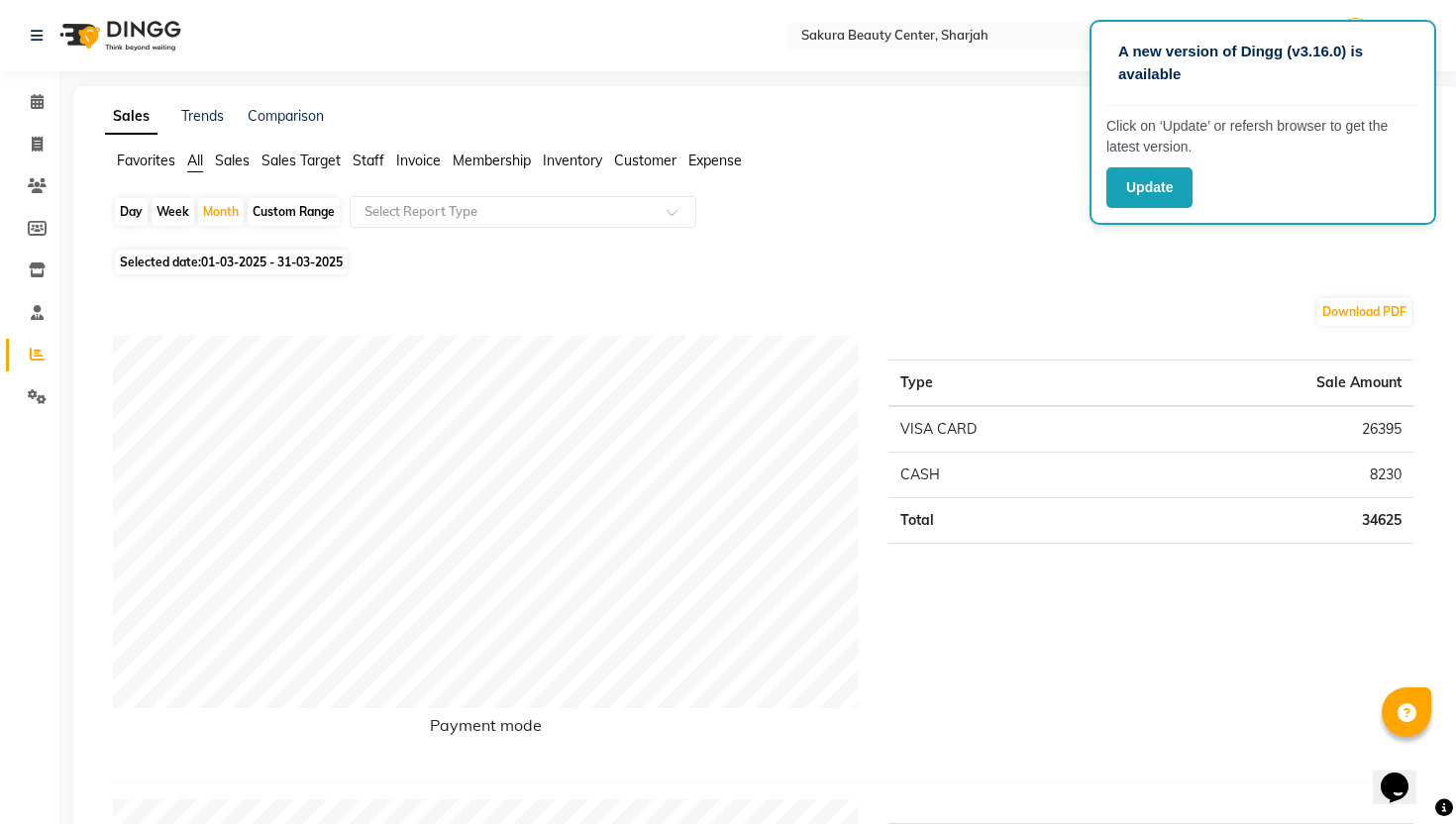 click on "01-03-2025 - 31-03-2025" 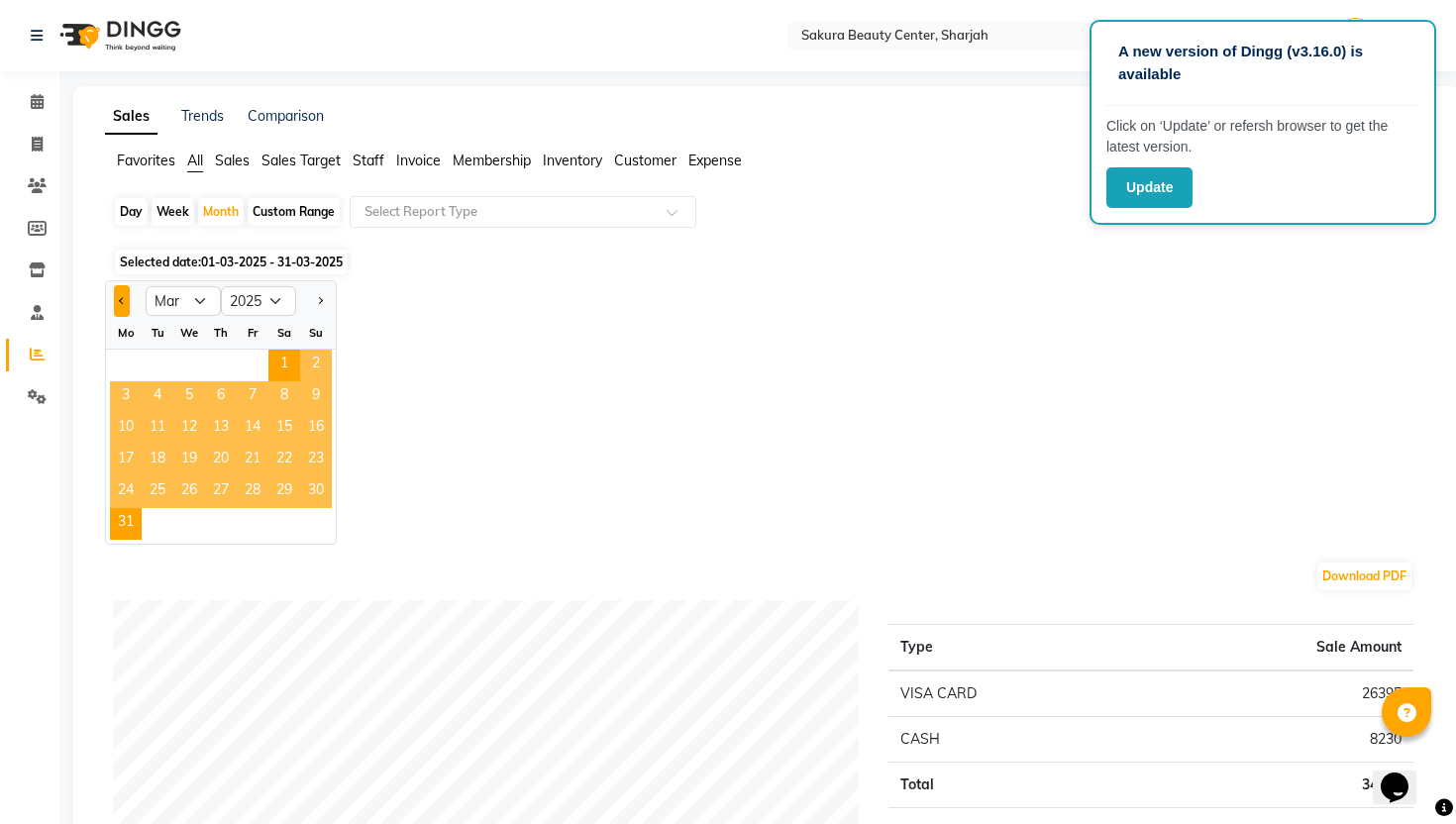 click 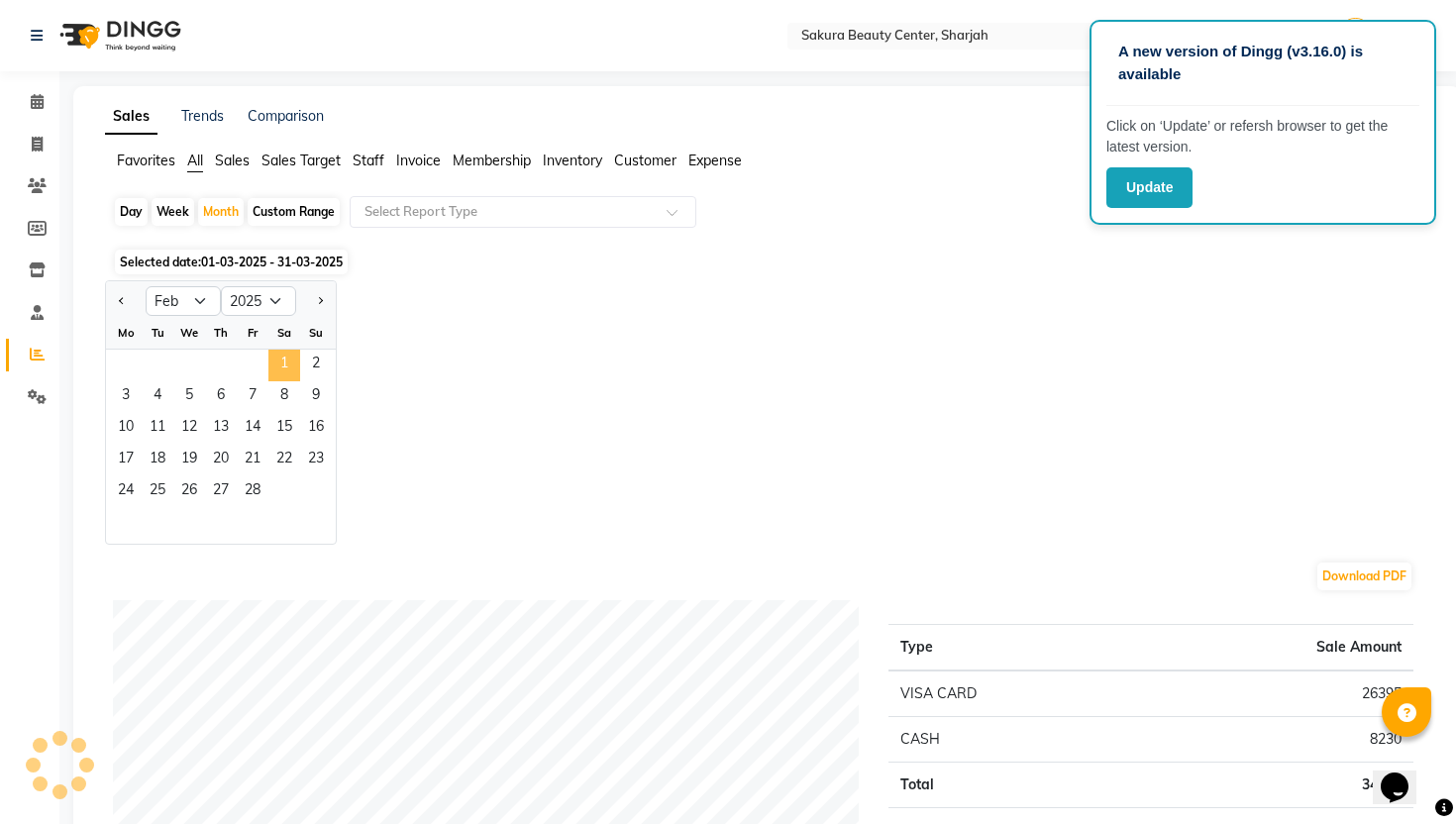 click on "1" 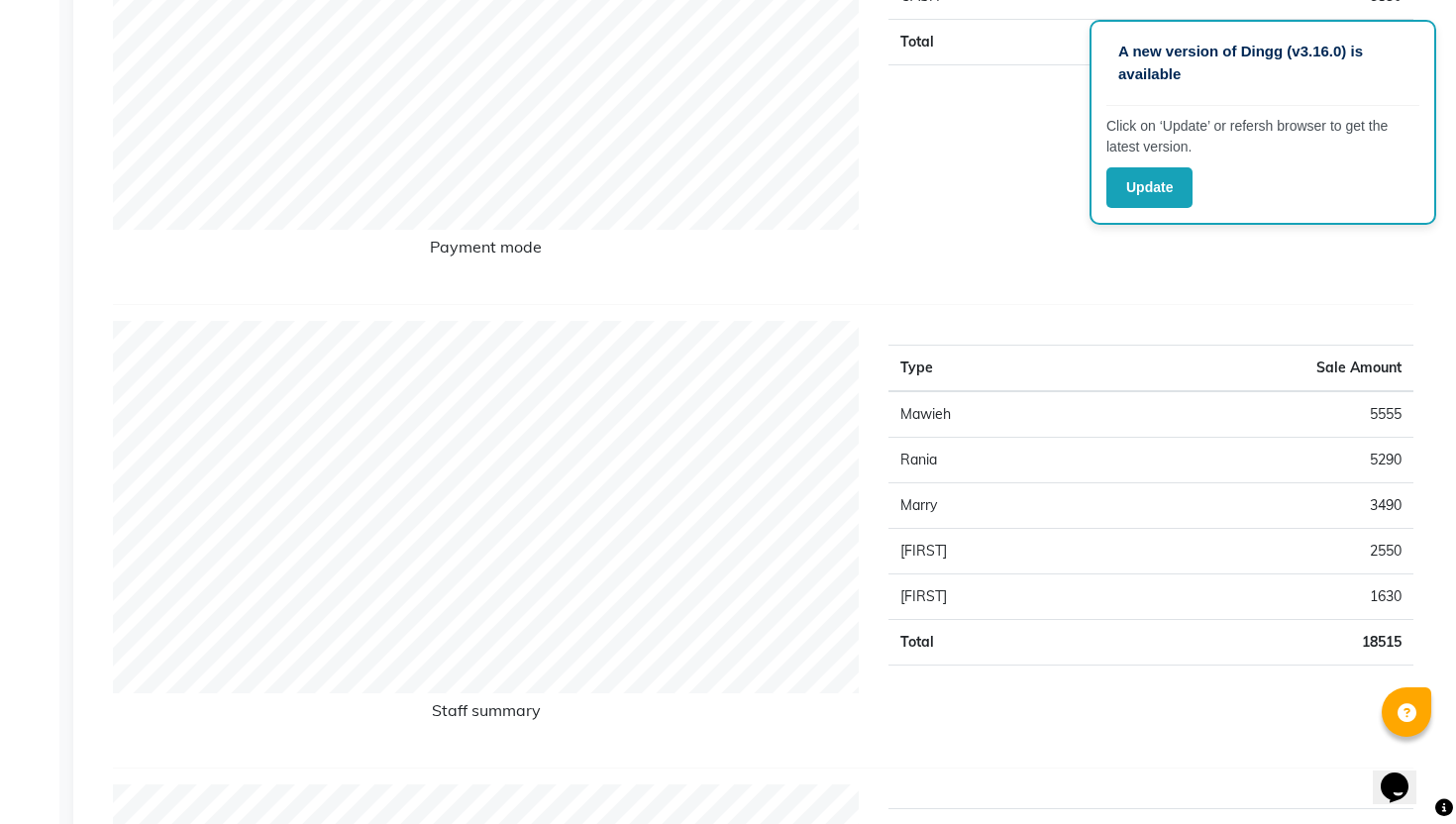 scroll, scrollTop: 37, scrollLeft: 0, axis: vertical 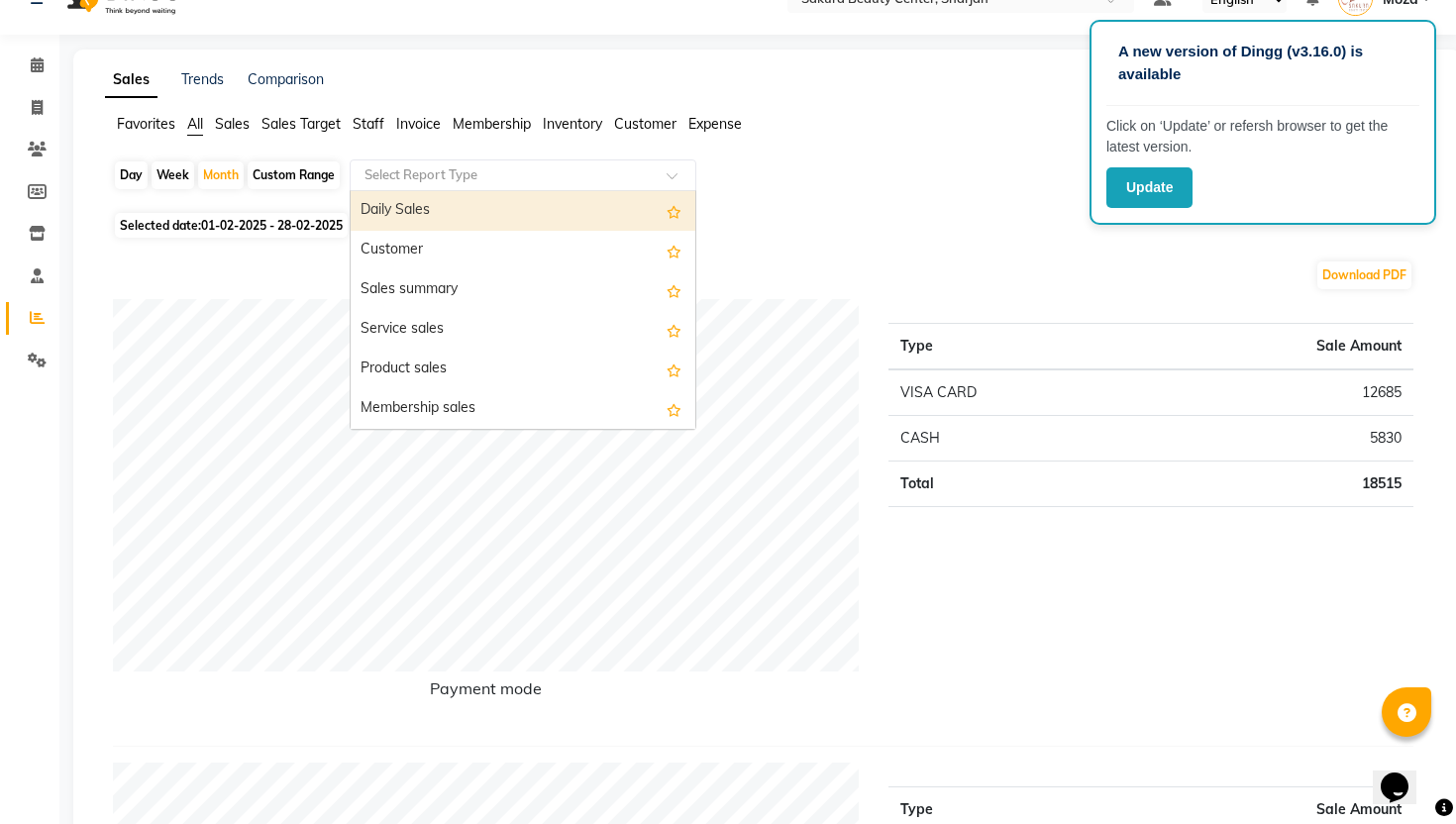 click 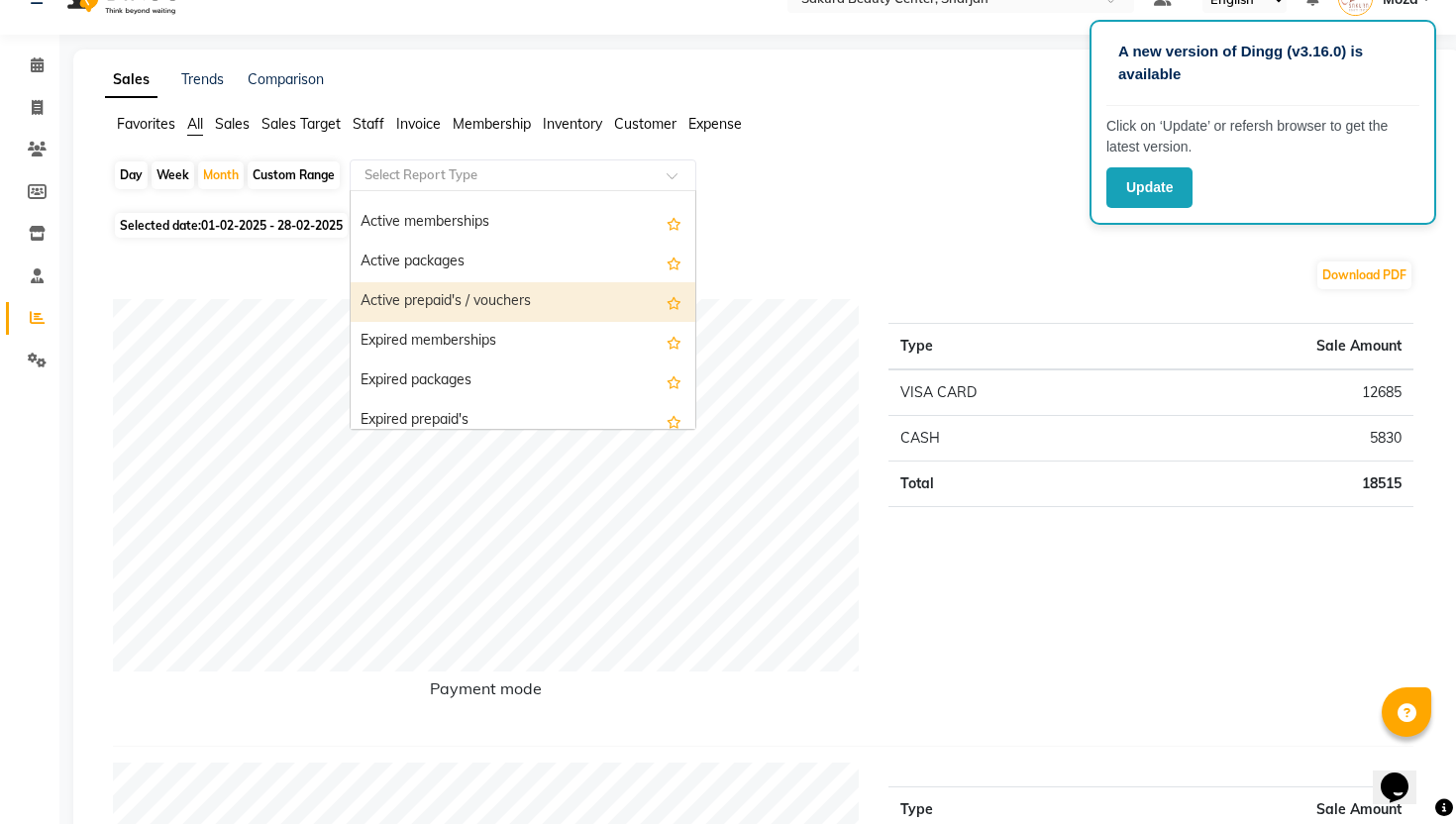scroll, scrollTop: 0, scrollLeft: 0, axis: both 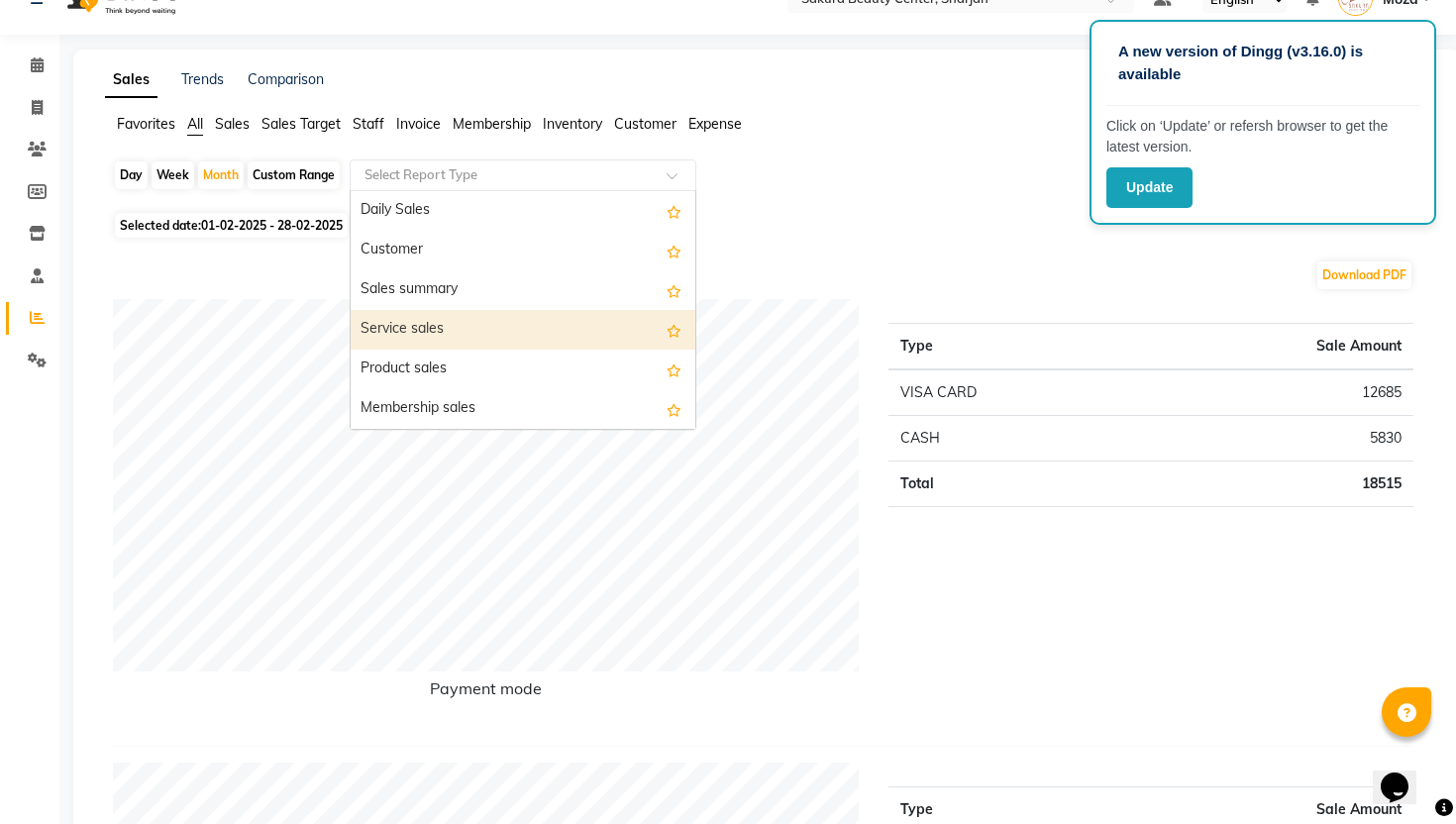 click on "Service sales" at bounding box center (523, 330) 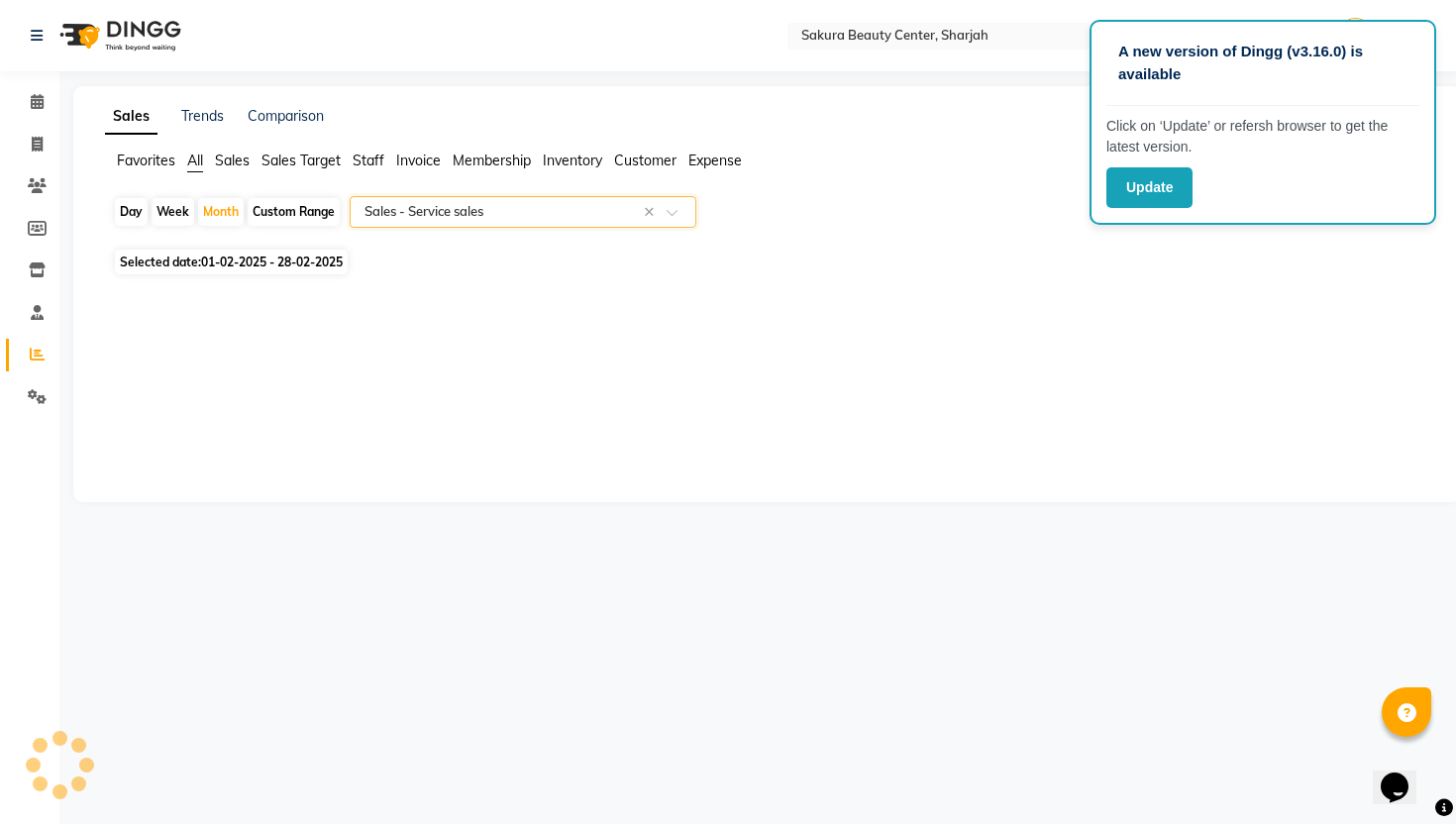 scroll, scrollTop: 0, scrollLeft: 0, axis: both 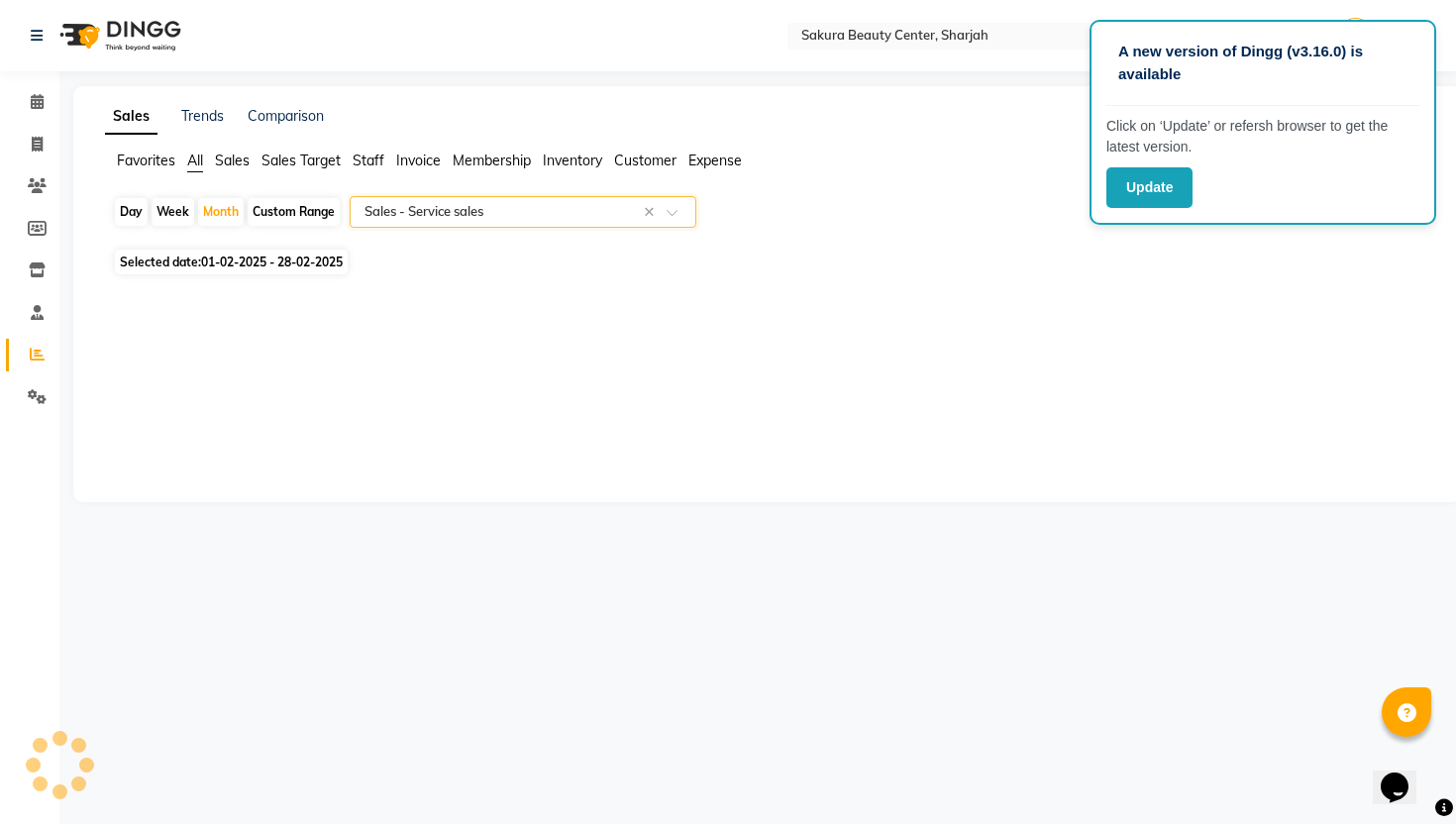 select on "full_report" 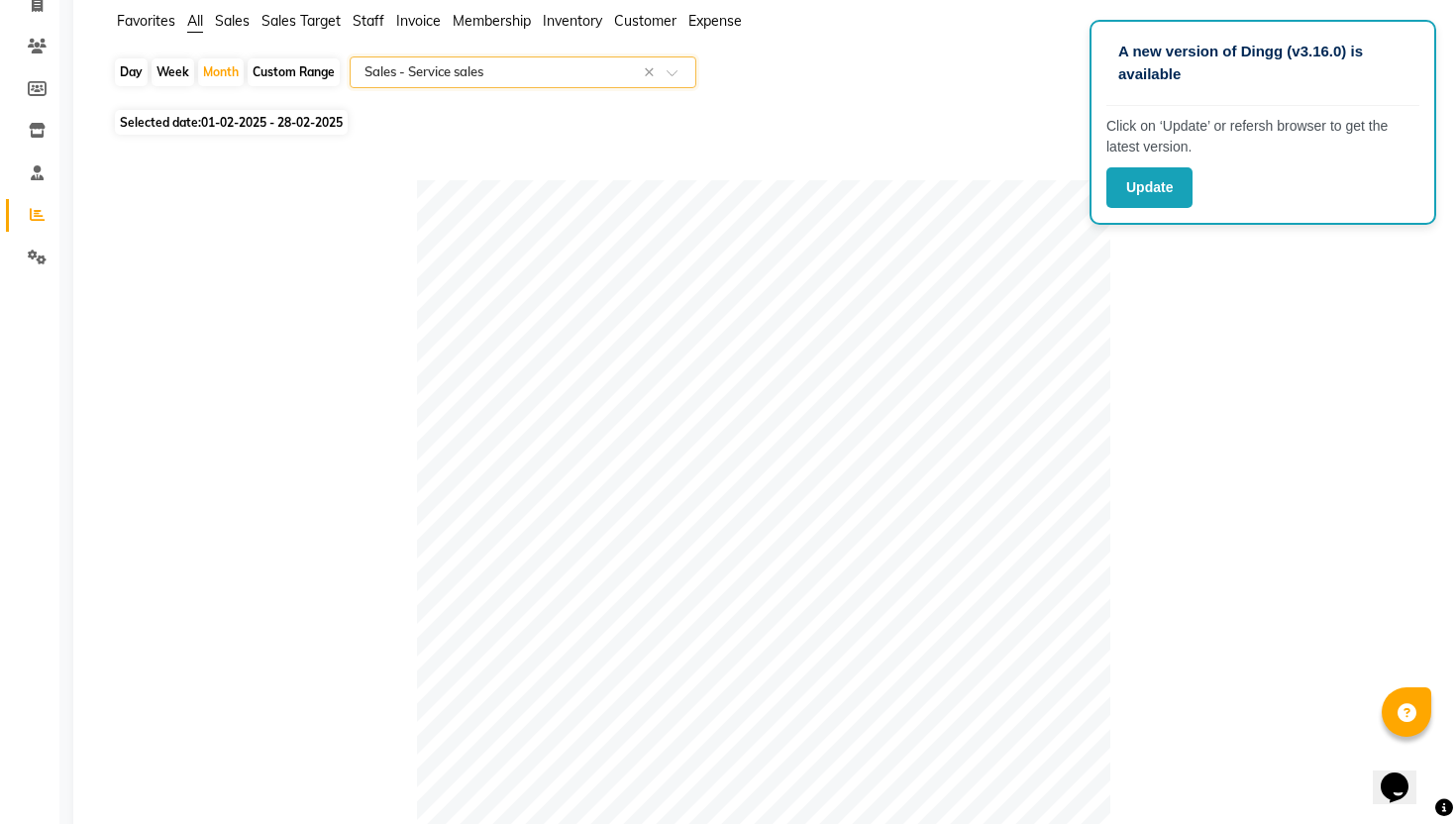 scroll, scrollTop: 0, scrollLeft: 0, axis: both 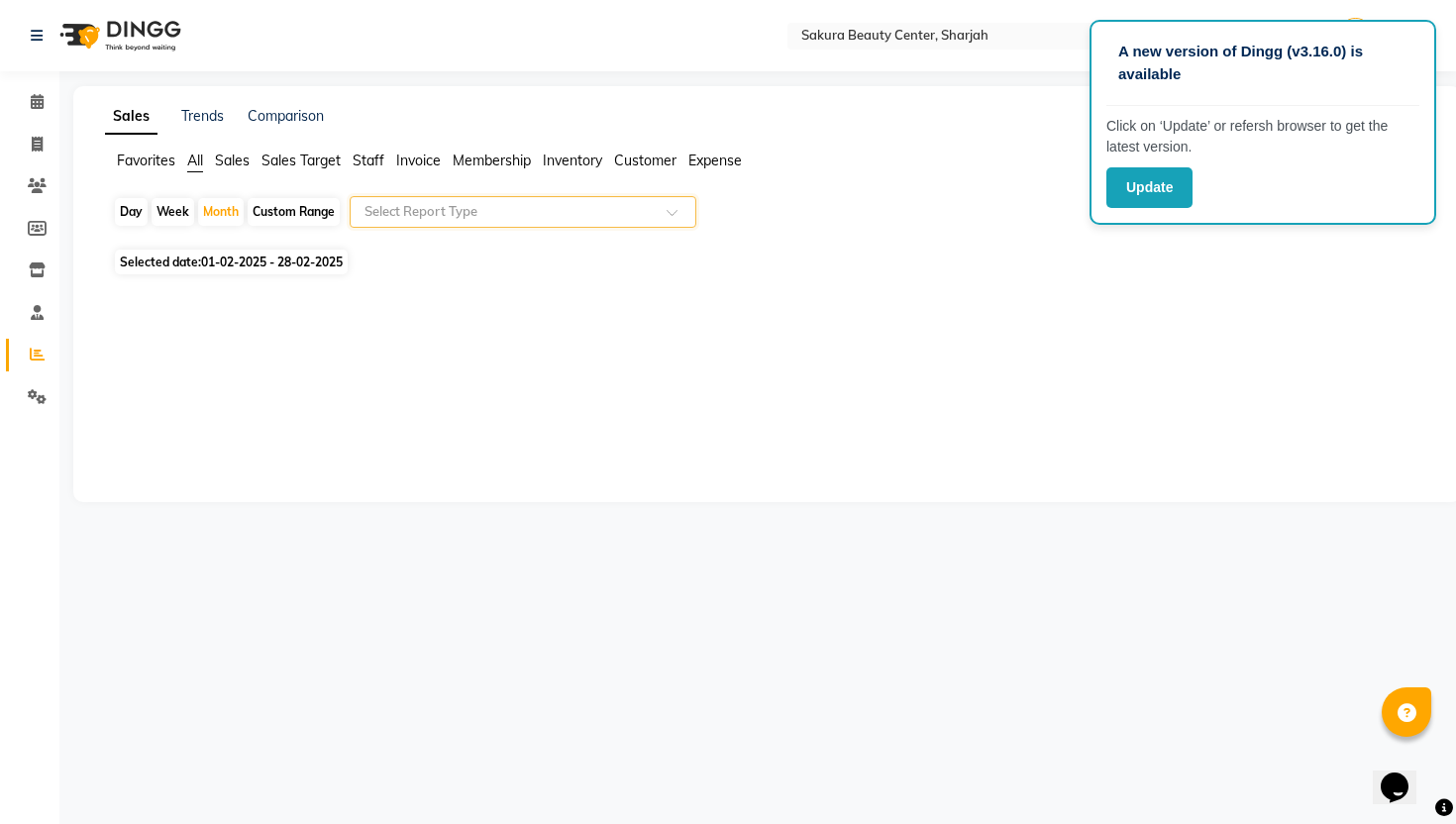 click 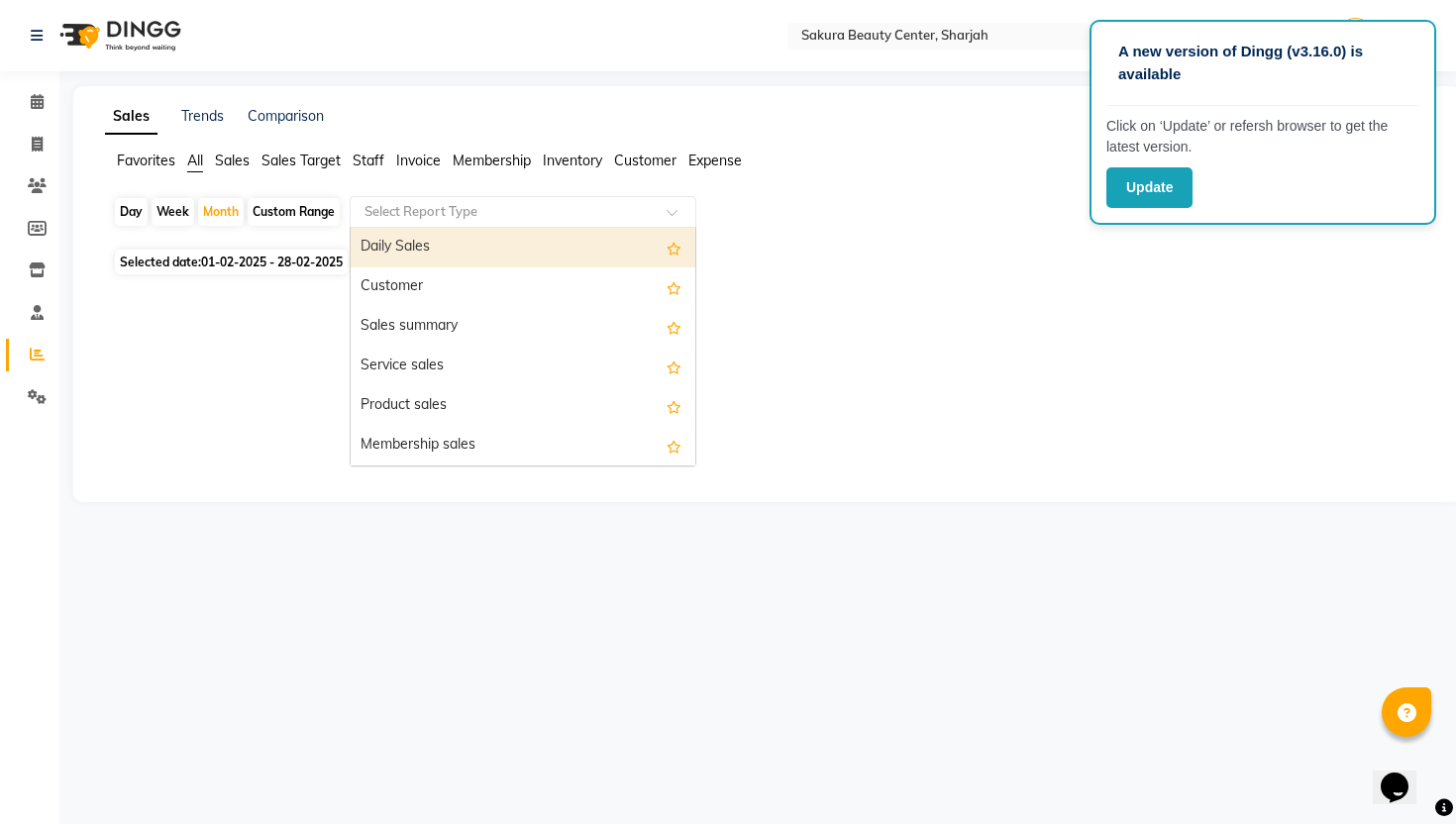 click on "Day   Week   Month   Custom Range  Select Report Type  Daily Sales   Customer   Sales summary   Service sales   Product sales   Membership sales   Package sales   Prepaid sales   Voucher sales   Payment mode   Service by category   Sales by center   Gift card sales   Business Analysis   Backline Transaction Log Summary   Backline Transaction Log   Staff summary   Staff by service   Staff by product   Staff by membership   Staff by customer service   Staff by customer   Staff attendance   Staff attendance logs   Staff performance   Staff performance service   Staff performance product   Staff combined summary   Staff service summary   Staff product summary   Staff membership summary   Staff prepaid summary   Staff voucher summary   Staff package summary   Staff transfer   Staff performance summary   Staff Gift card Summary   Staff Tip Summary   Invoice   Tax invoice   Tax detail invoice   Invoice unpaid(balance due)   Invoice tax report (Products only)   Invoice discount summary   Invoice Item wise   Expense" 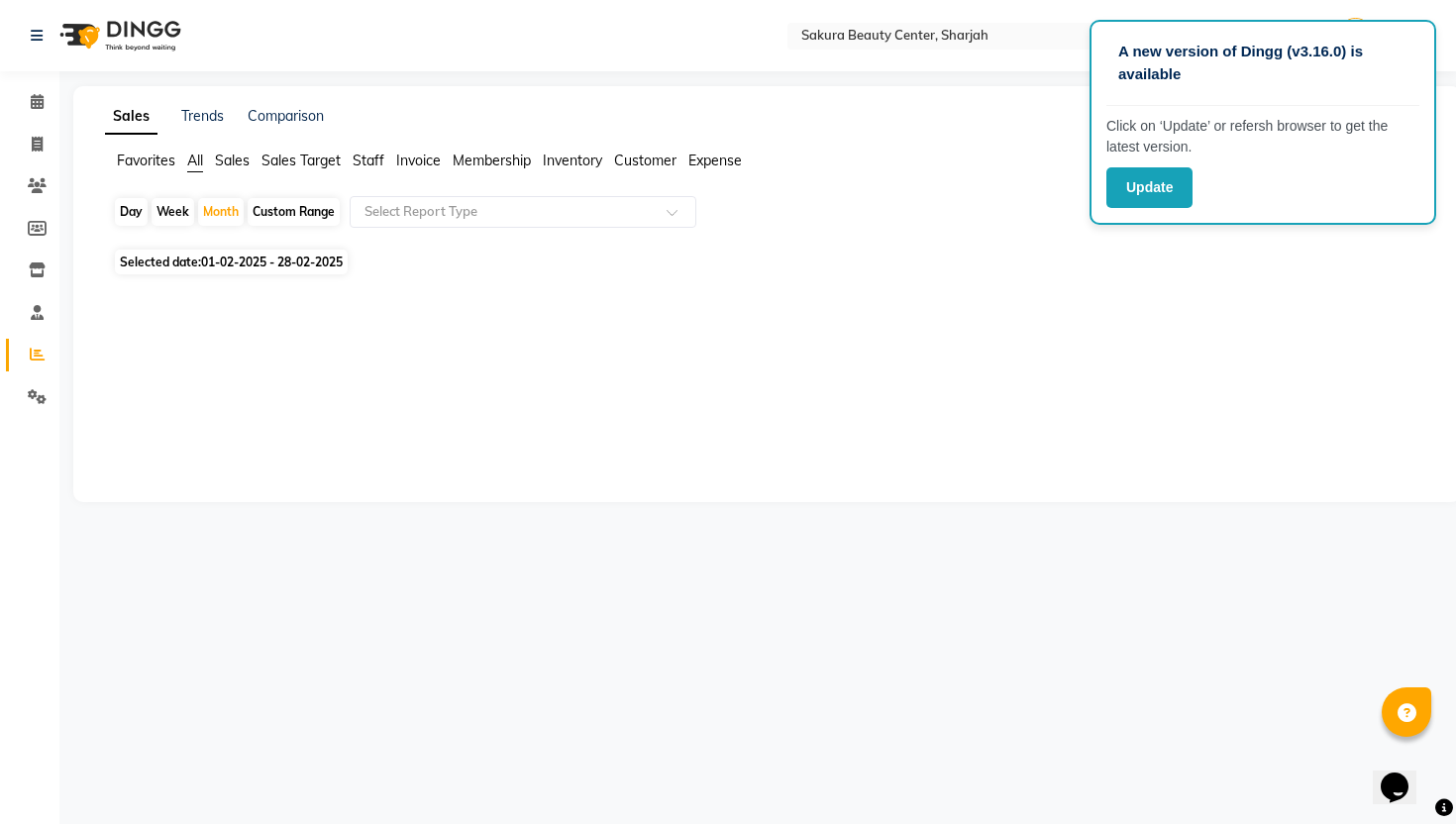 click on "Favorites" 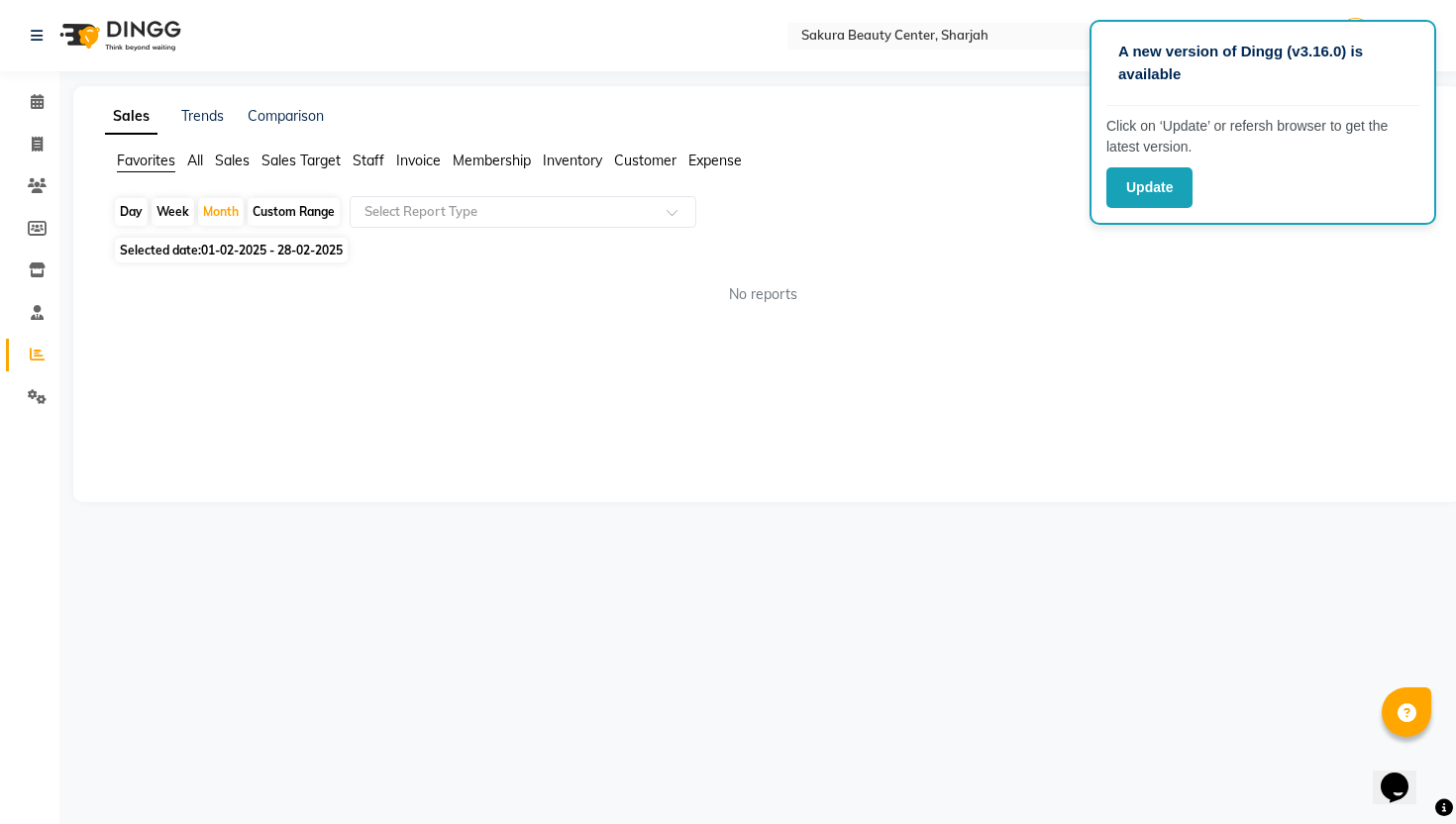 click on "Sales" 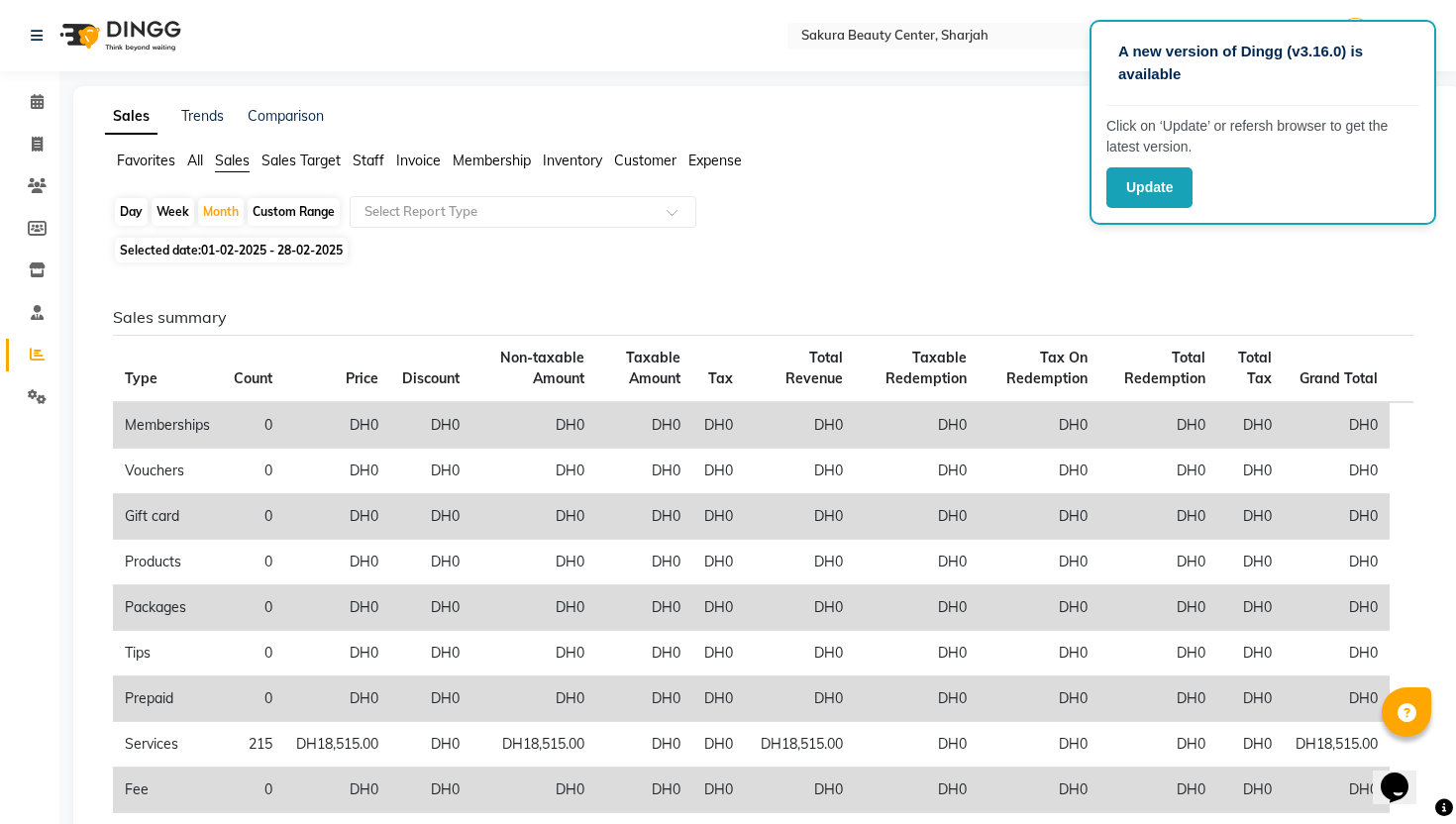 click on "Sales Target" 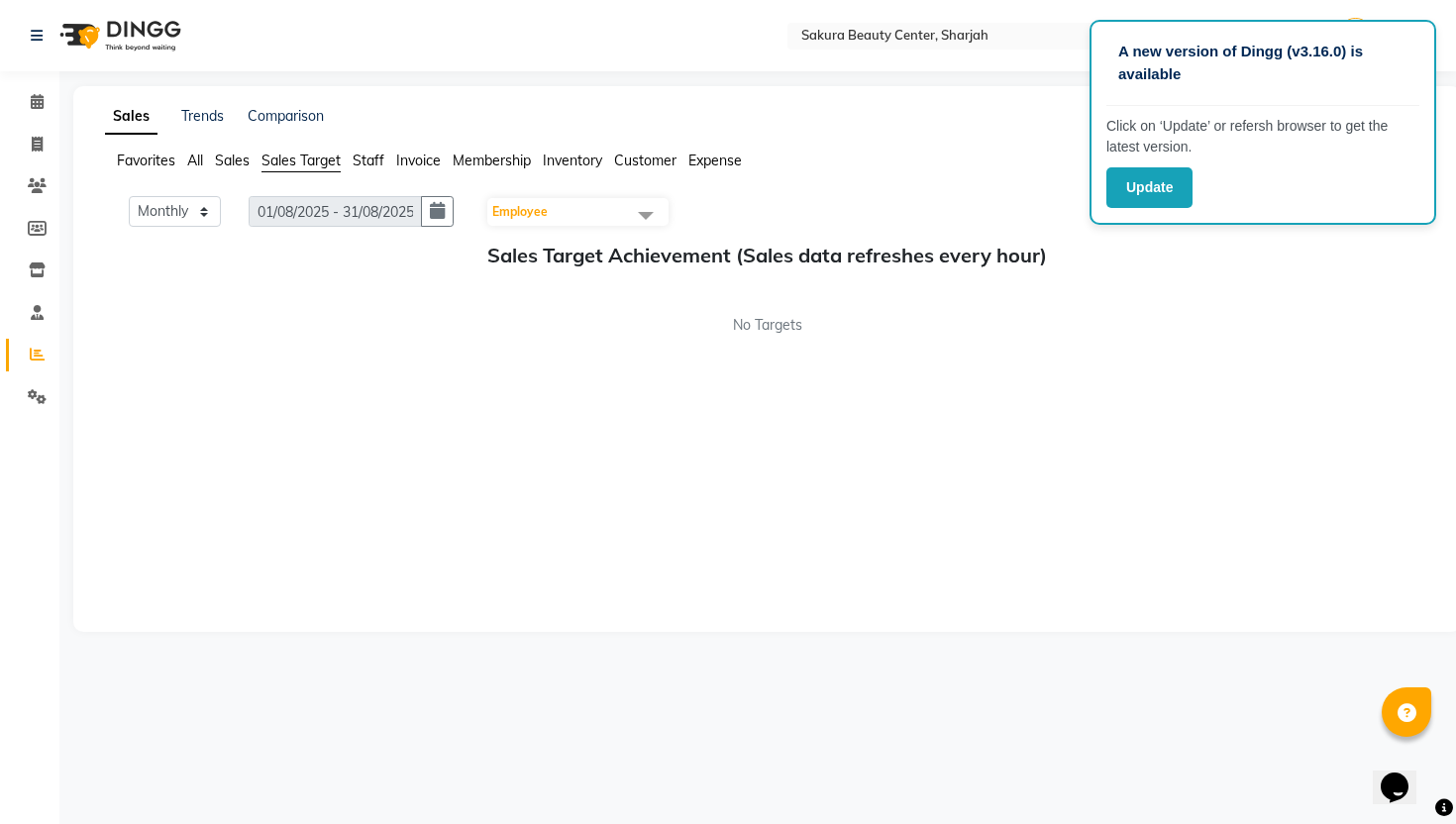 click on "Employee" 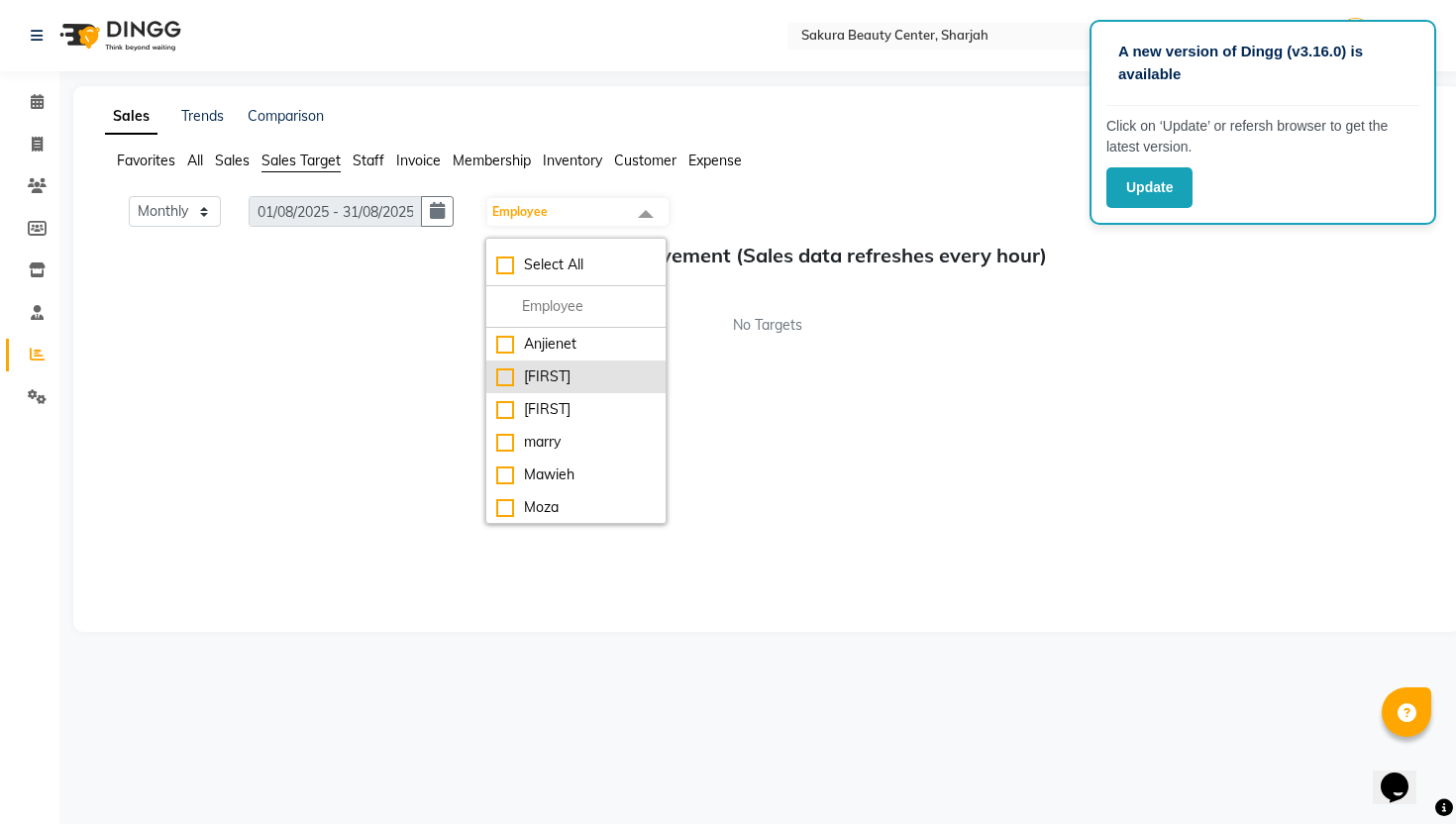 click on "[FIRST]" 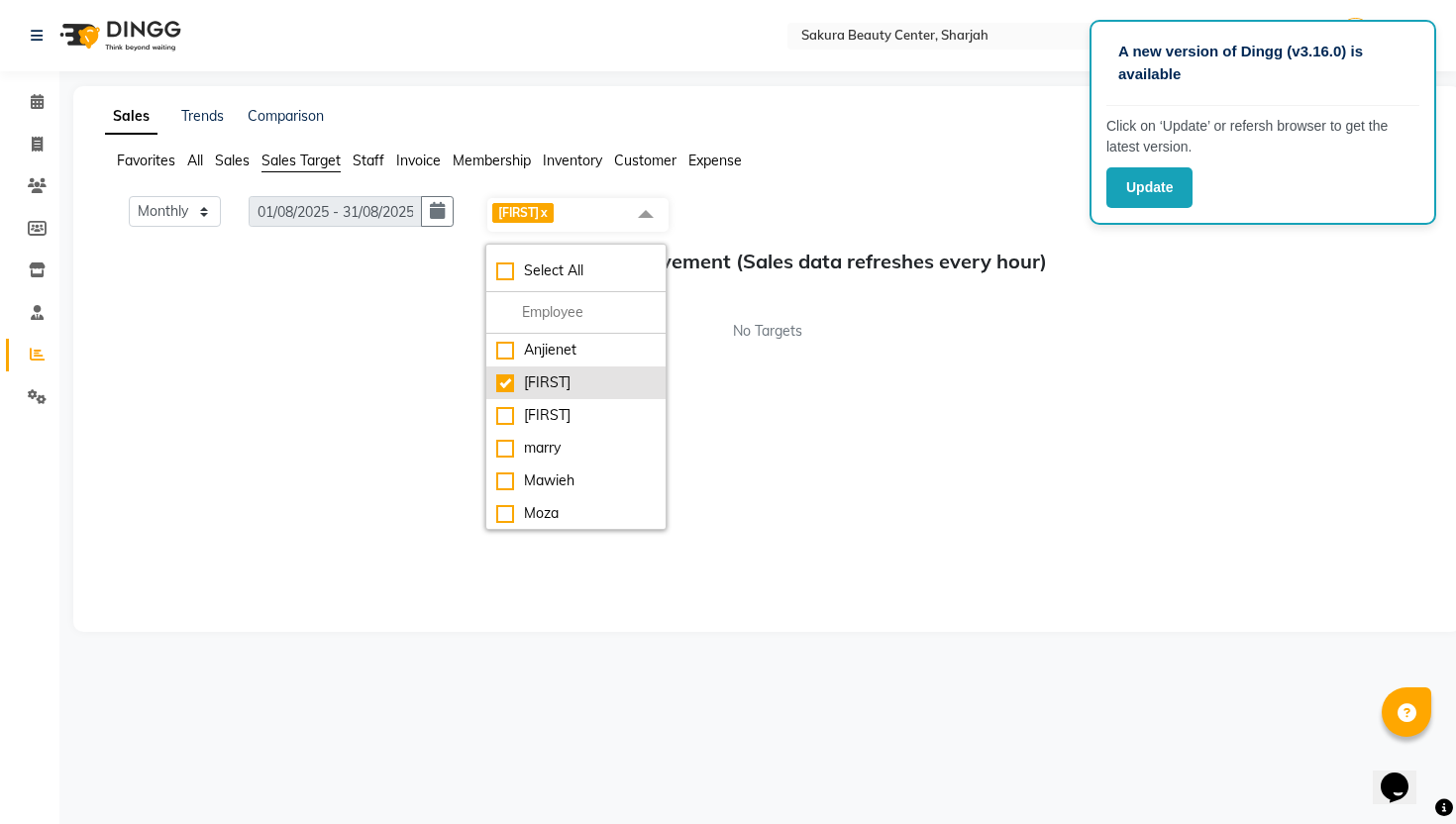 click on "[FIRST]" 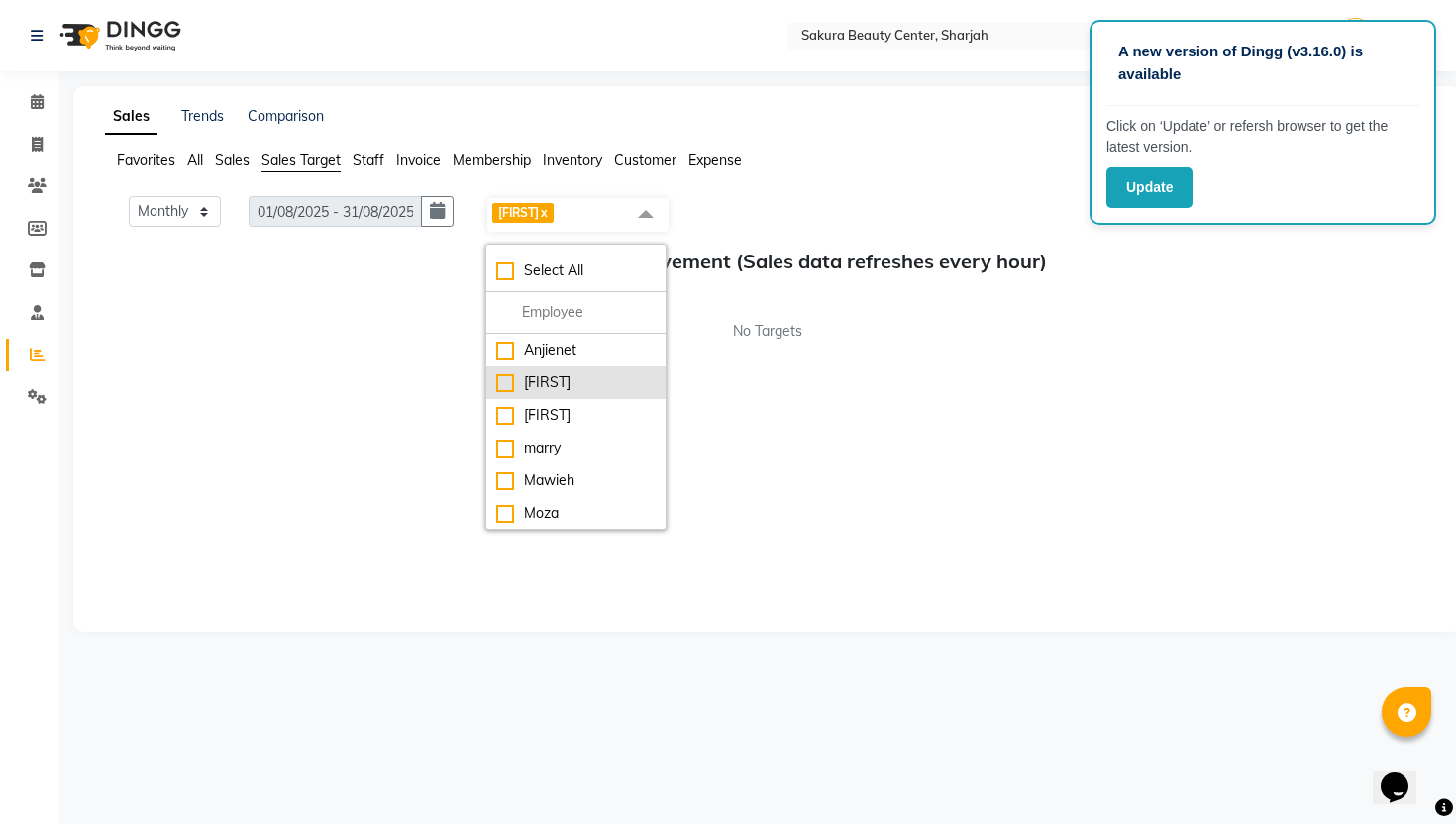 checkbox on "false" 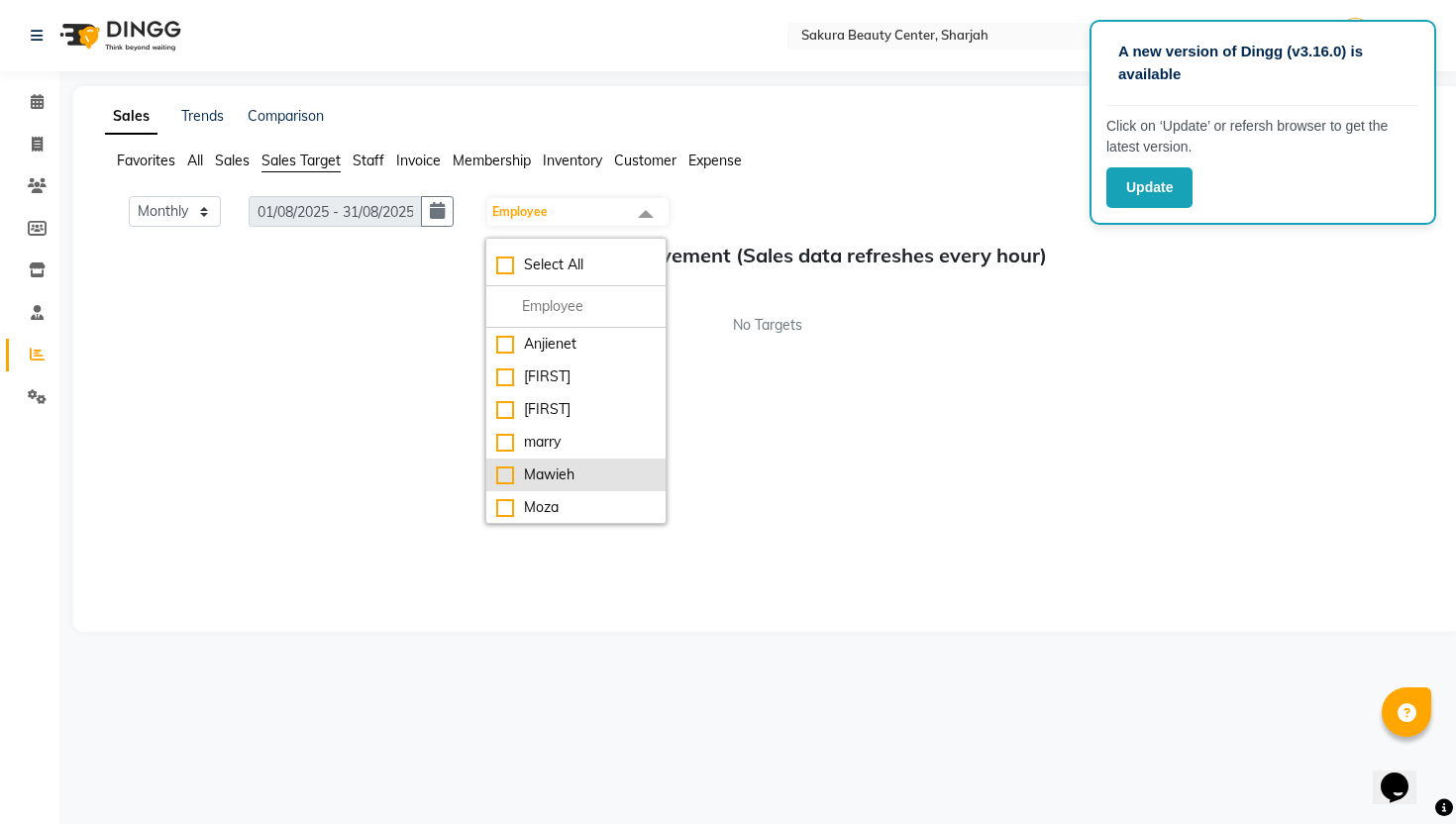 click on "Mawieh" 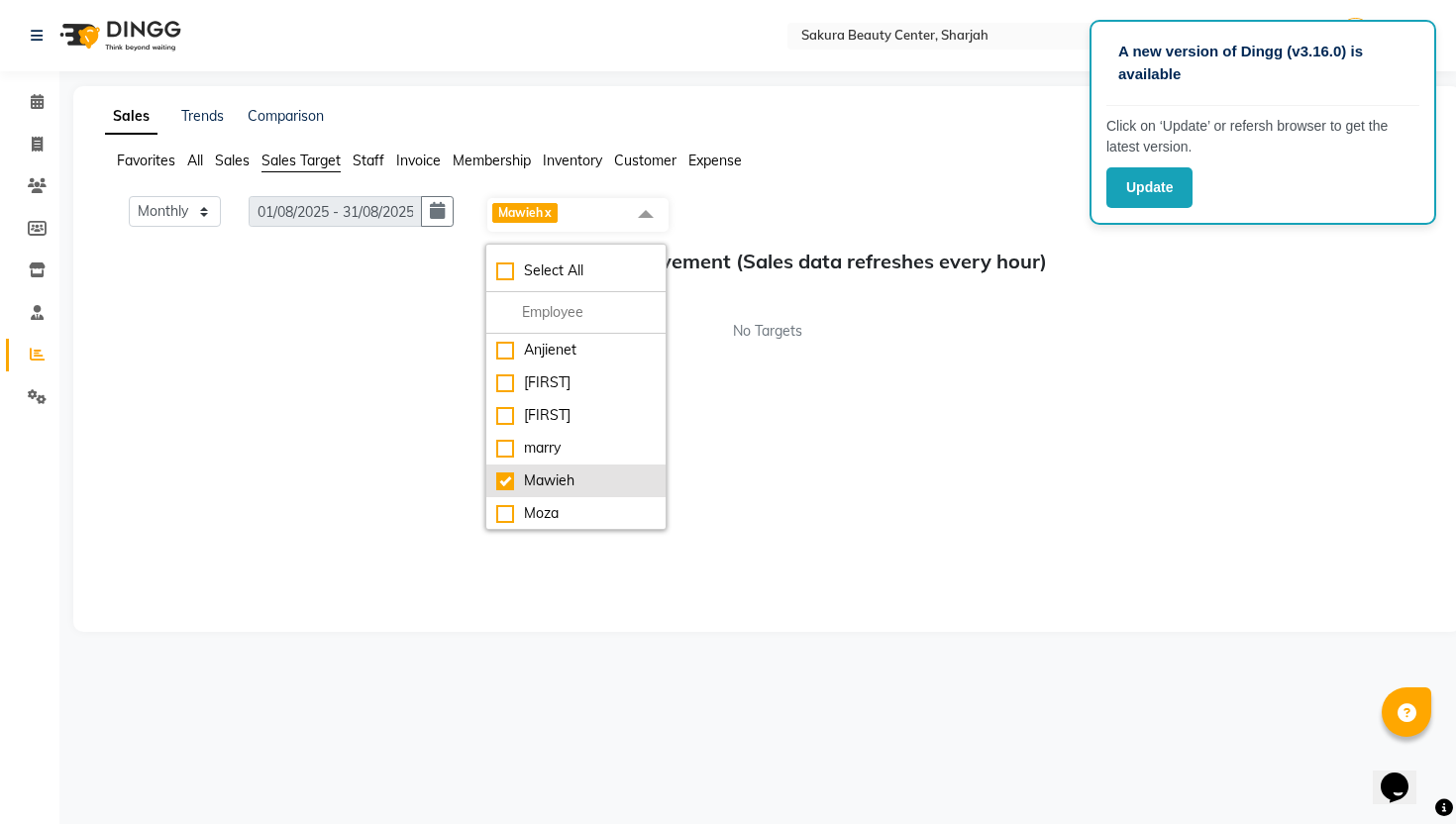click on "Mawieh" 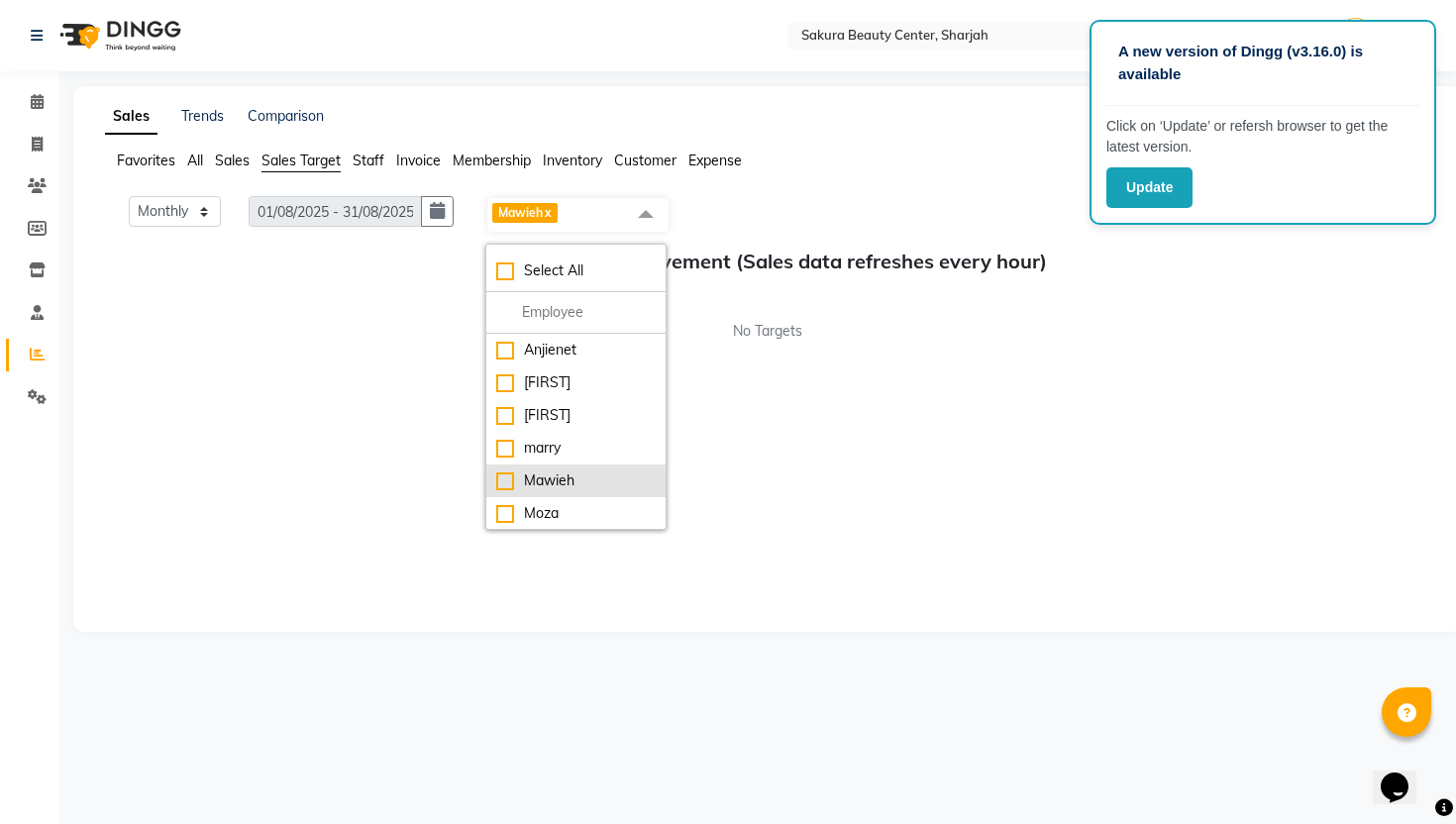 checkbox on "false" 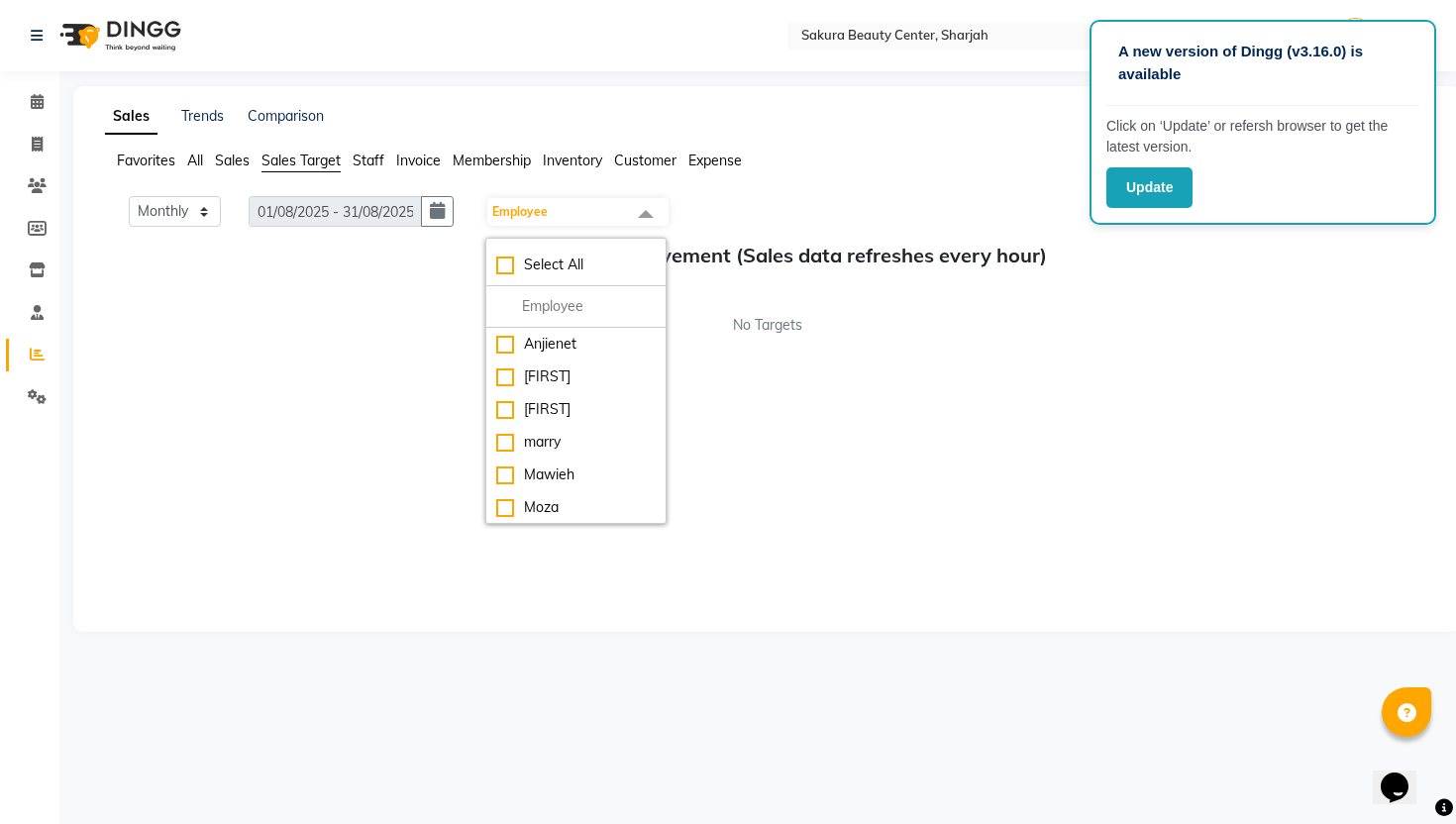 click on "Favorites All Sales Sales Target Staff Invoice Membership Inventory Customer Expense" 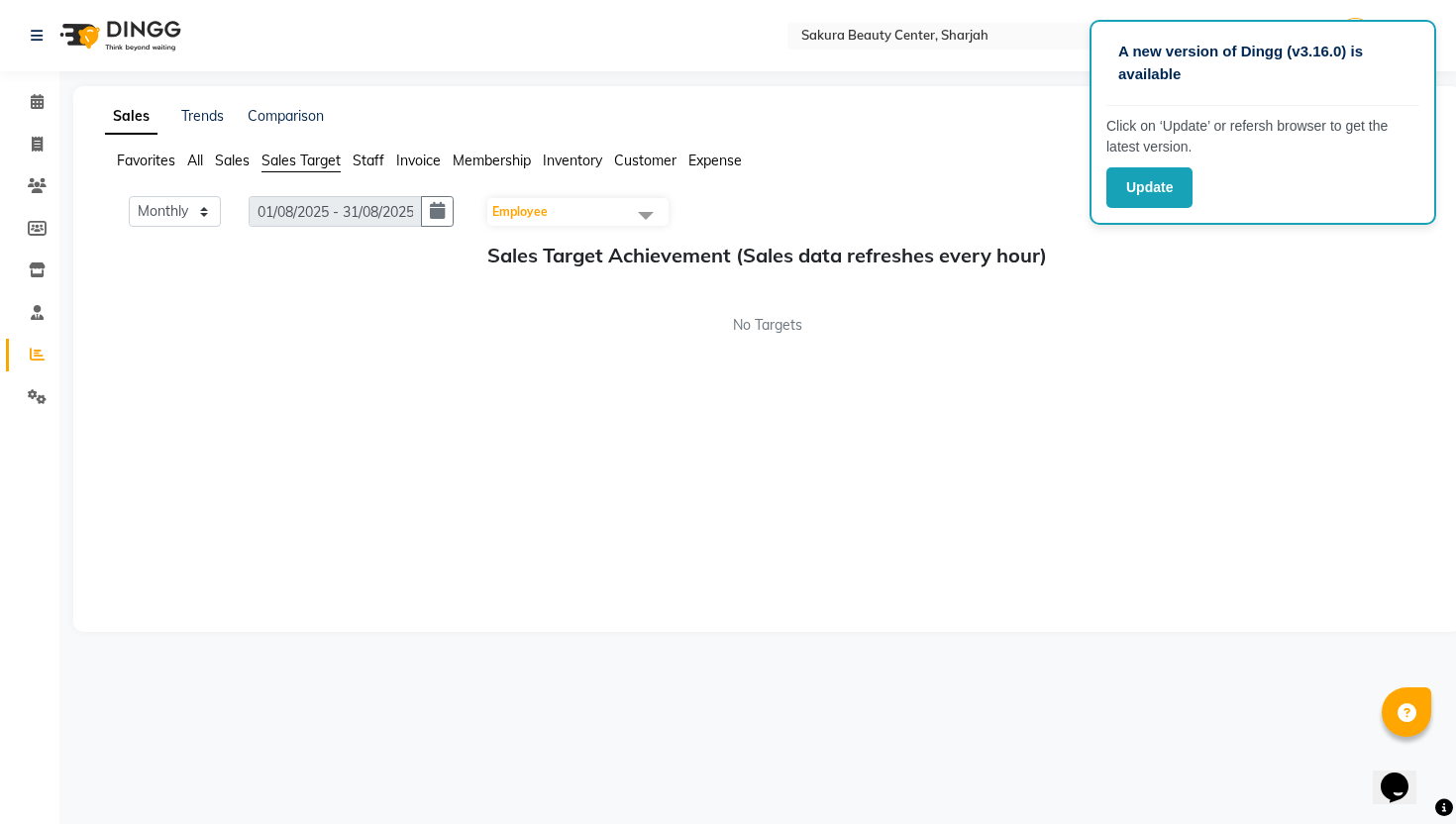 click on "Staff" 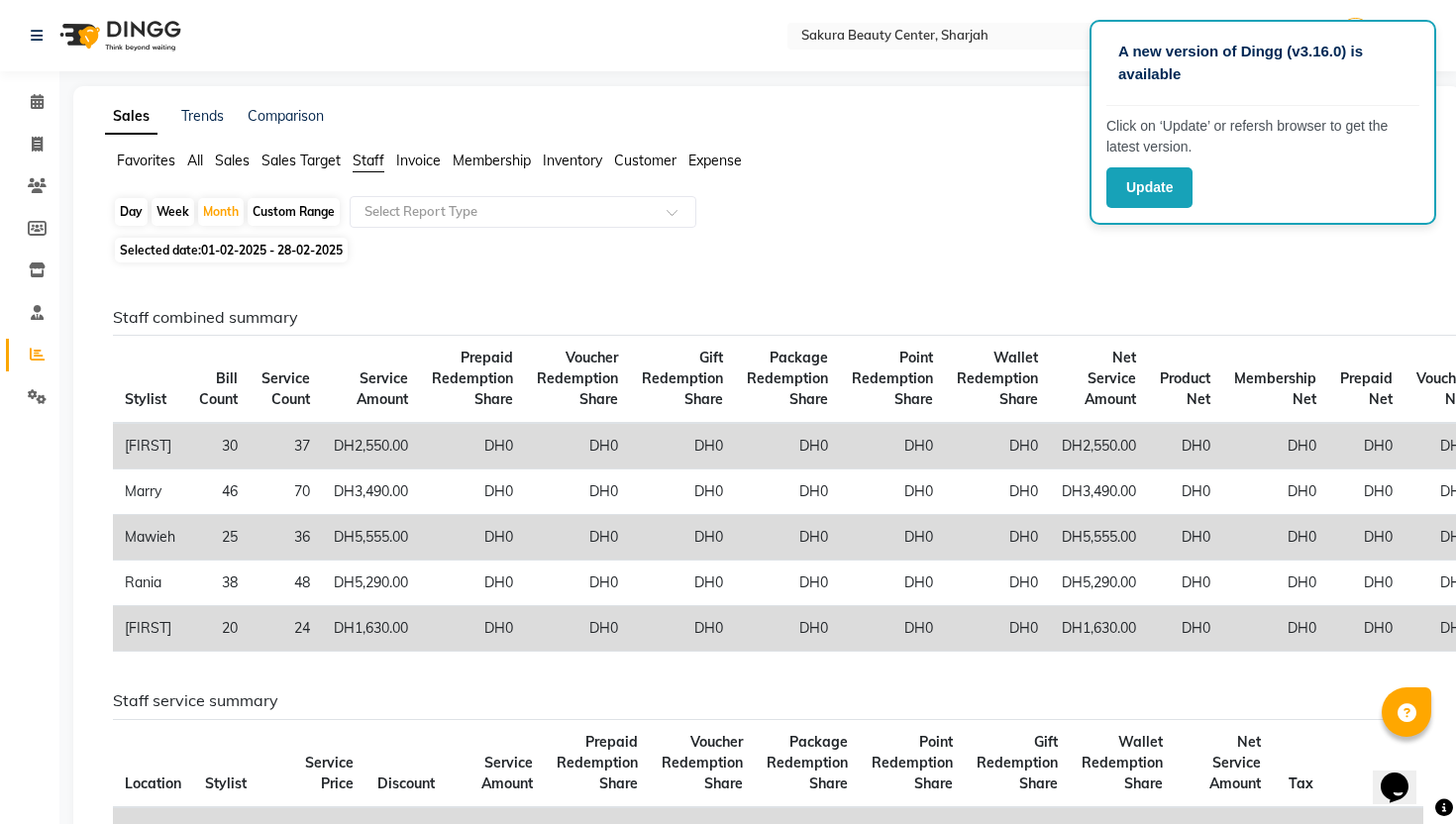 click on "01-02-2025 - 28-02-2025" 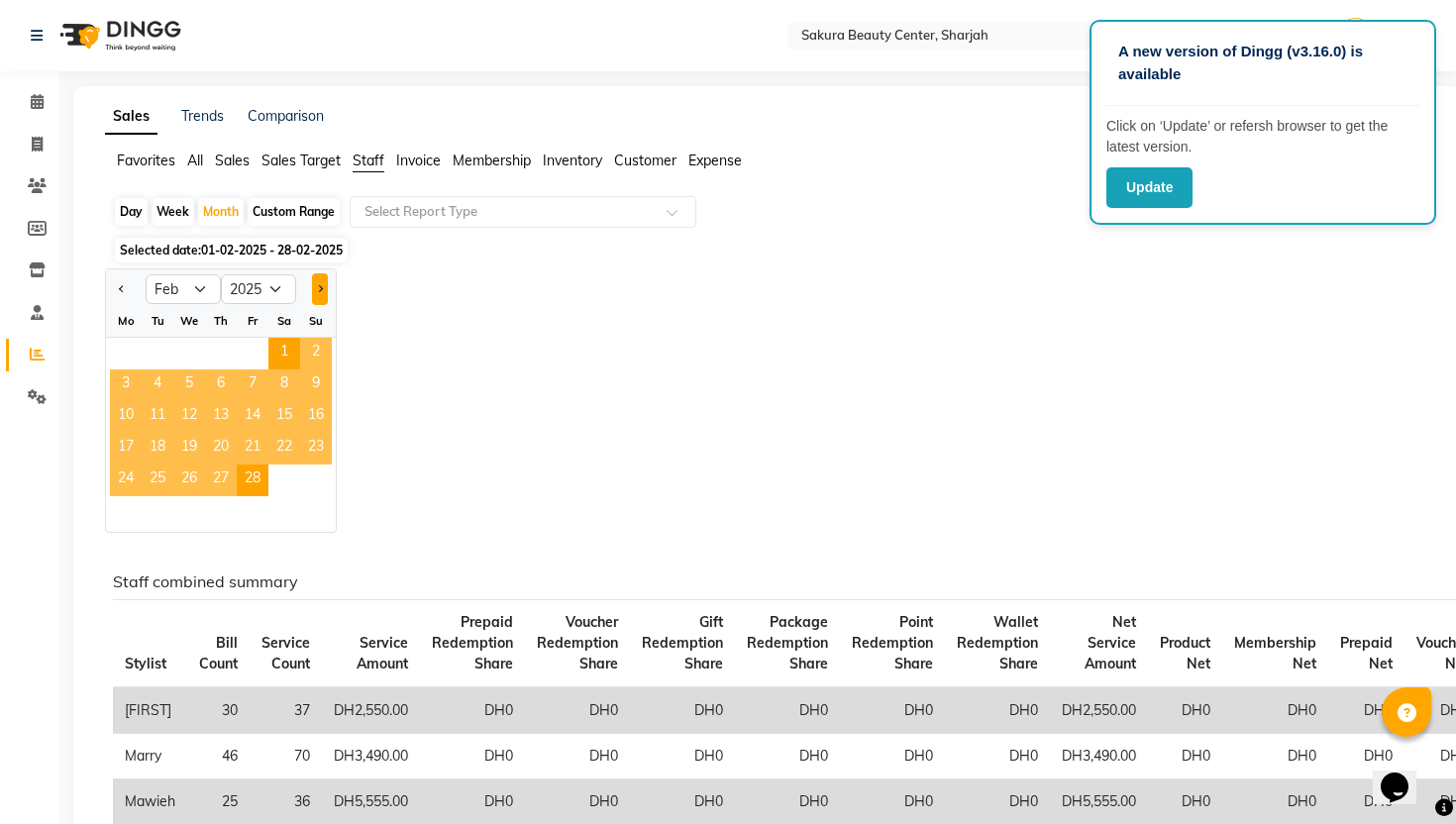 click 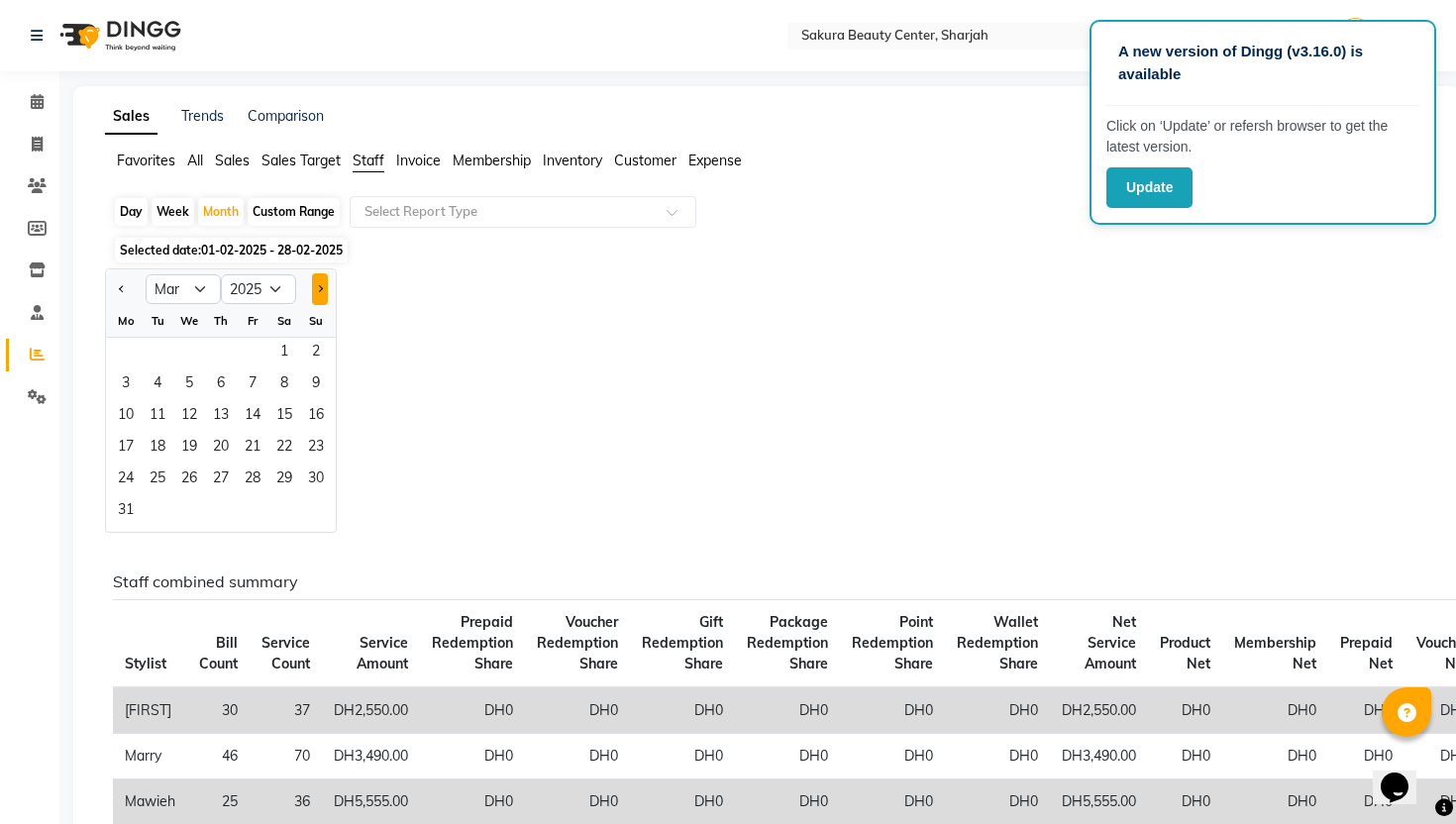 click 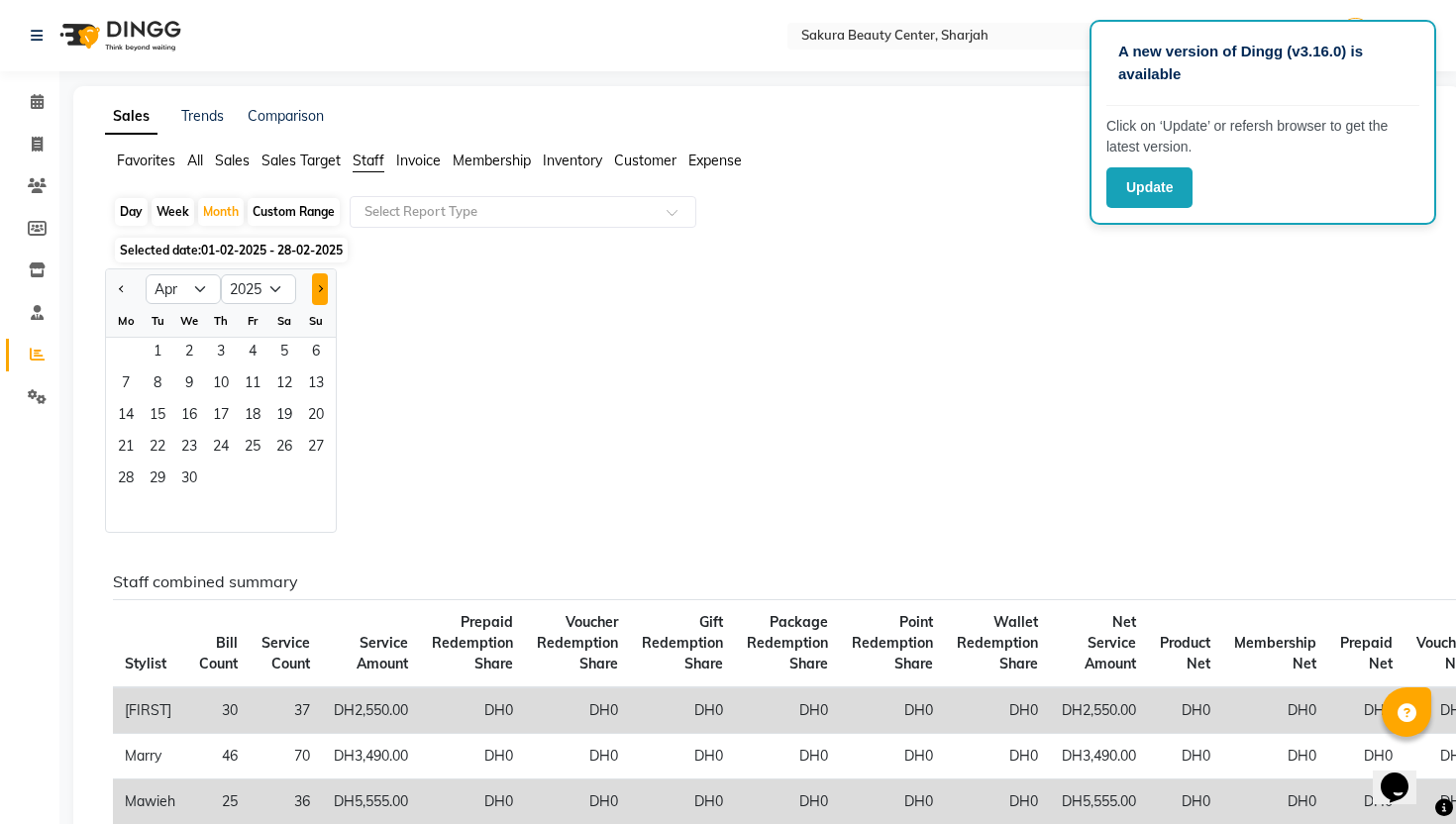 click 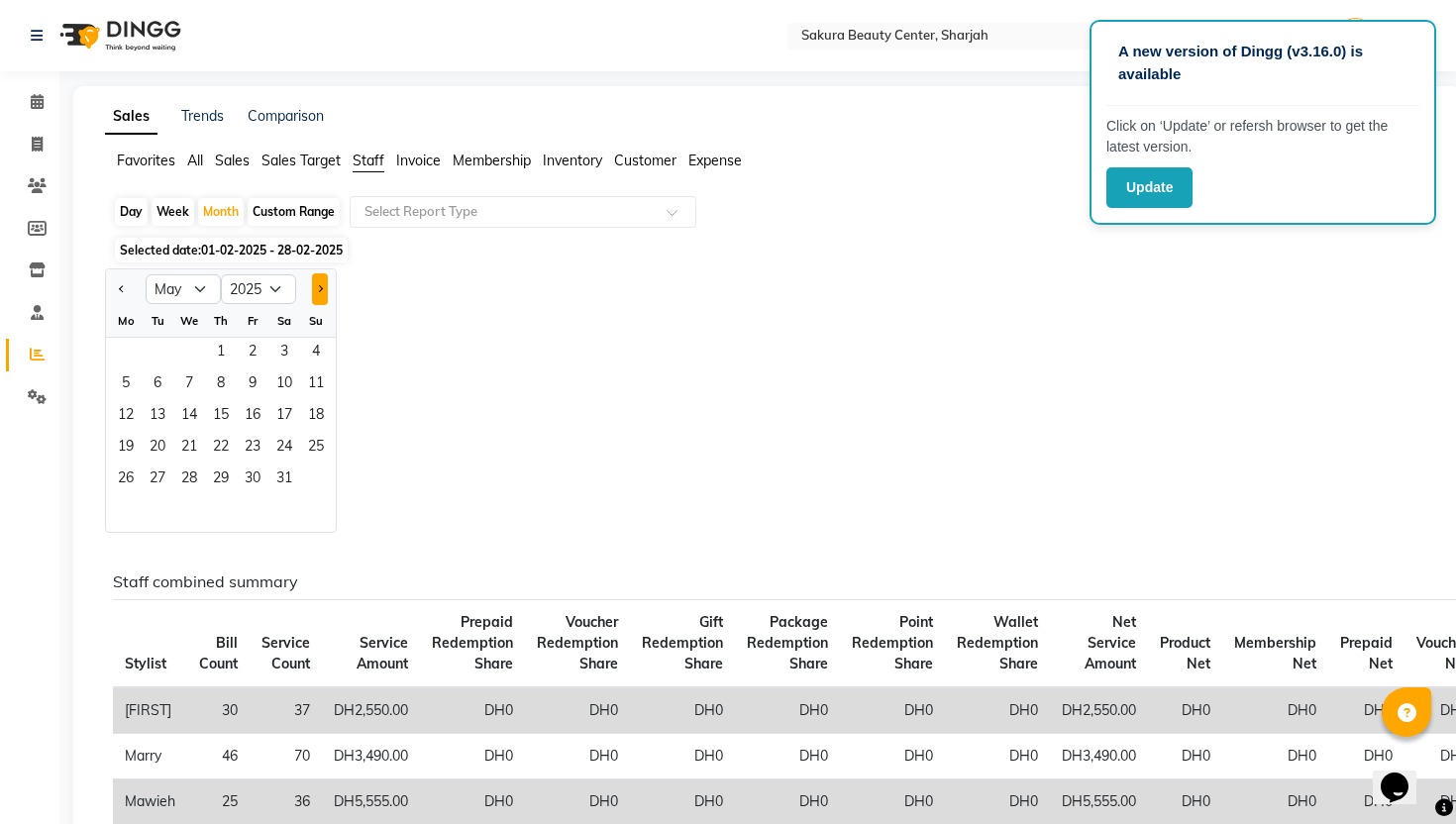 click 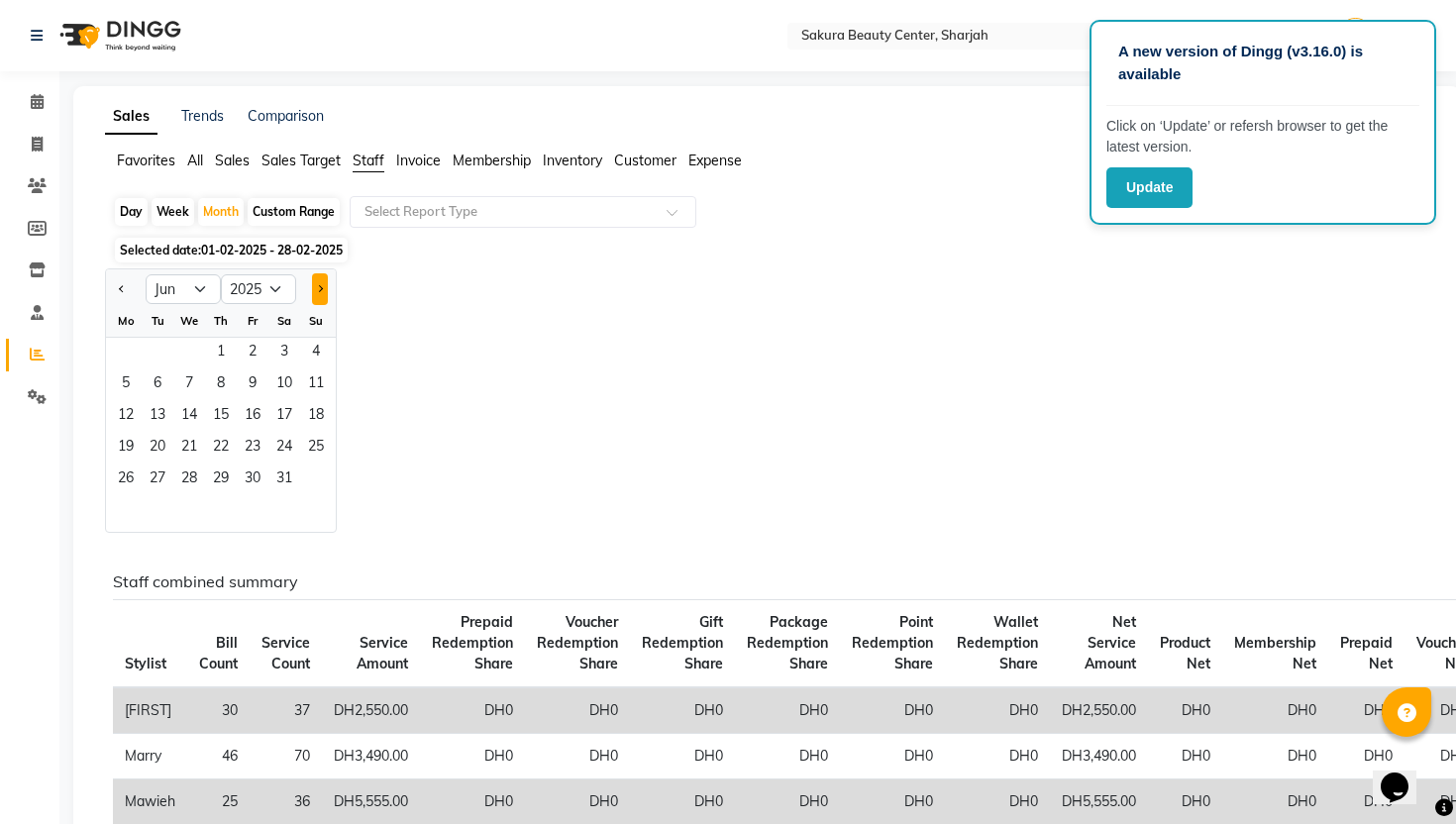 click 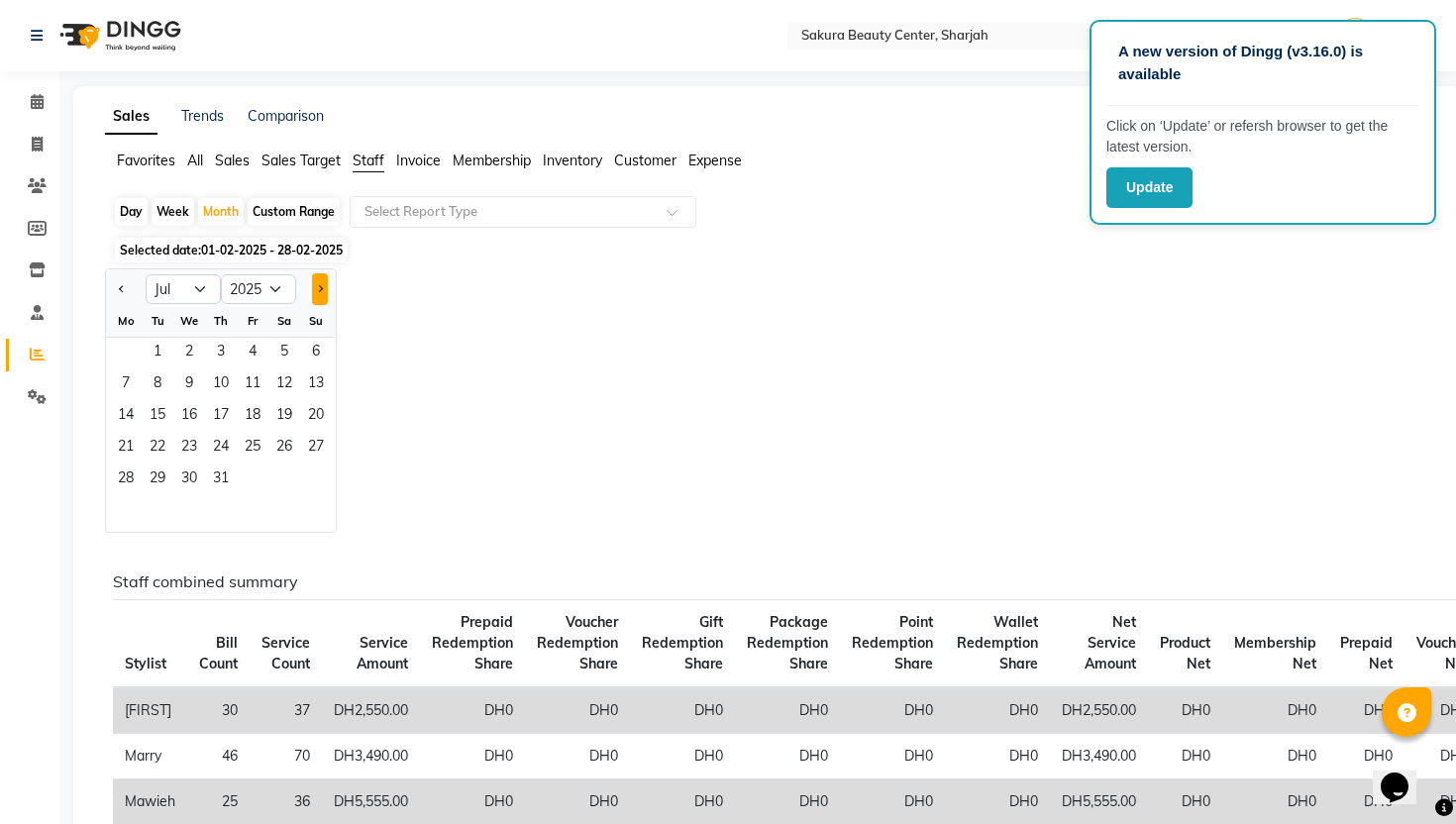 click 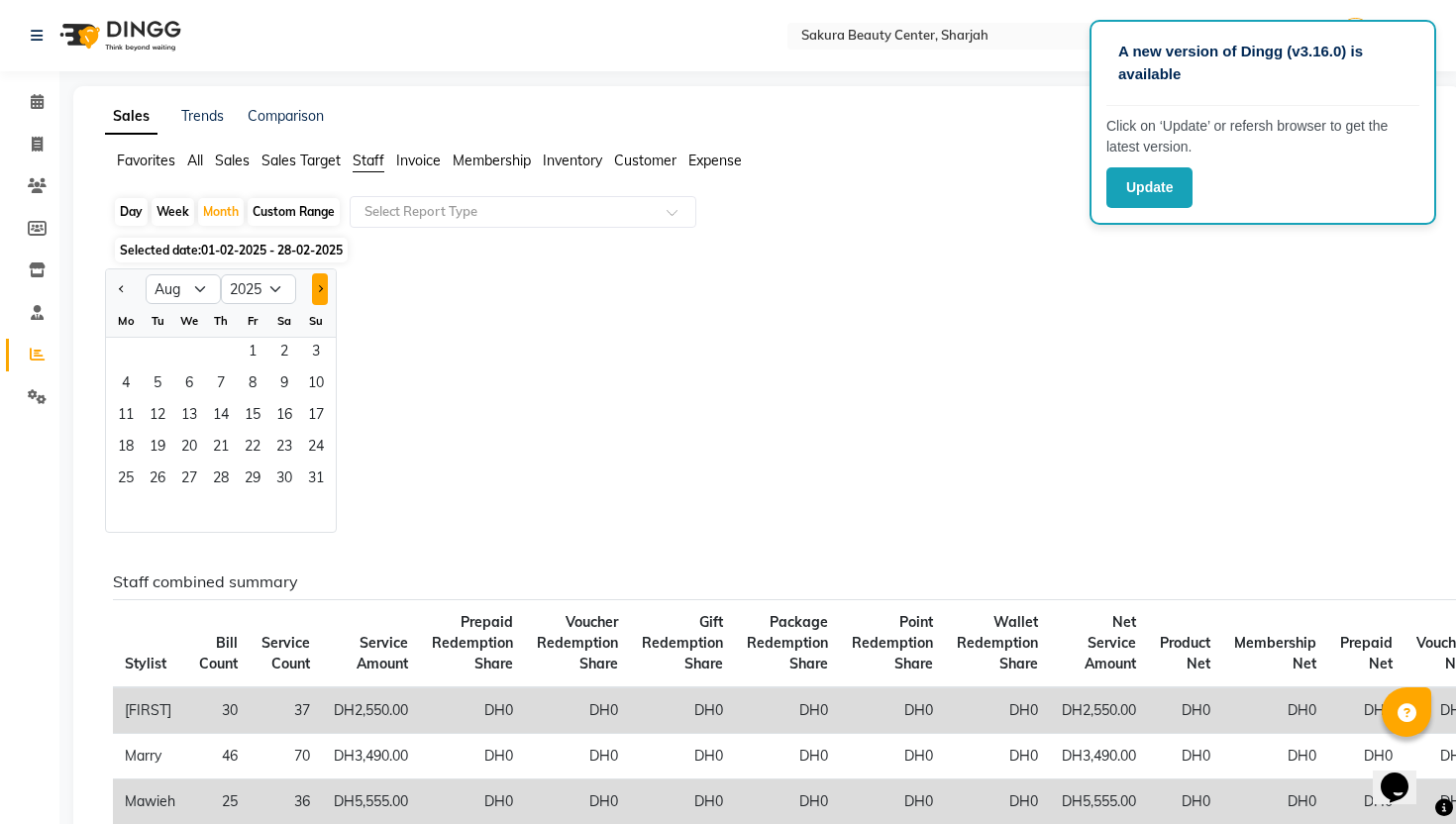 click 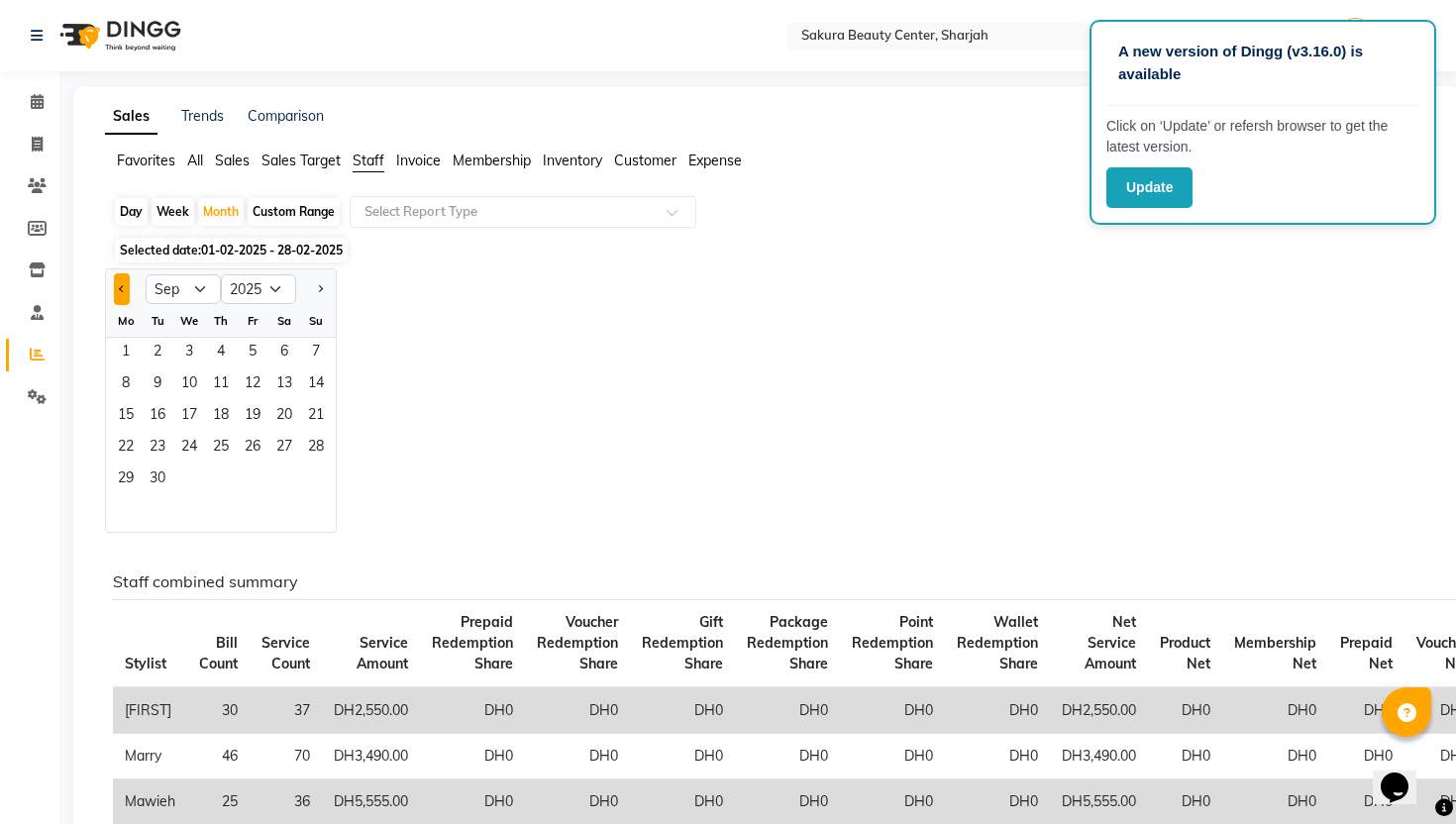 click 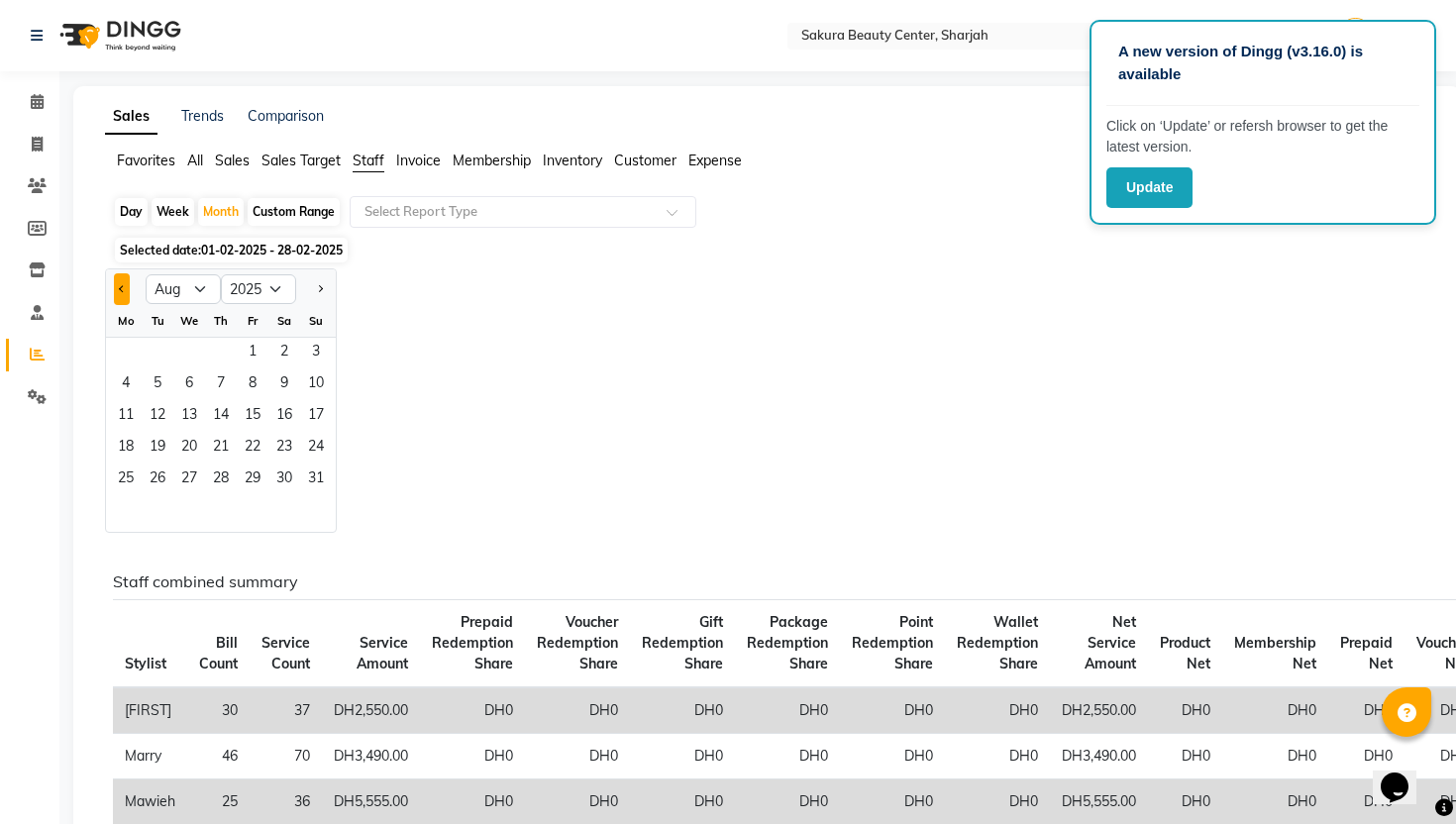 click 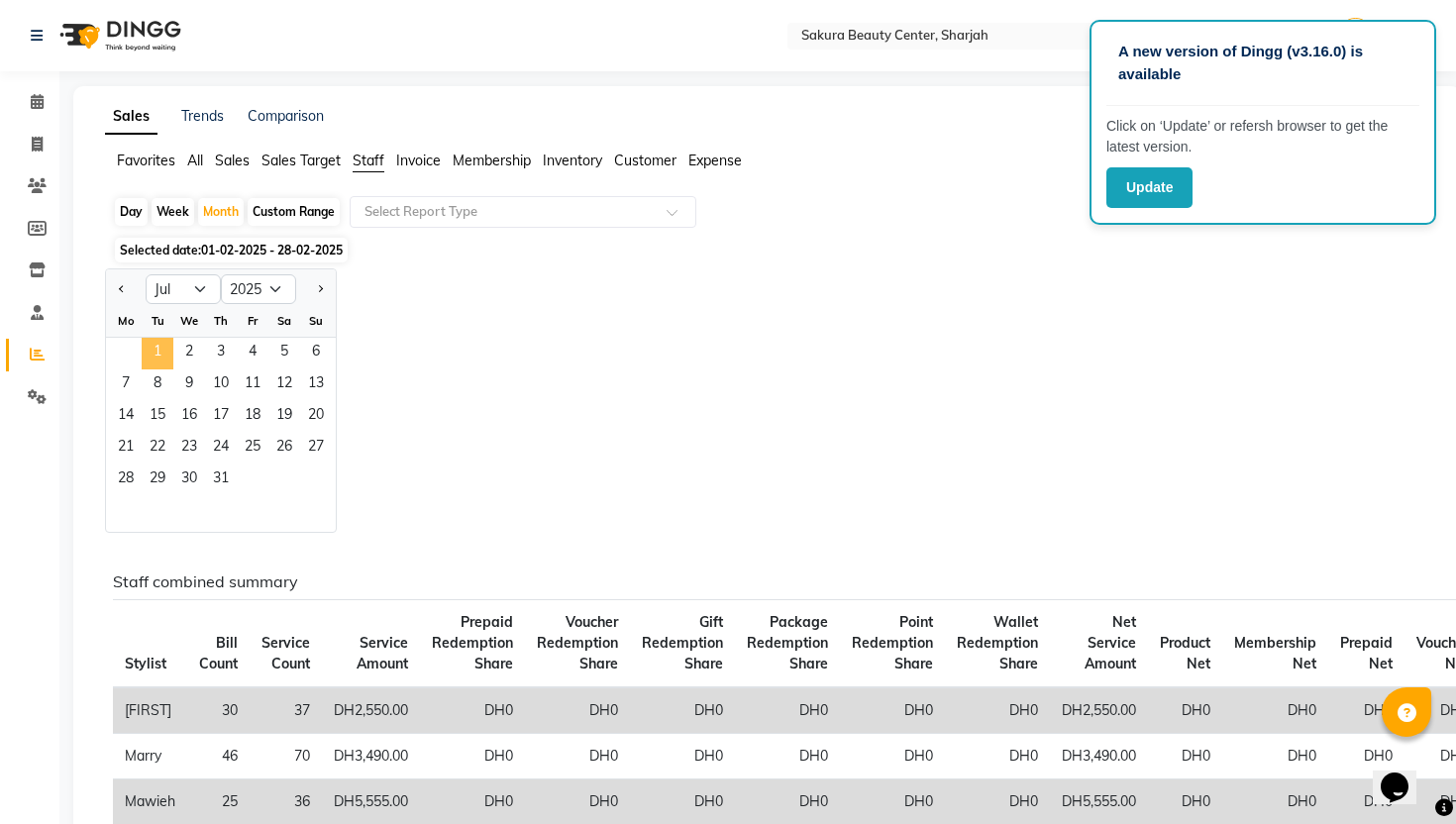 click on "1" 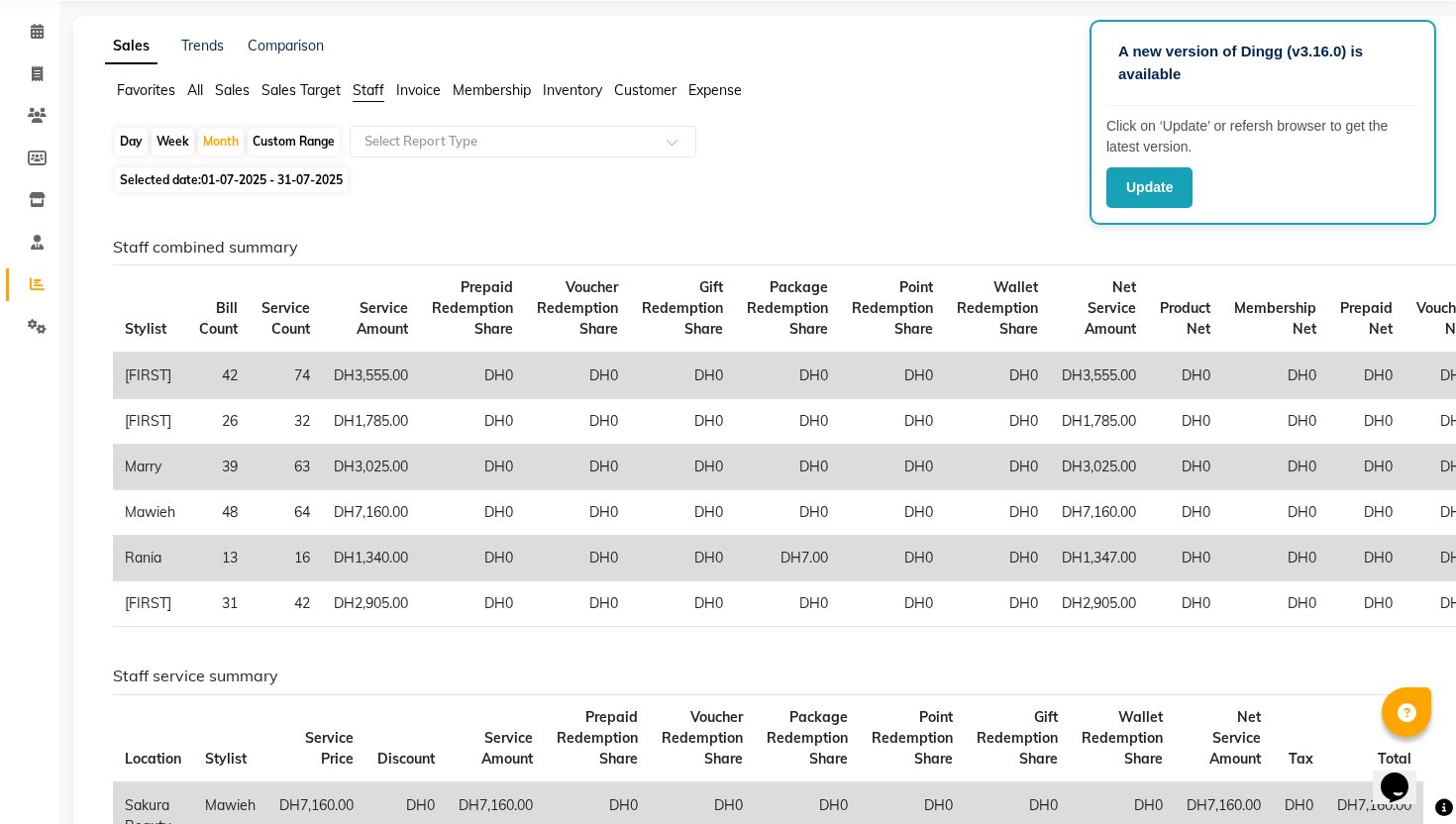 scroll, scrollTop: 73, scrollLeft: 0, axis: vertical 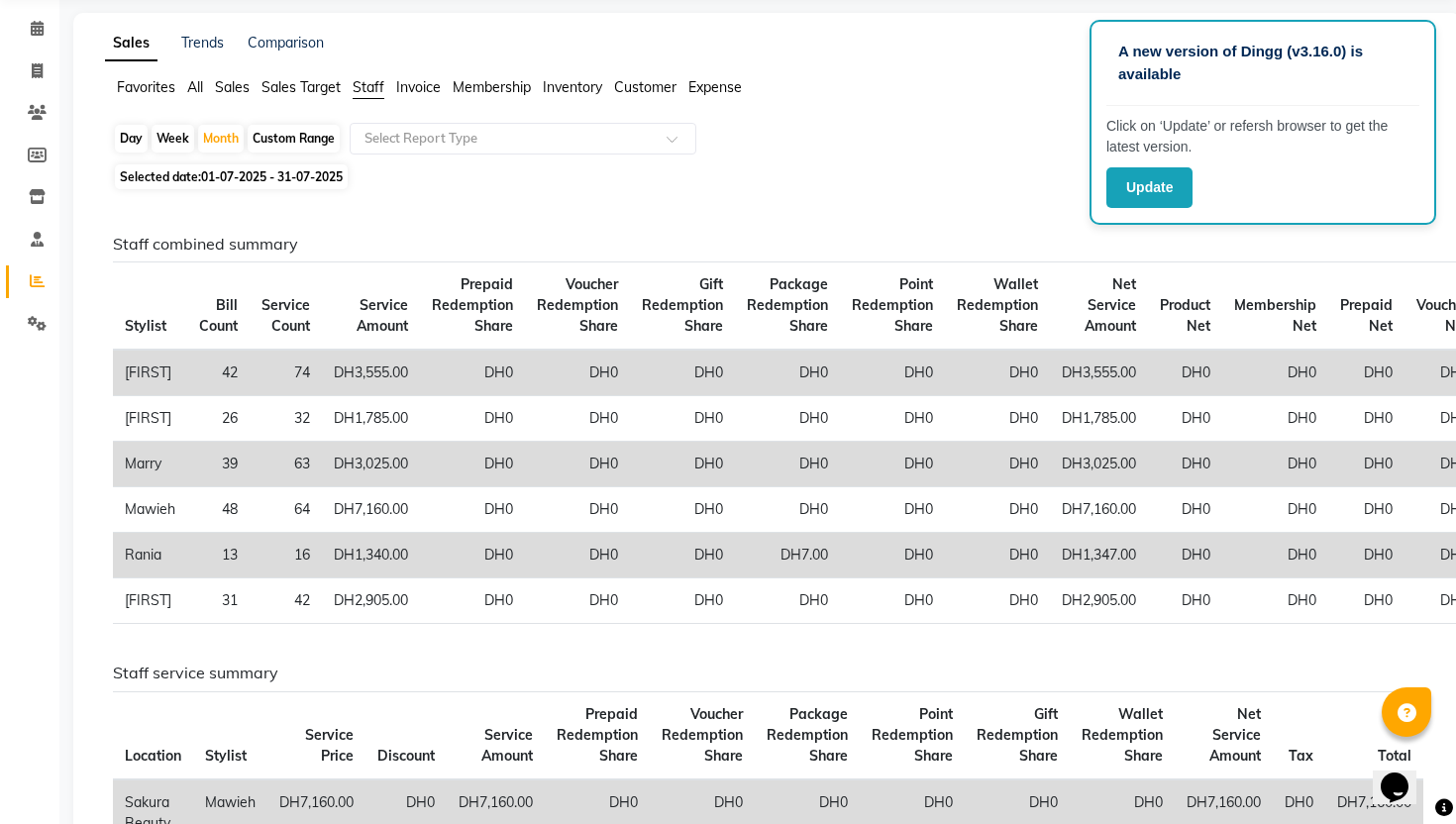 click on "Selected date:  01-07-2025 - 31-07-2025" 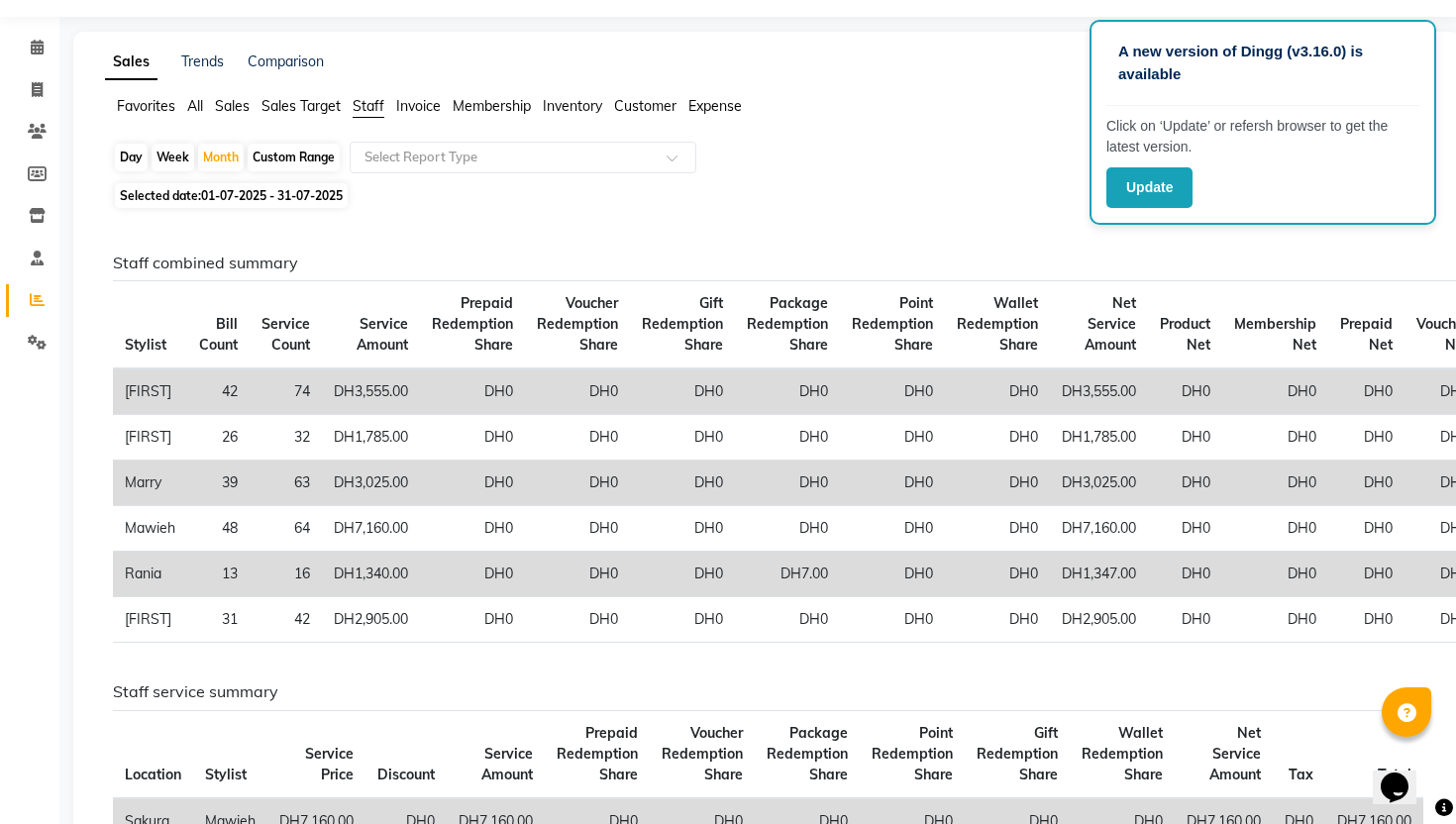 scroll, scrollTop: 0, scrollLeft: 0, axis: both 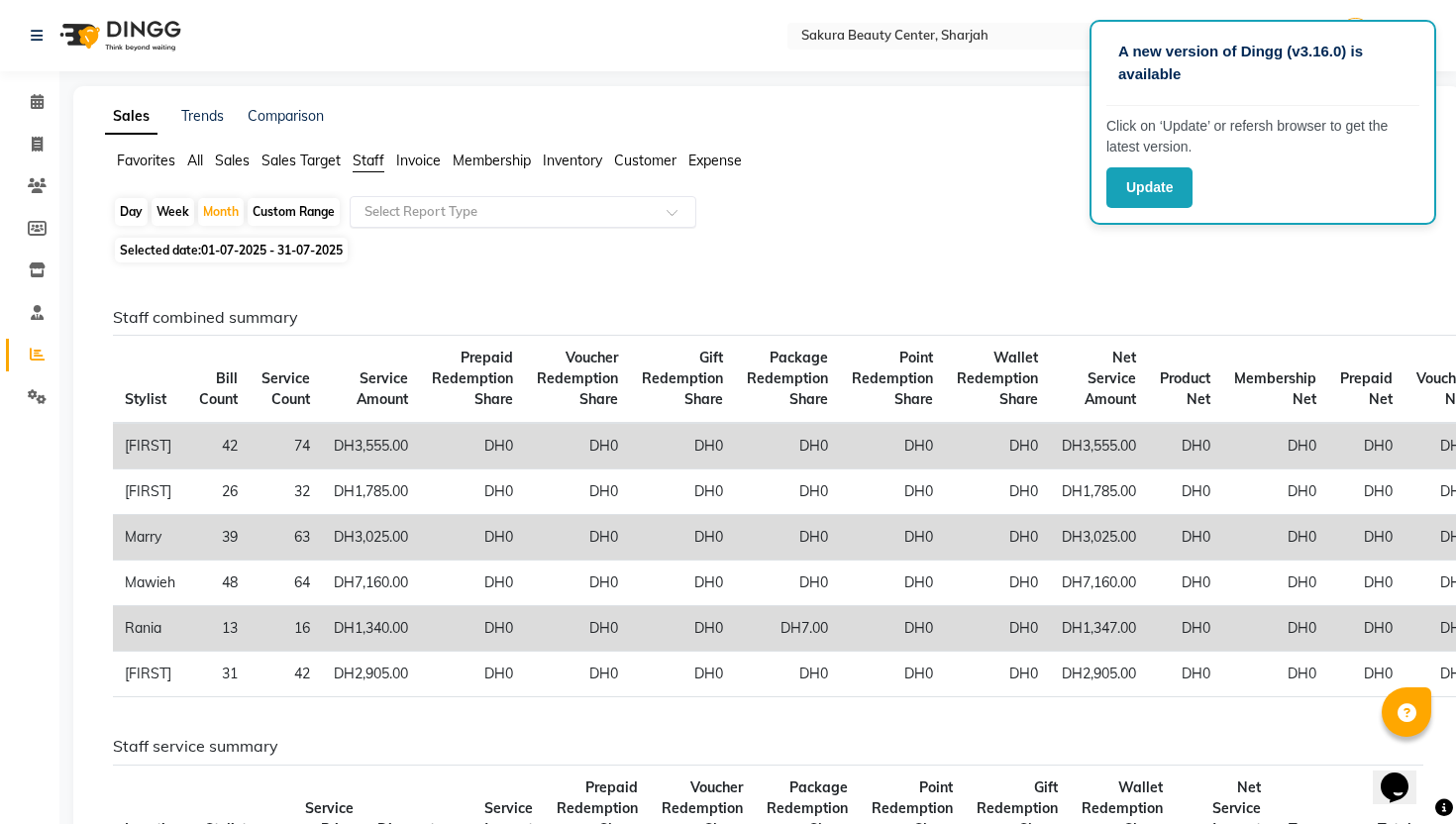 click 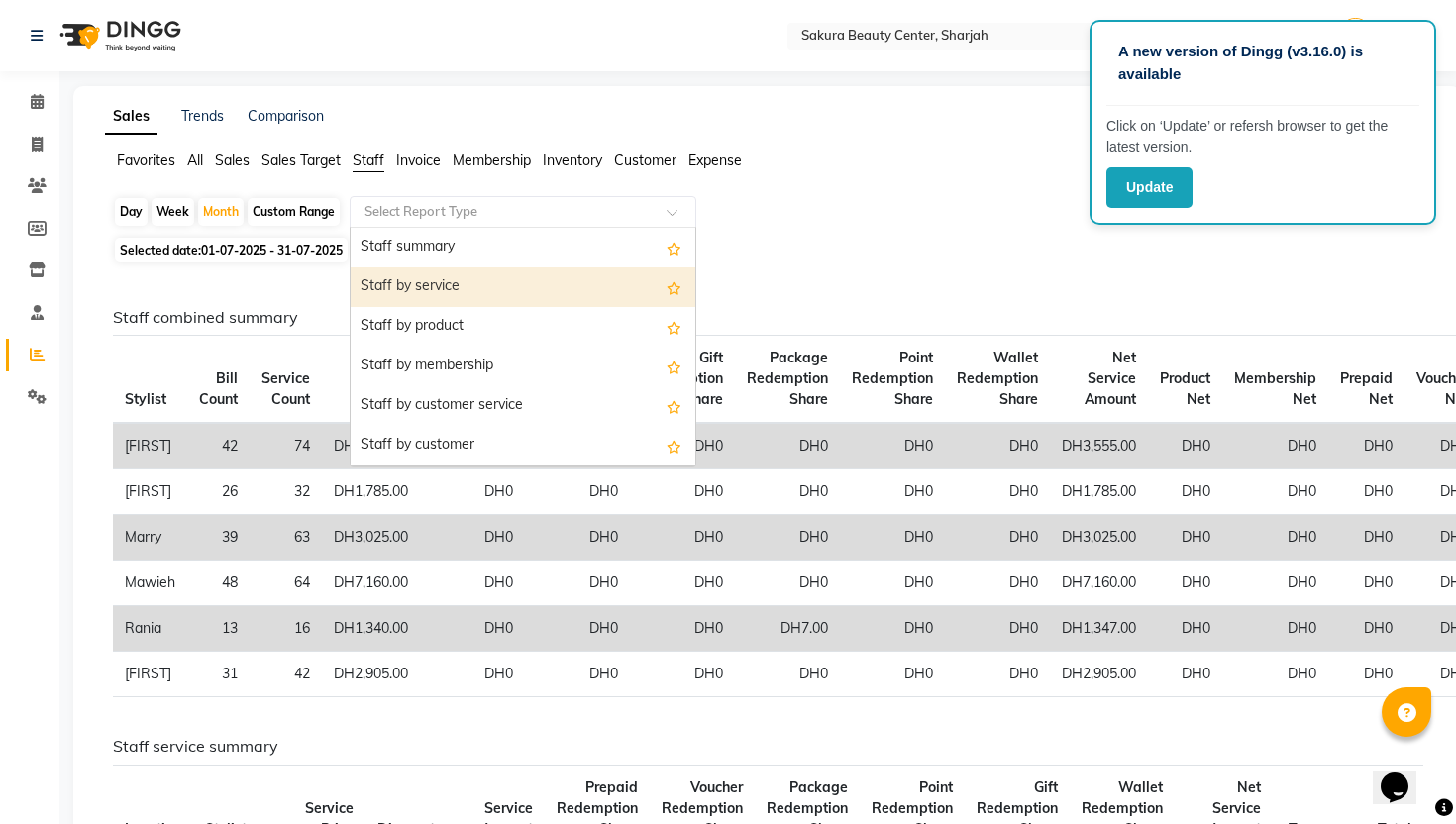 click on "Staff by service" at bounding box center [523, 287] 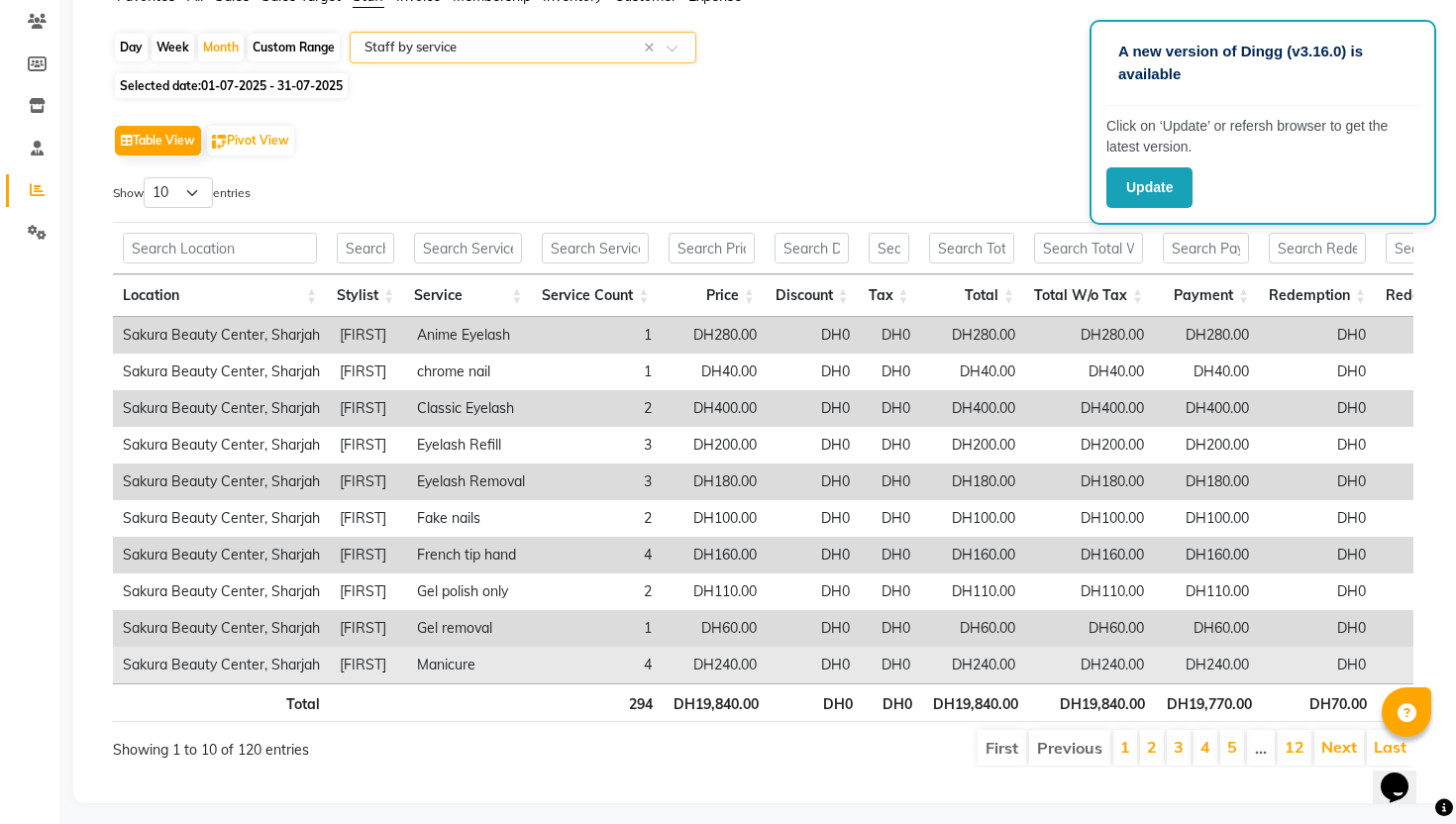 scroll, scrollTop: 170, scrollLeft: 0, axis: vertical 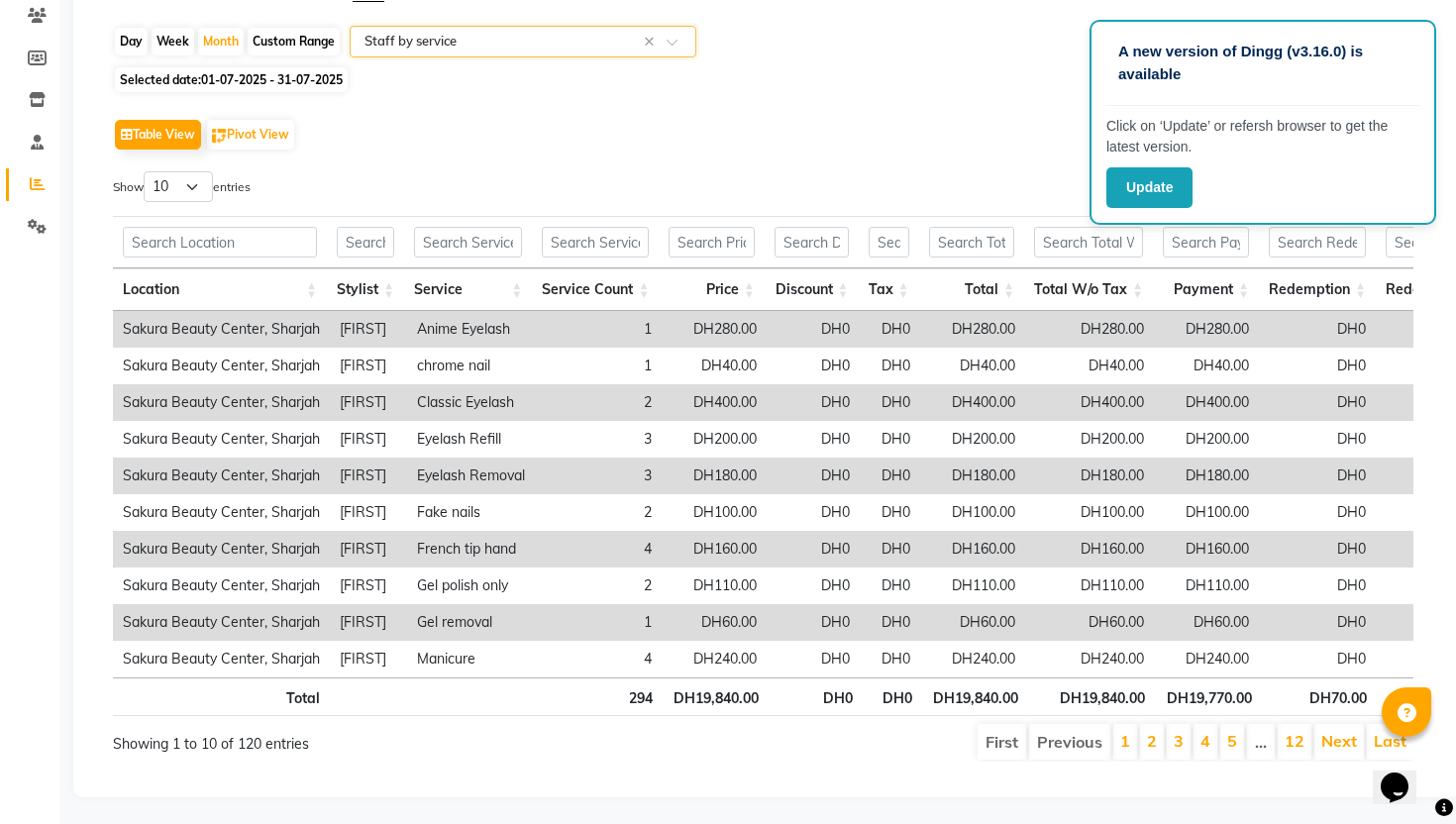 click on "Stylist" at bounding box center (365, 289) 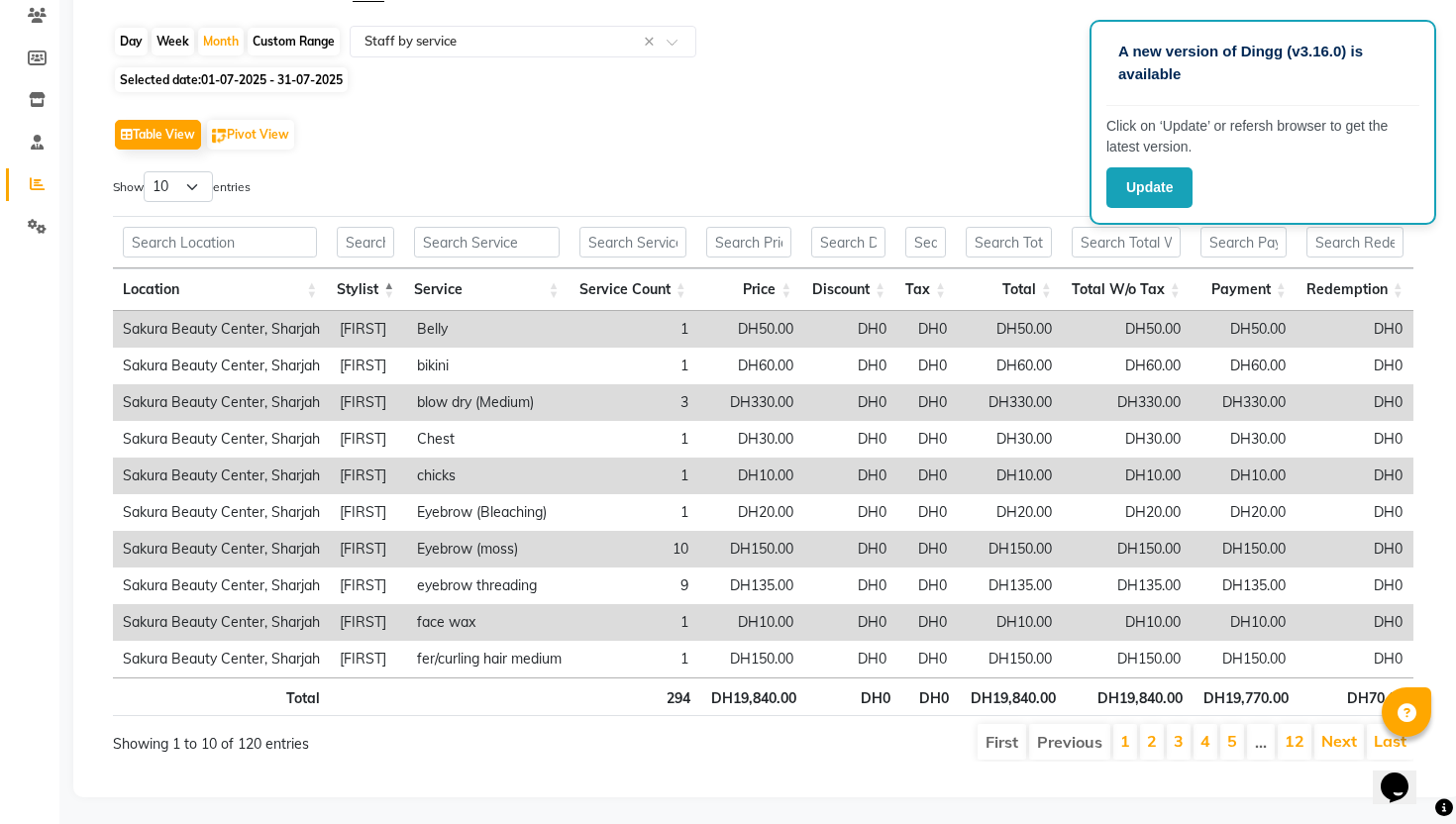 click on "Stylist" at bounding box center [365, 289] 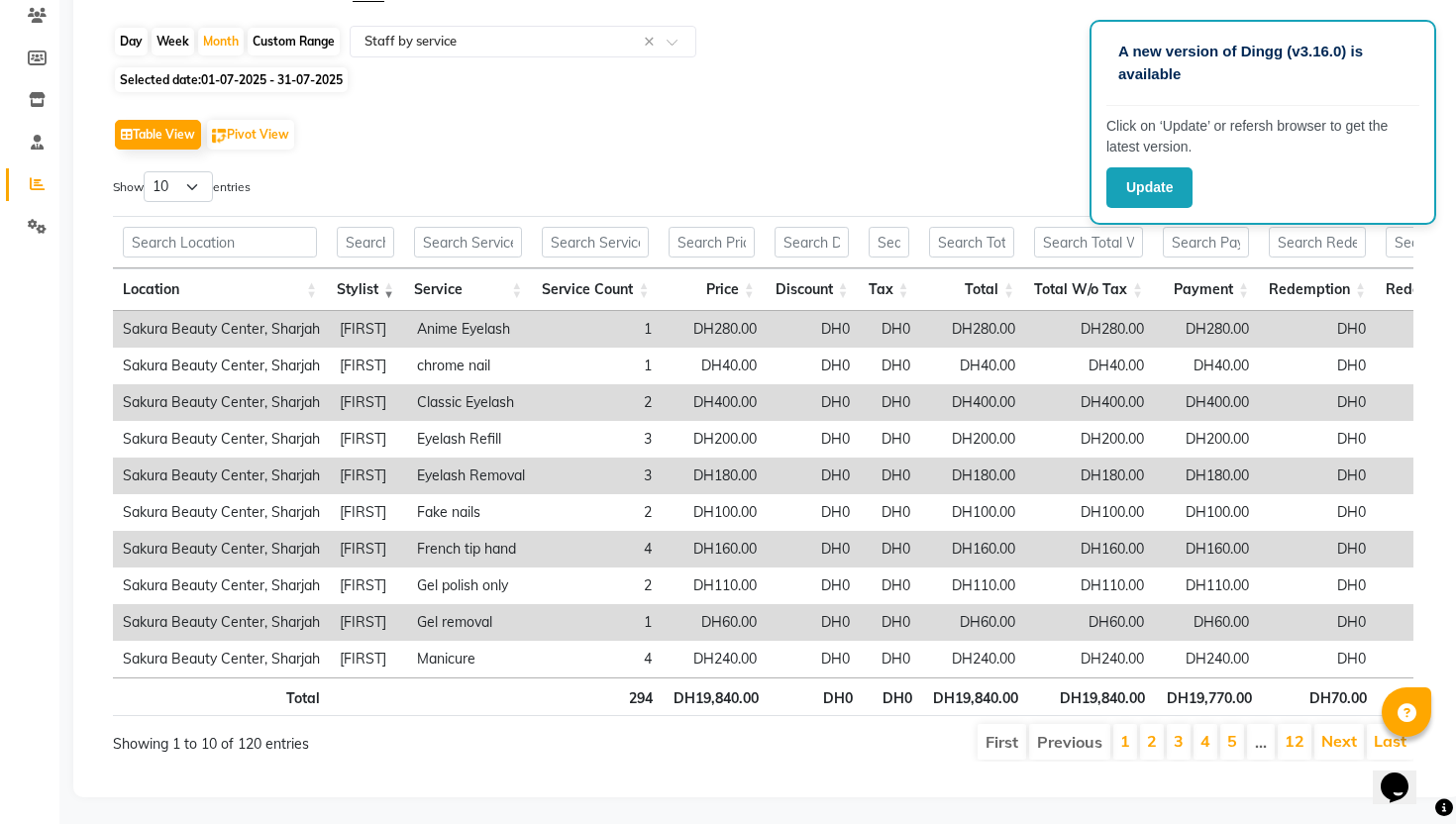 click on "Stylist" at bounding box center [365, 289] 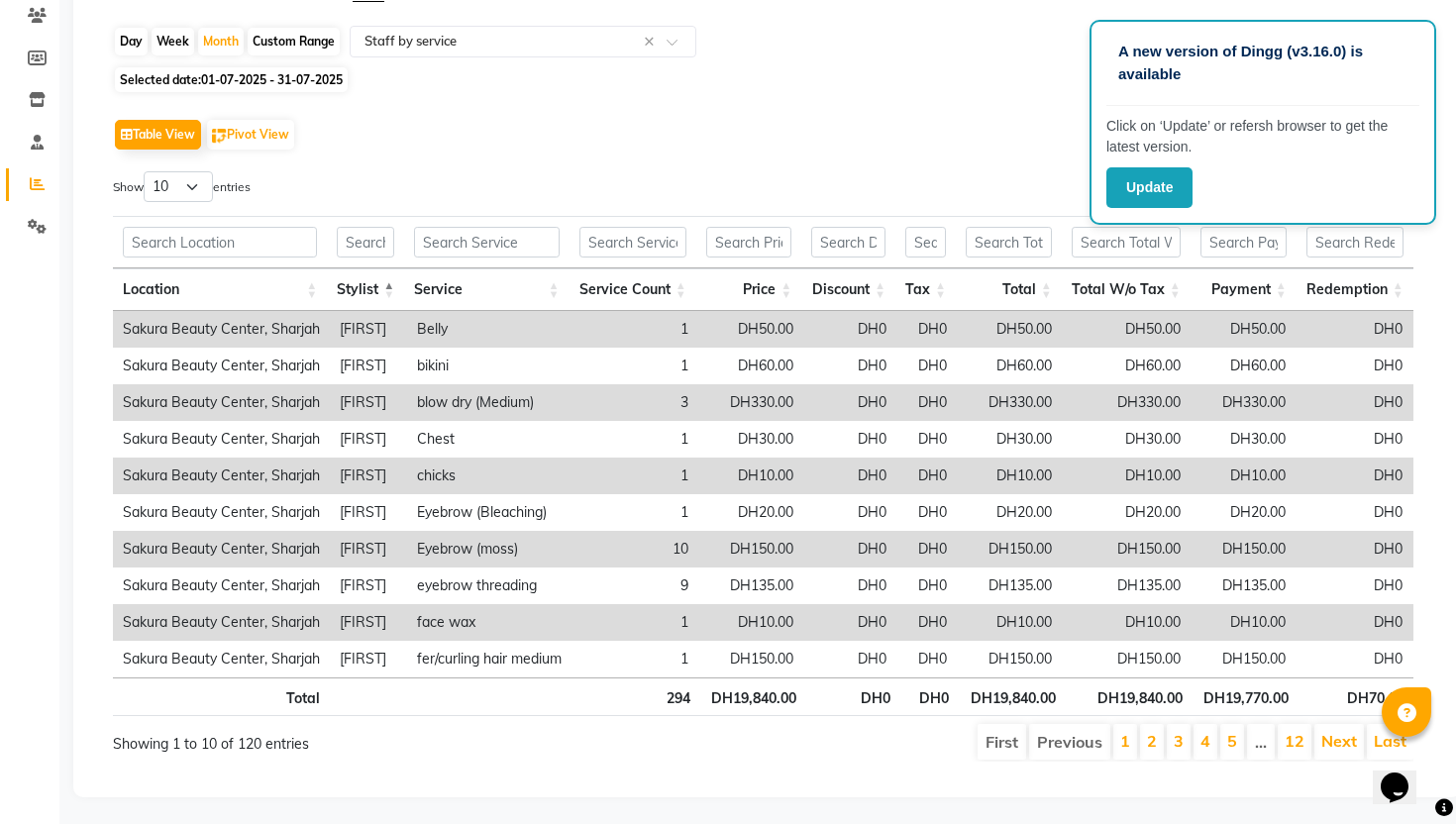 click on "Stylist" at bounding box center (365, 289) 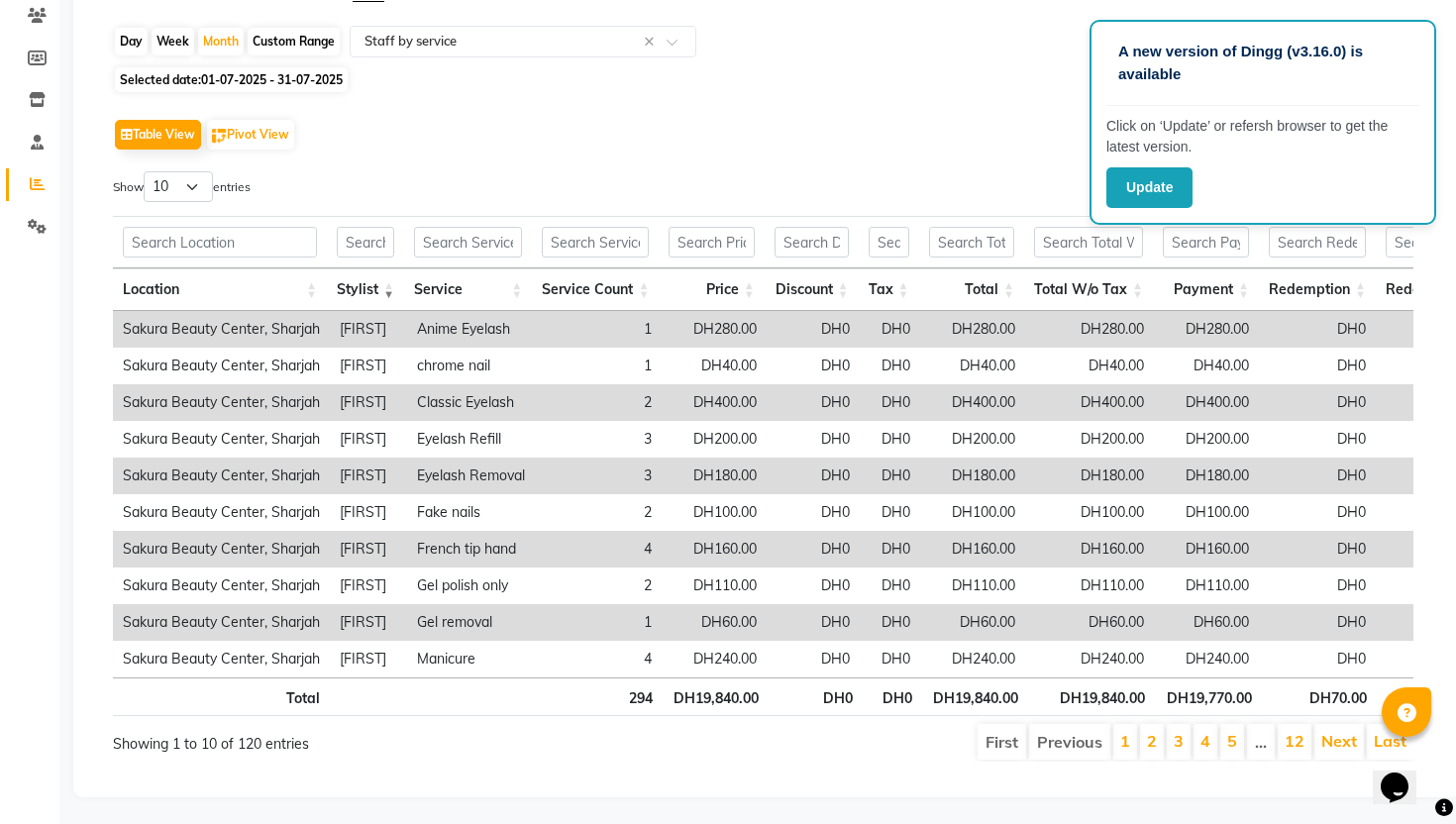 click on "Stylist" at bounding box center [365, 289] 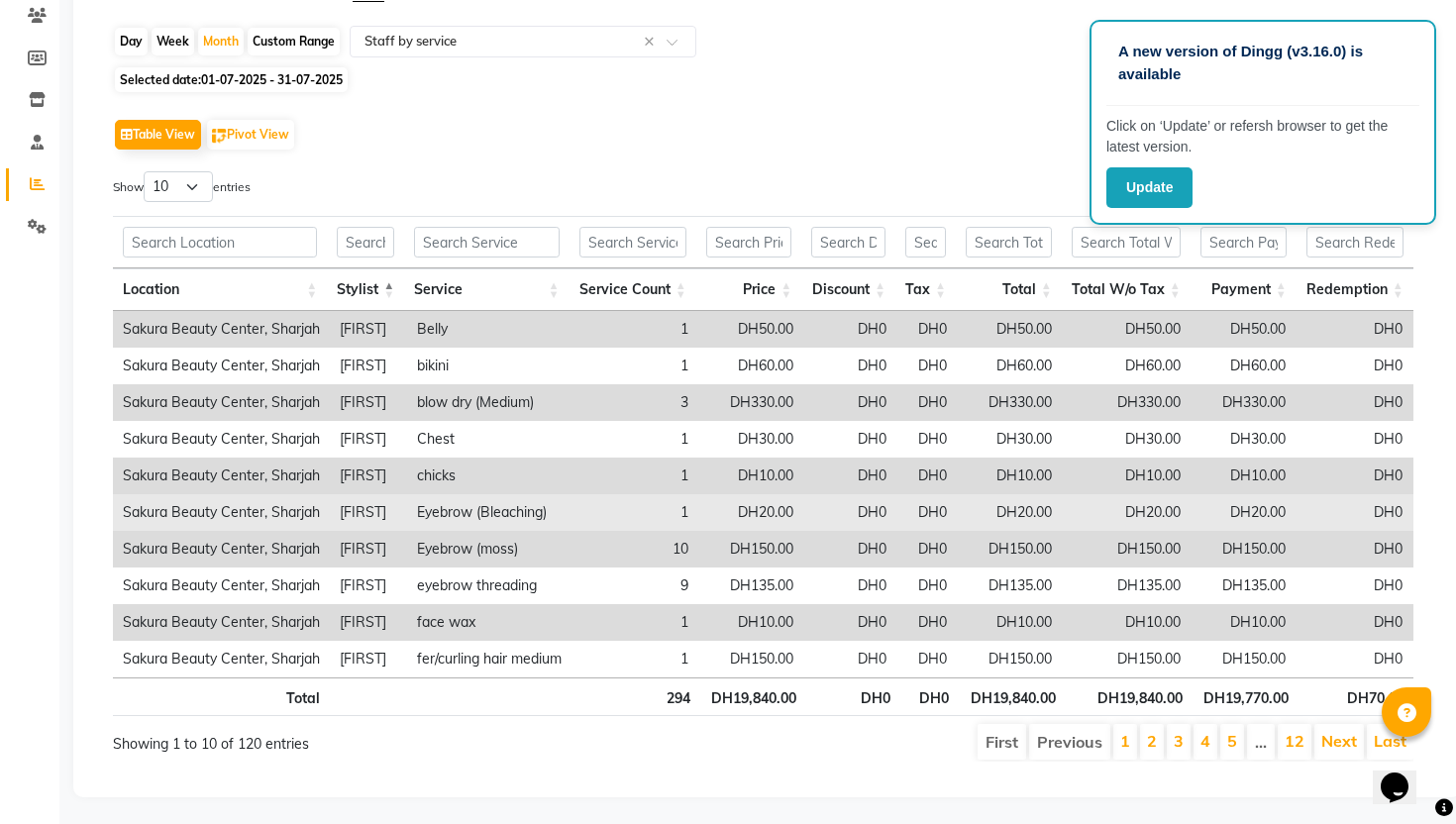 scroll, scrollTop: 174, scrollLeft: 0, axis: vertical 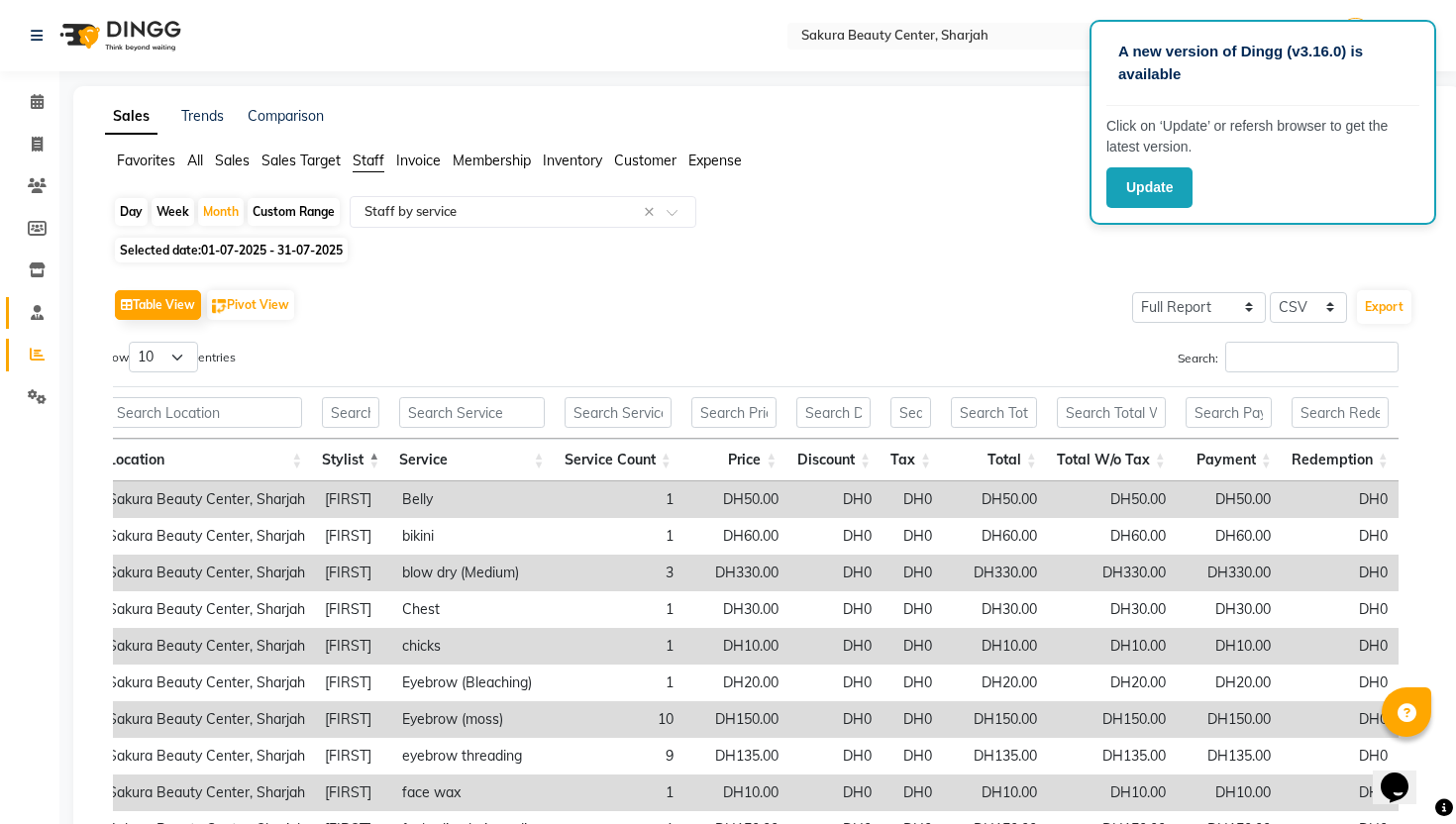 click 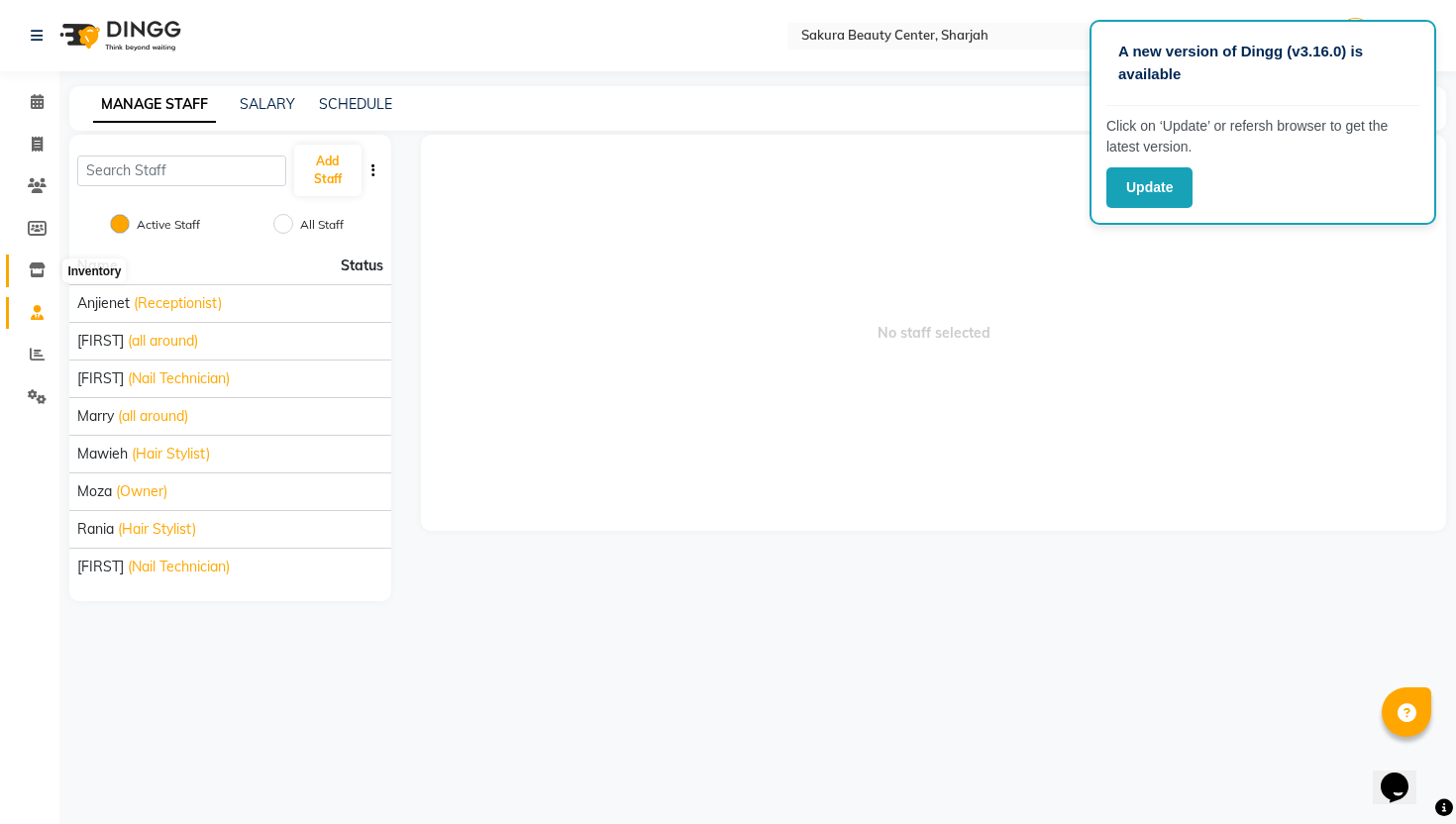 click 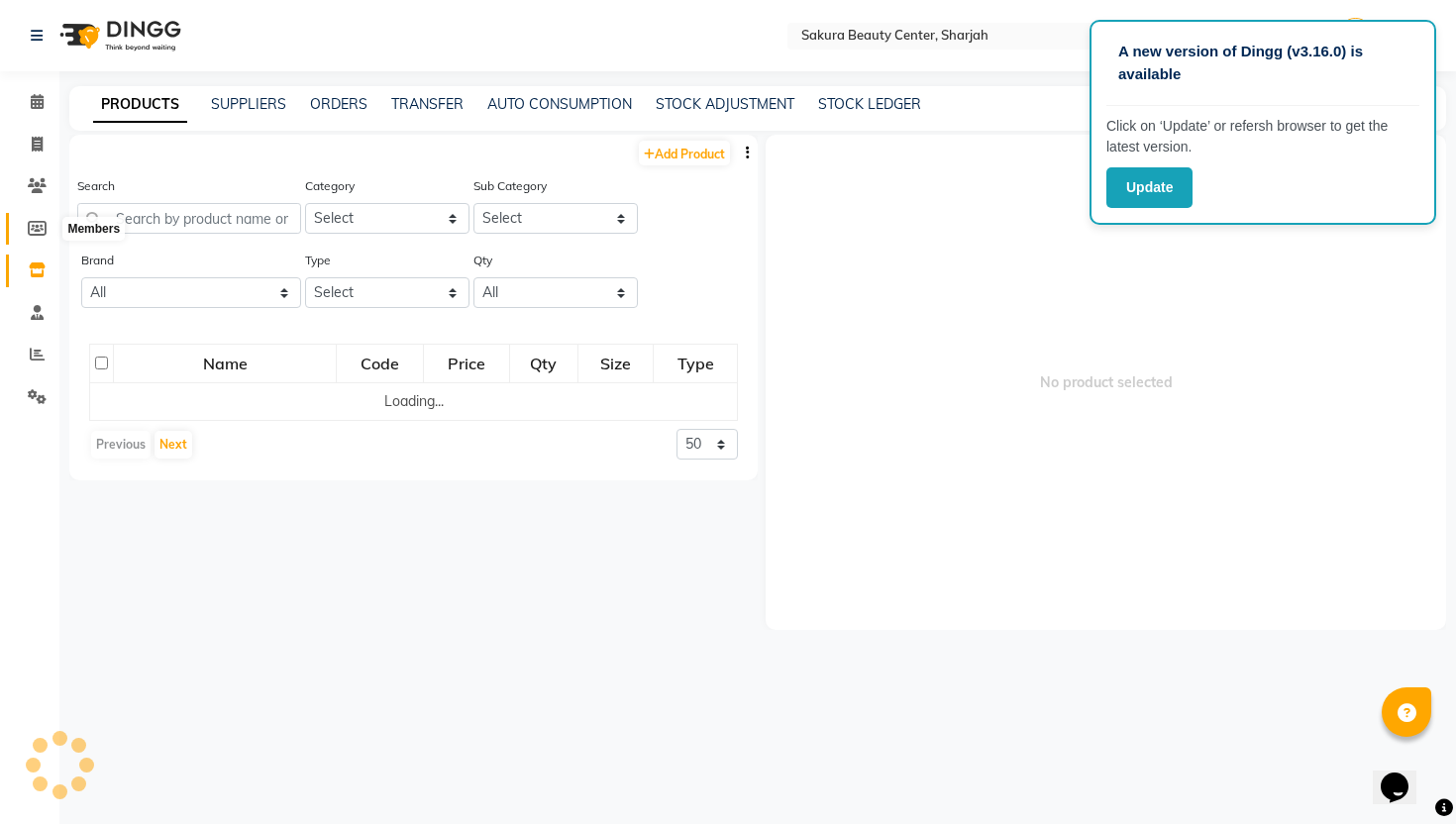 click 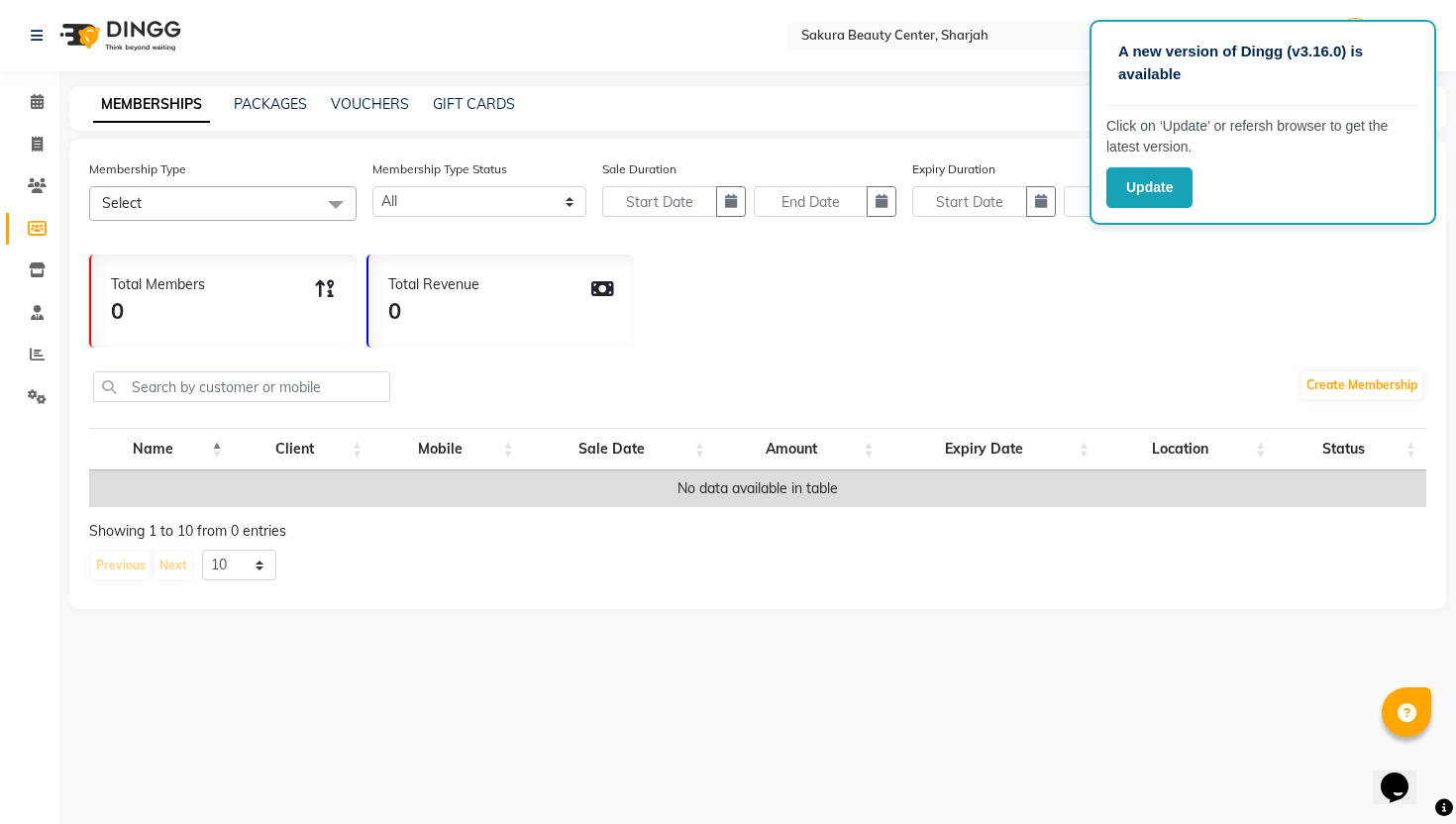 click on "Members" 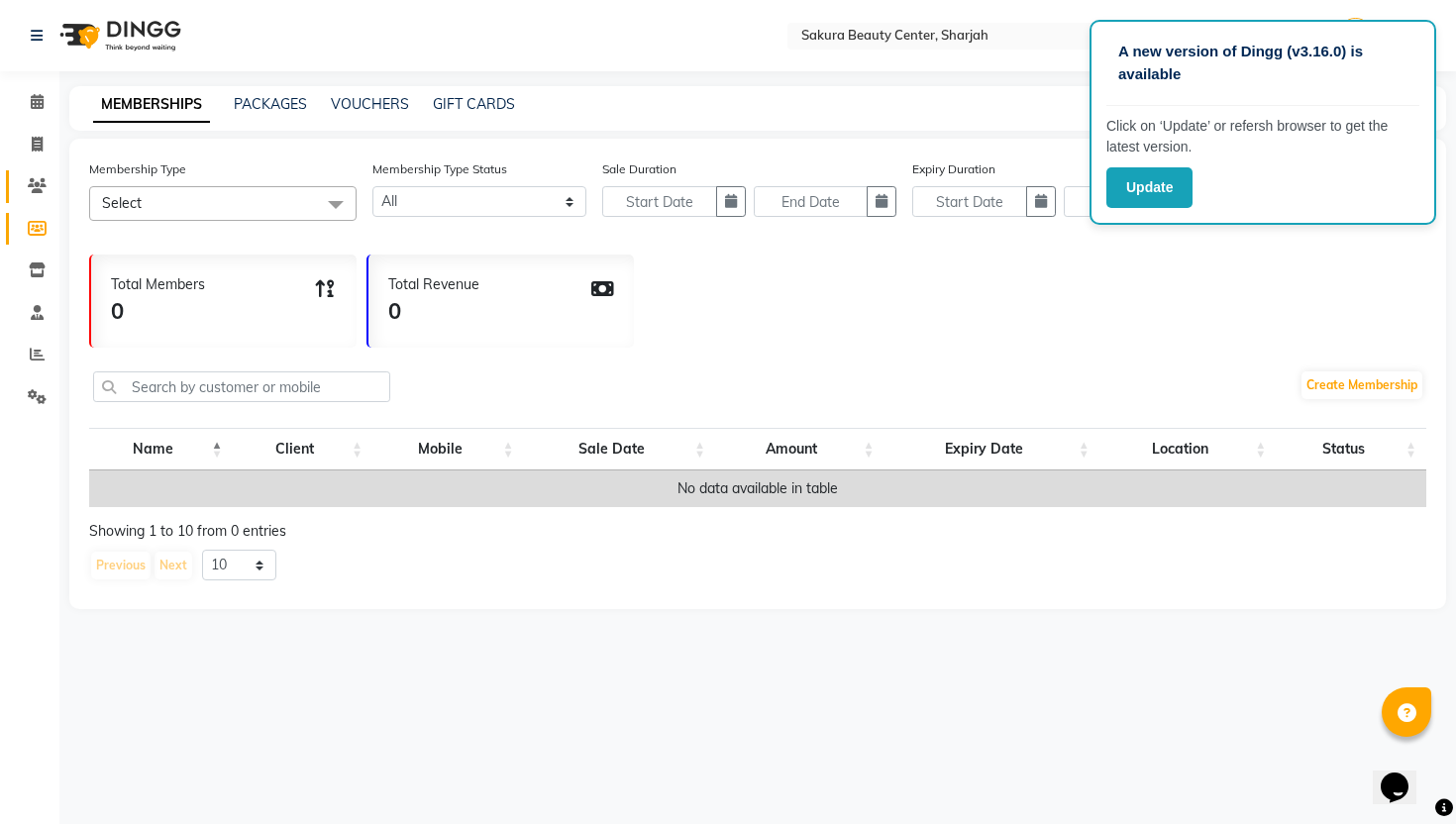 click on "Clients" 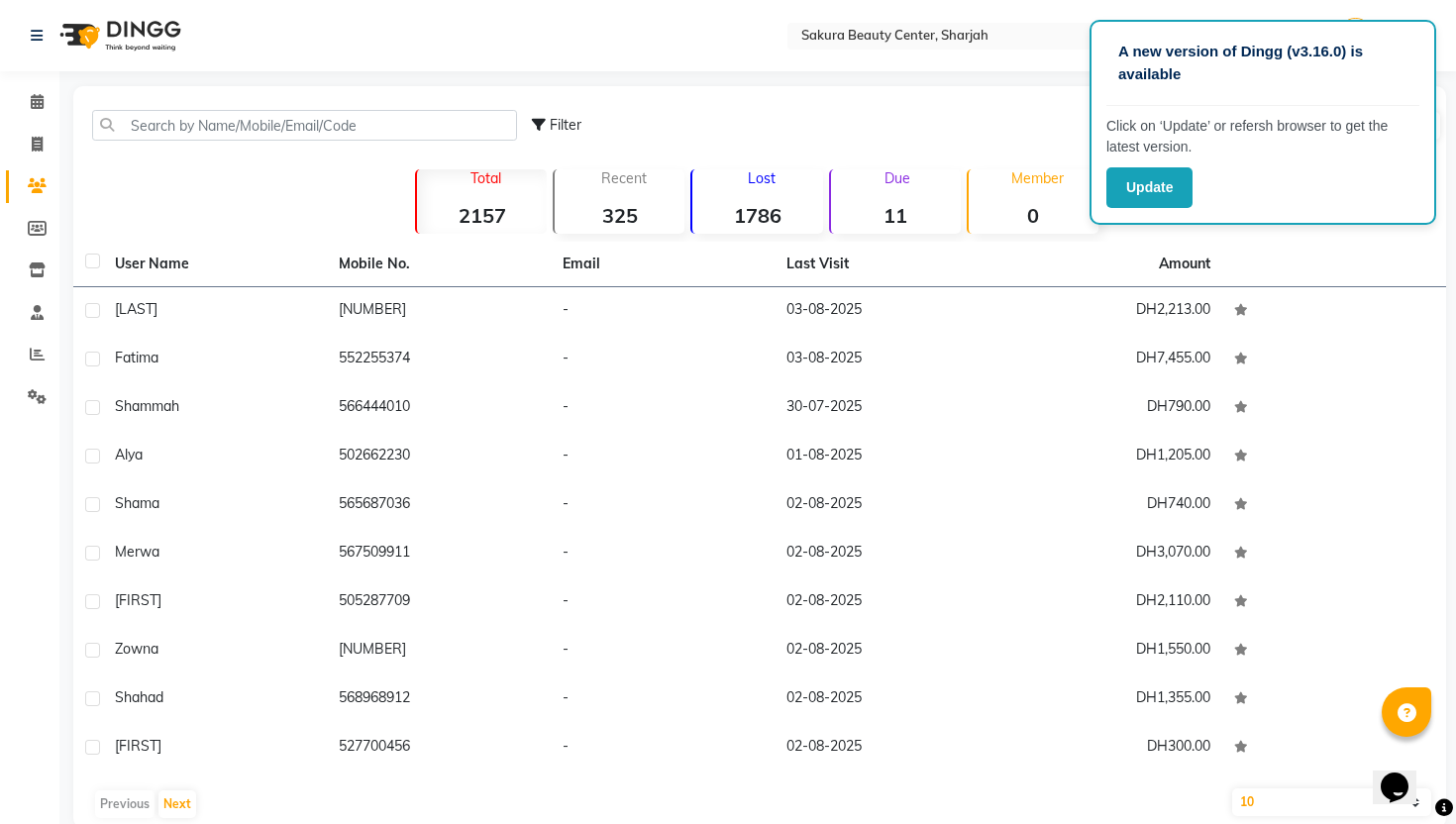click on "Clients" 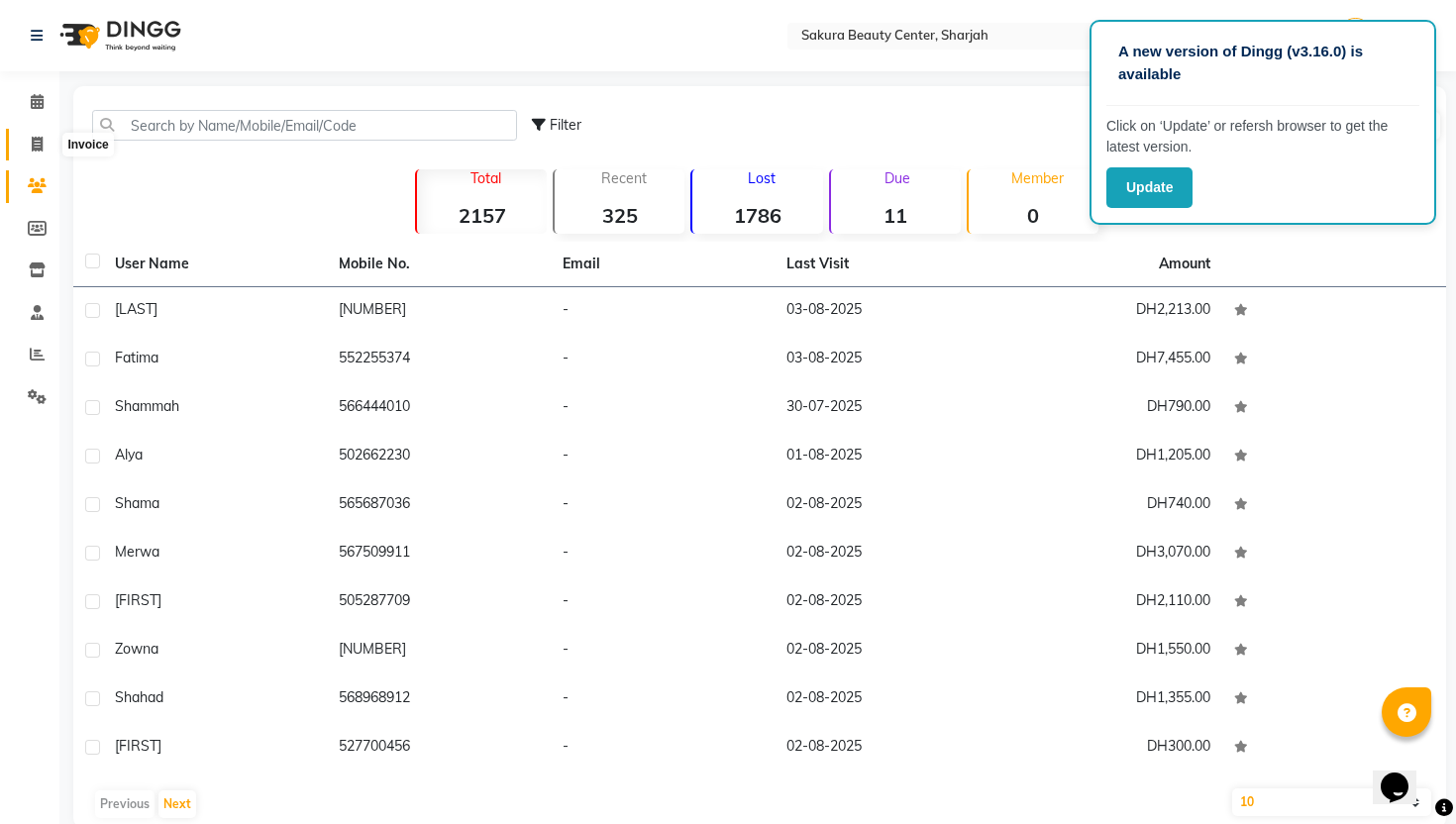 click 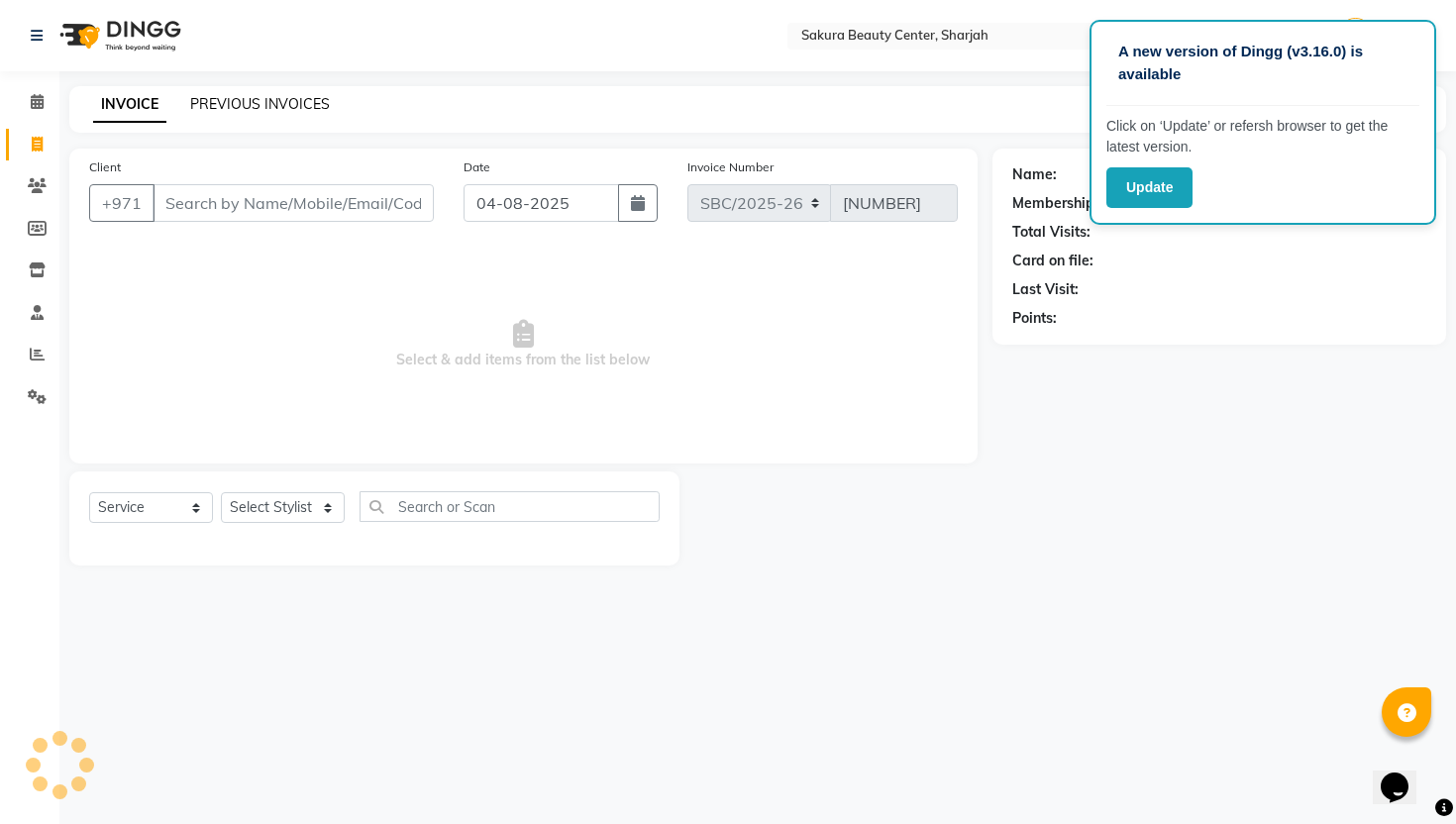click on "PREVIOUS INVOICES" 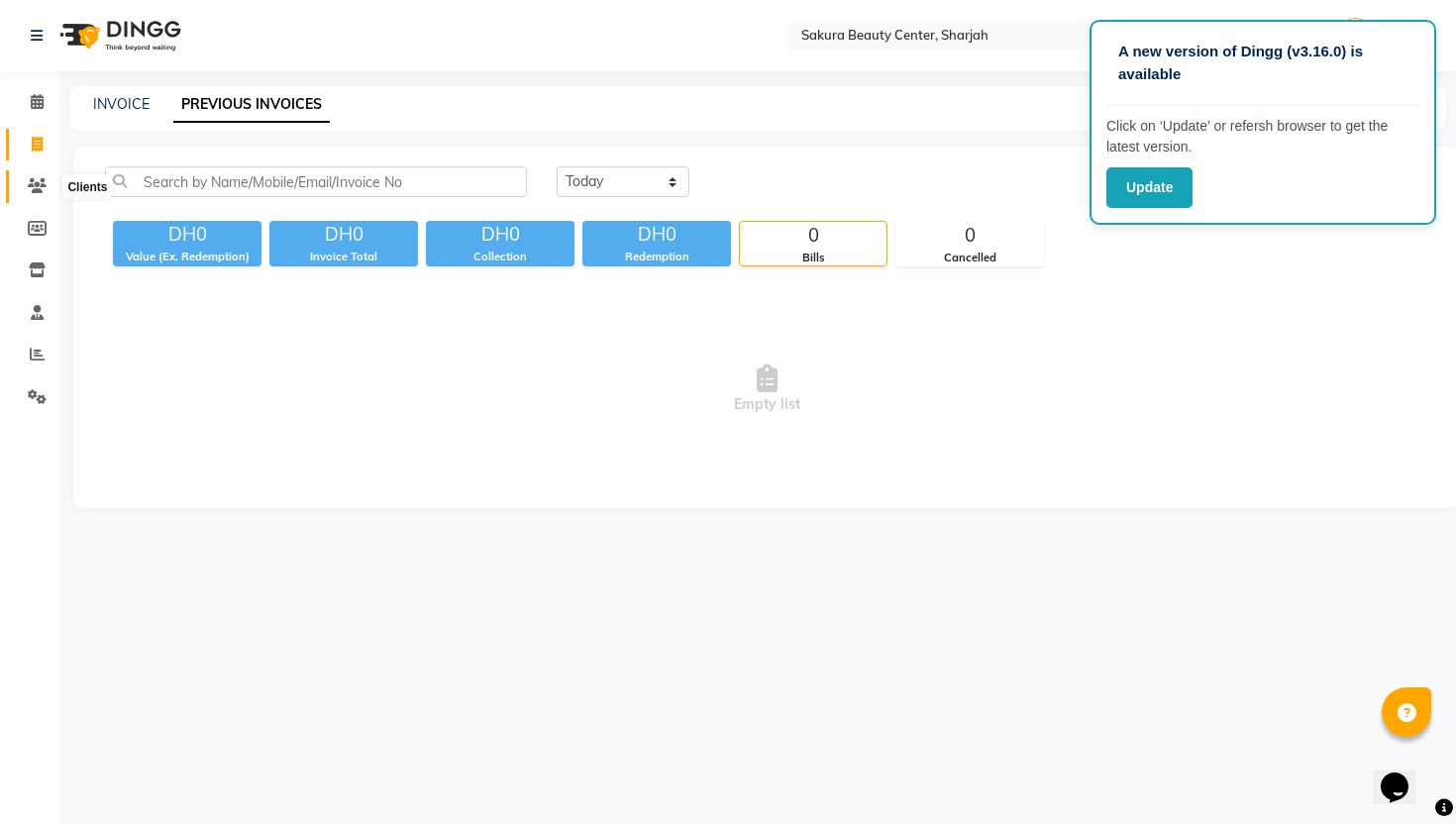 click 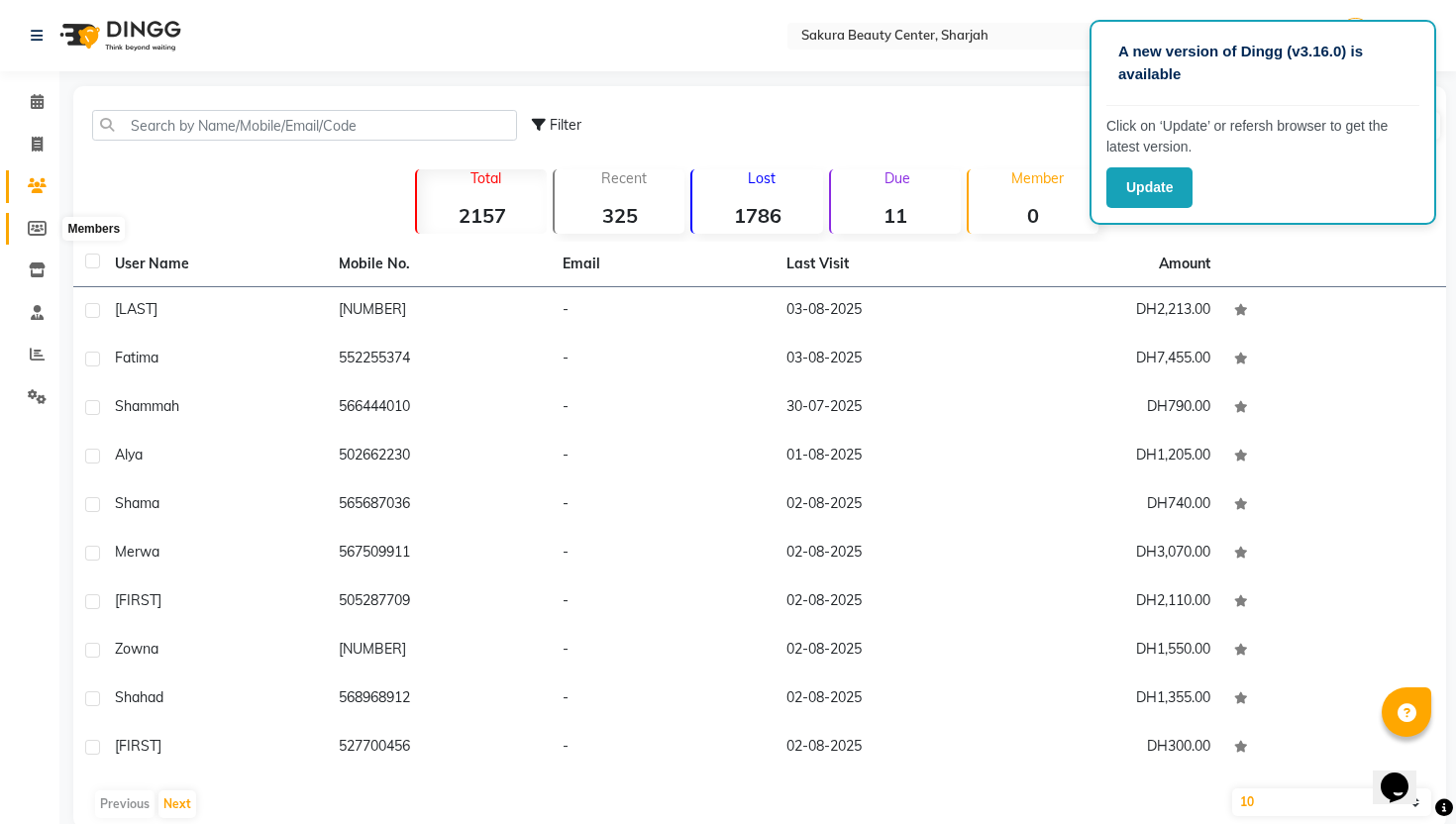 click 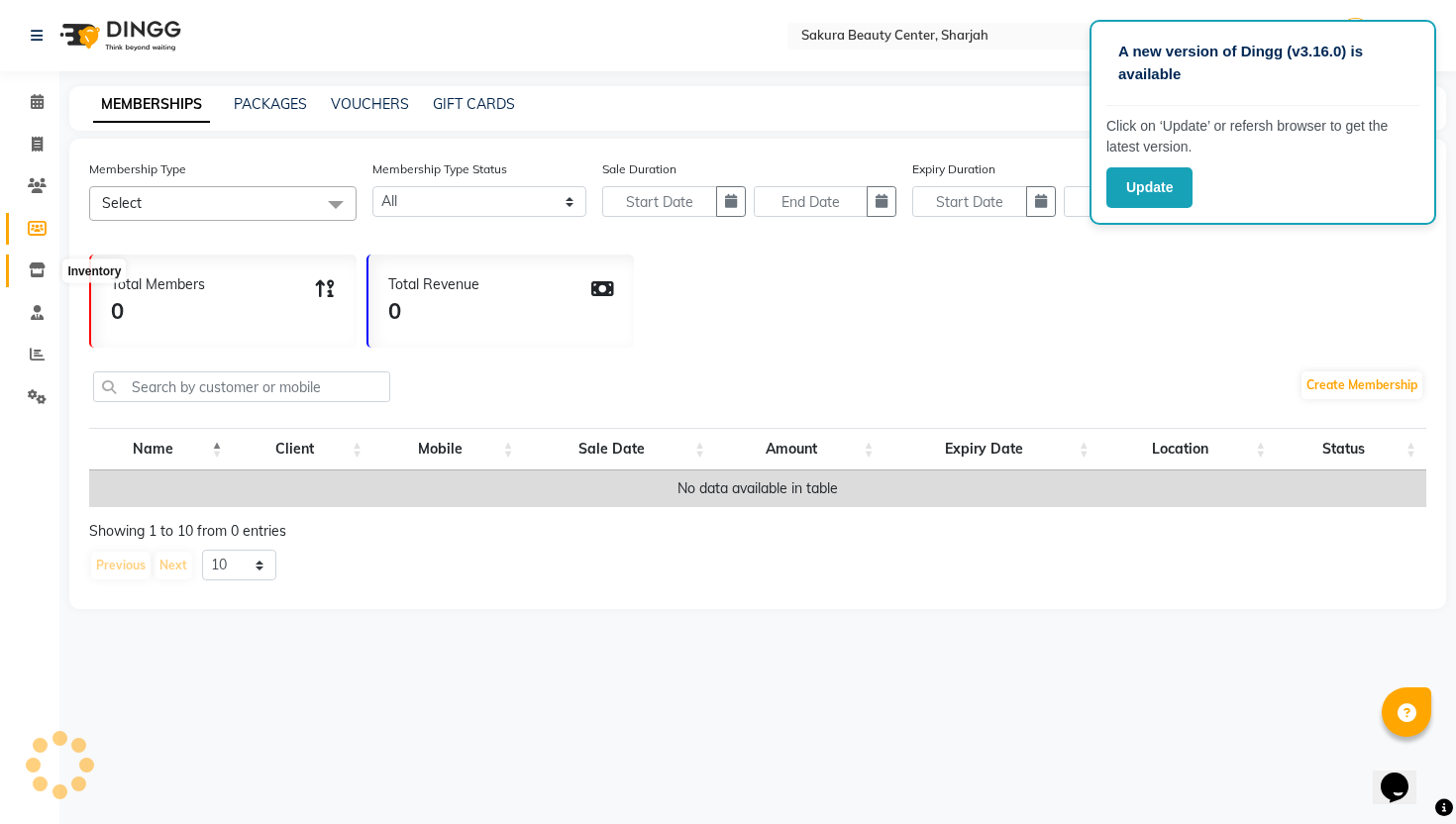 click on "Inventory" 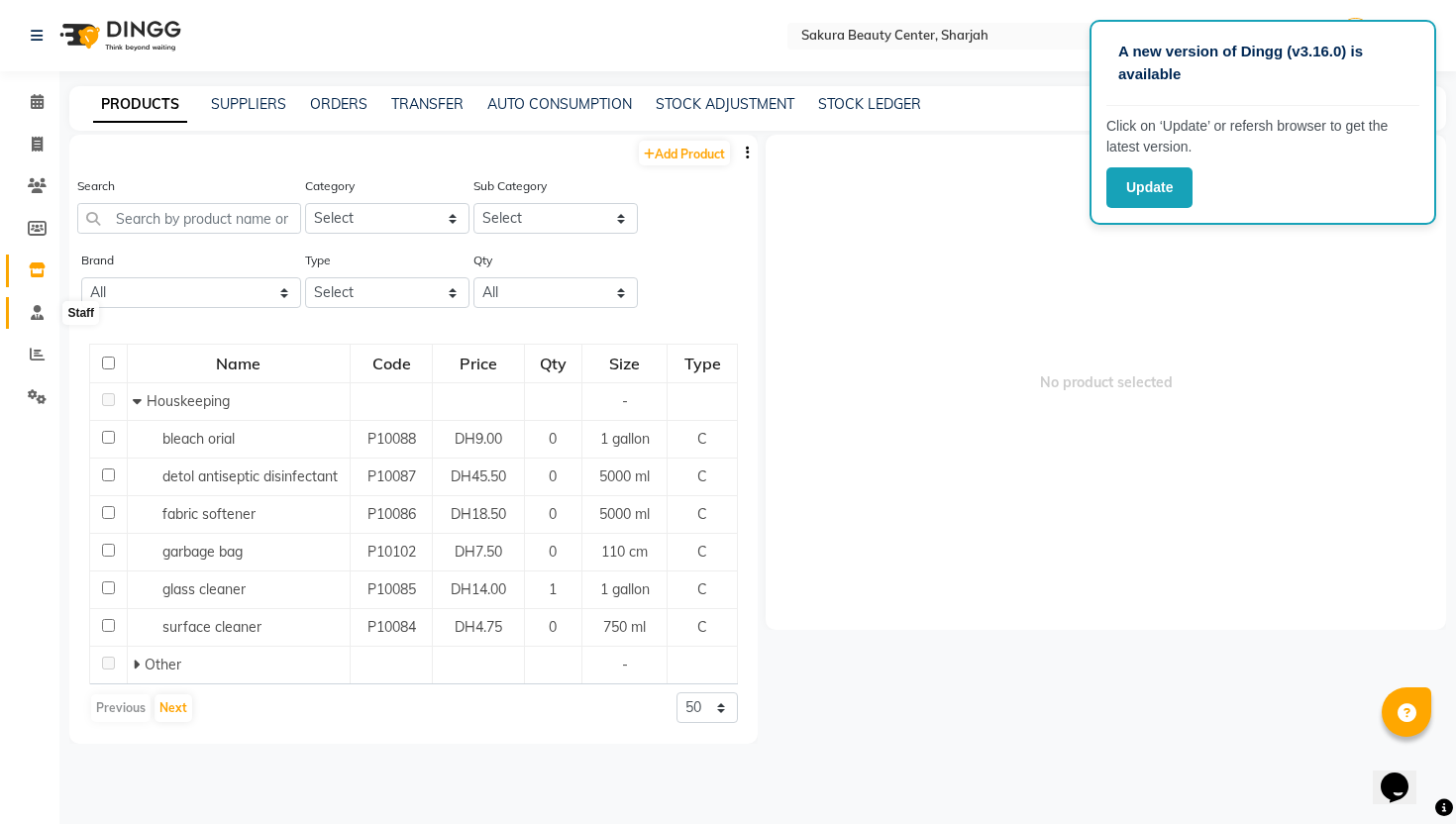 click 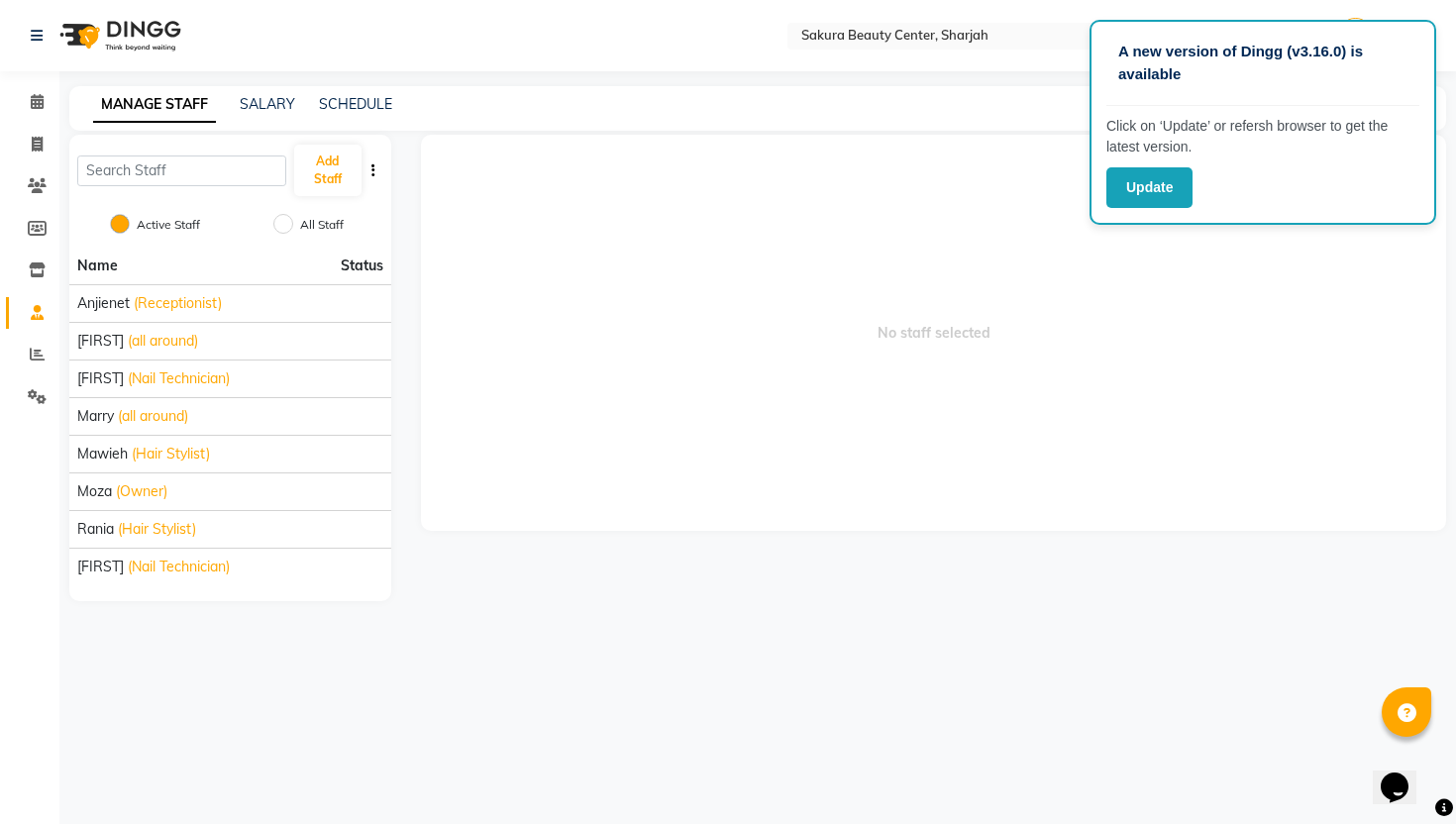 click on "Reports" 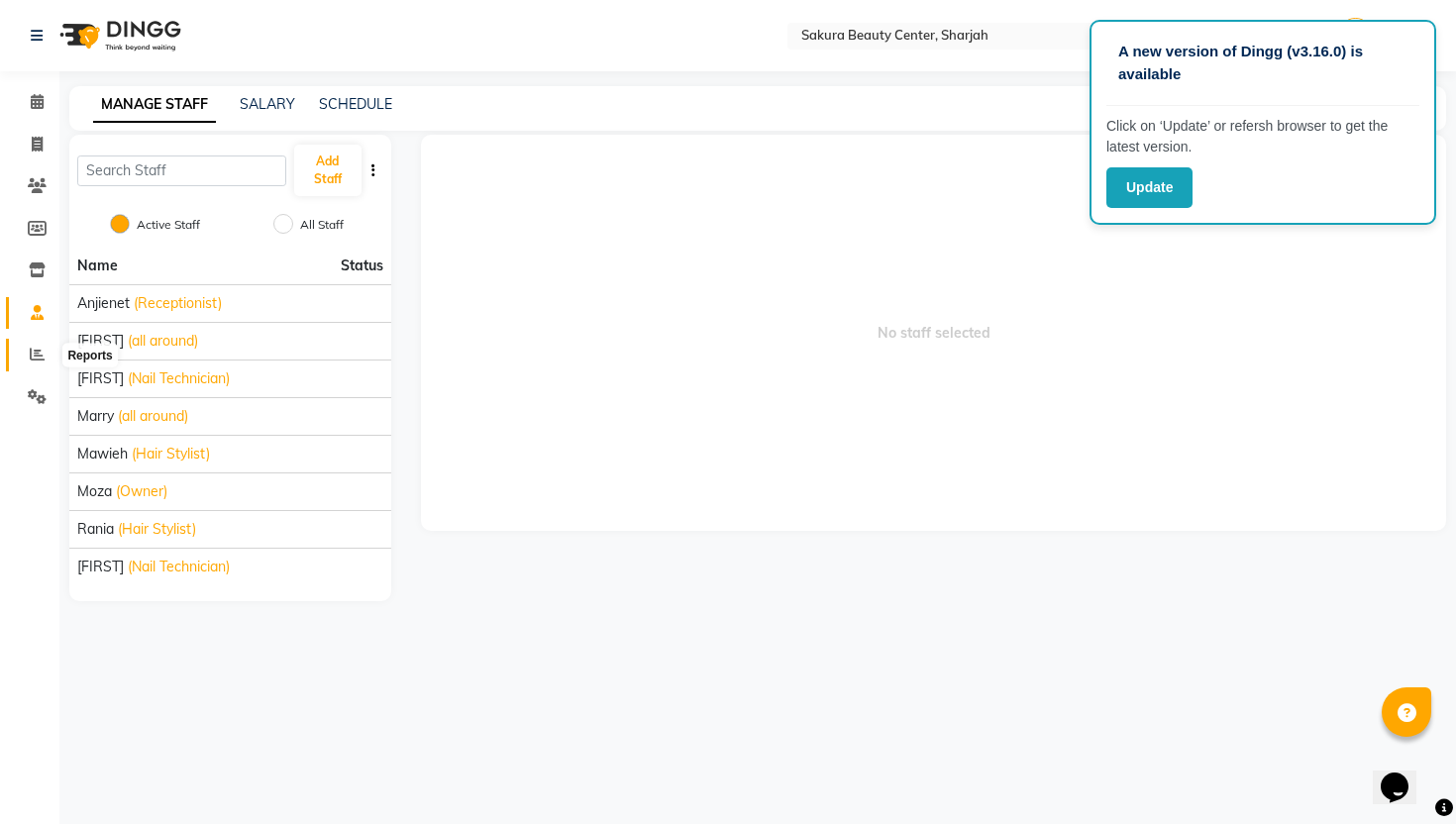 click 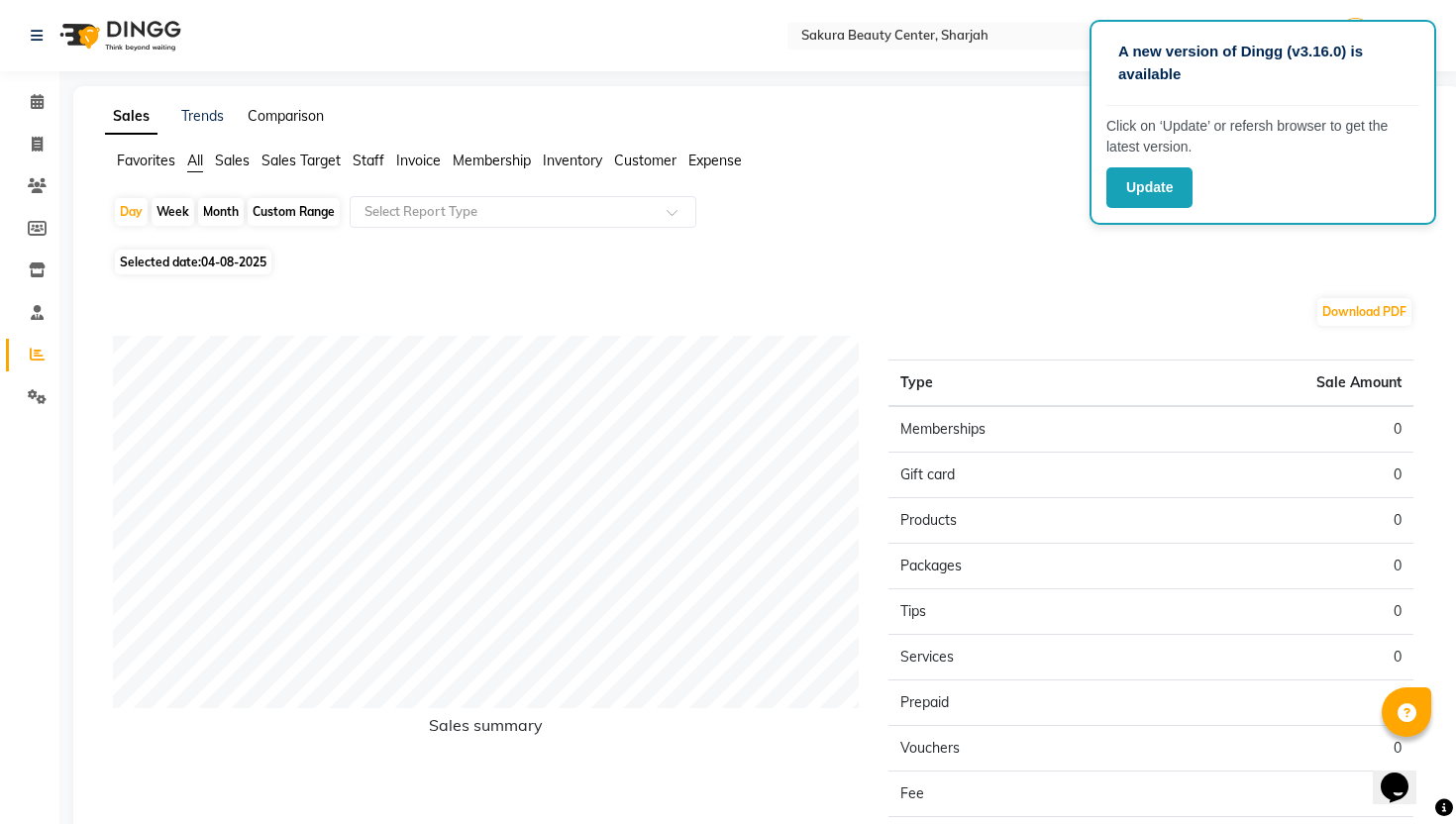 click on "Comparison" 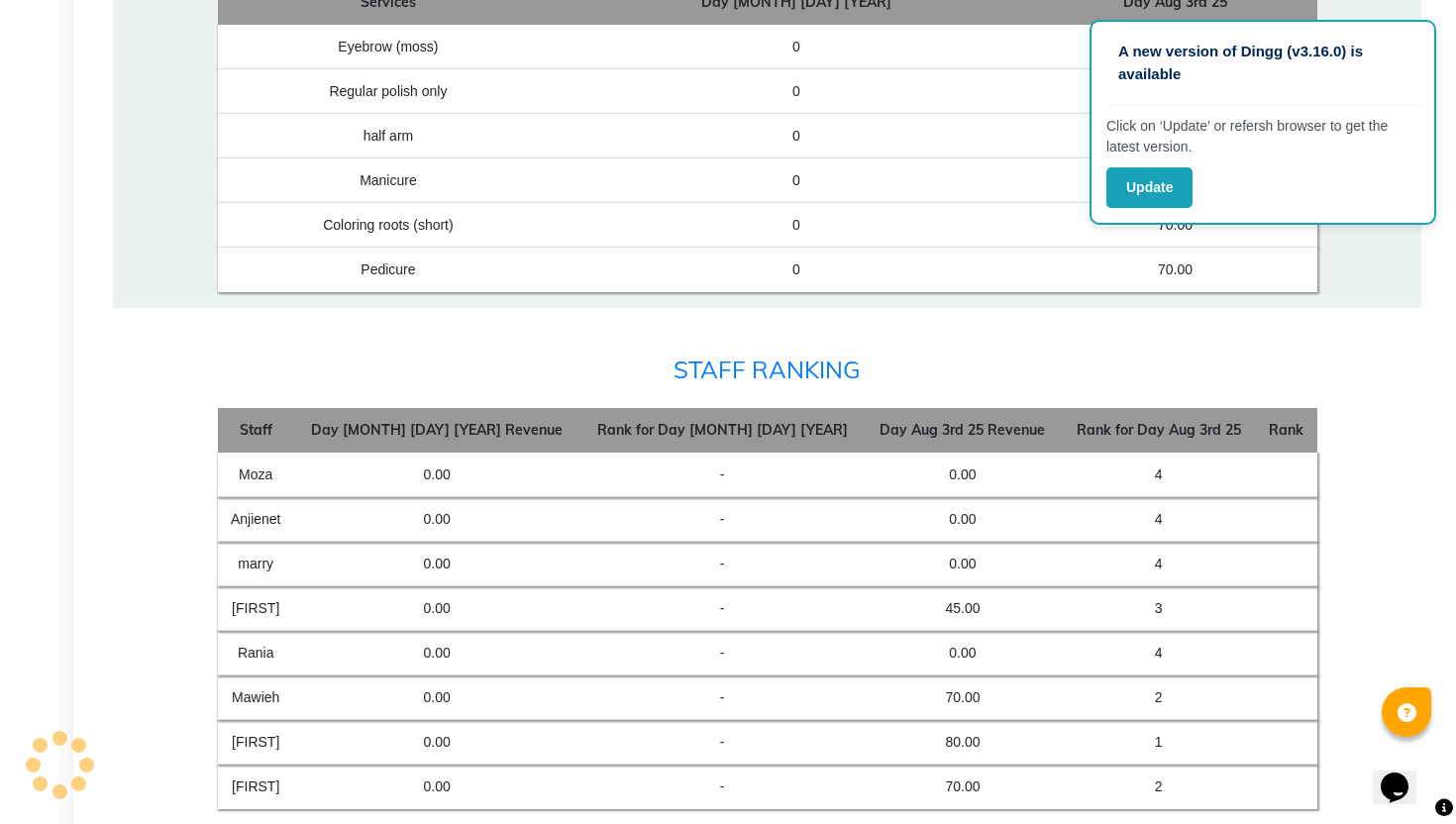 scroll, scrollTop: 3123, scrollLeft: 0, axis: vertical 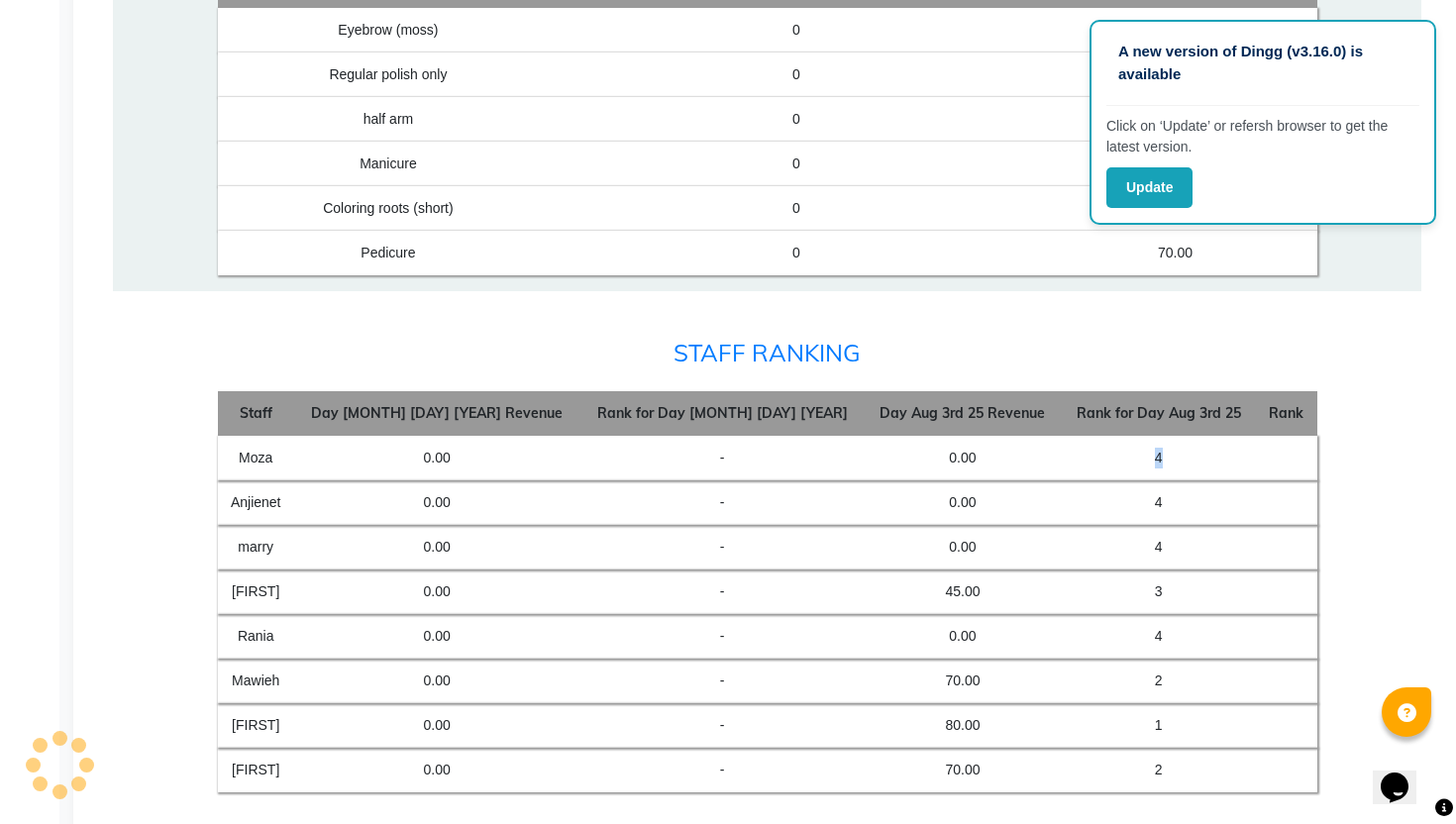 drag, startPoint x: 1114, startPoint y: 410, endPoint x: 1141, endPoint y: 415, distance: 27.45906 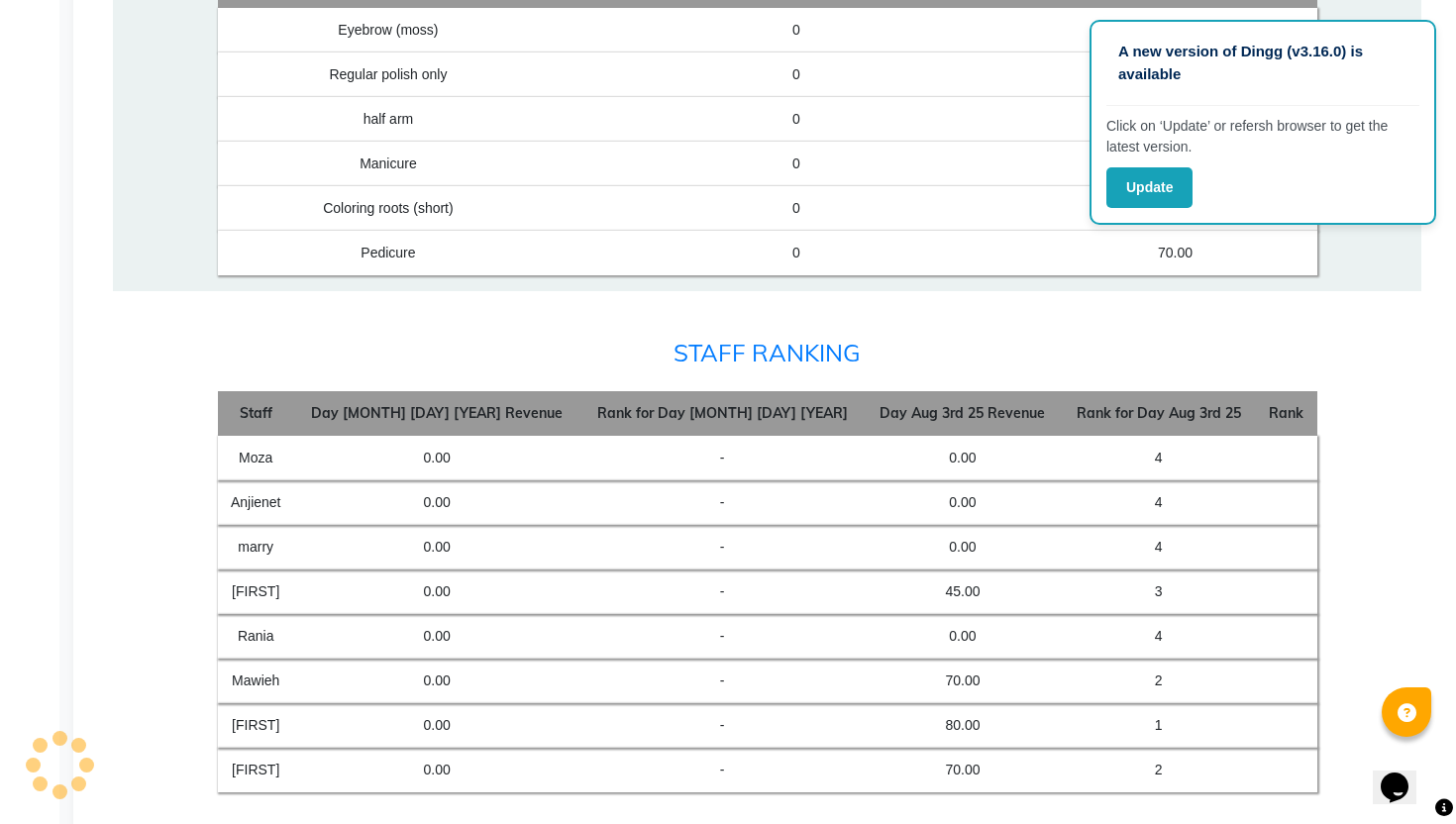 click on "4" 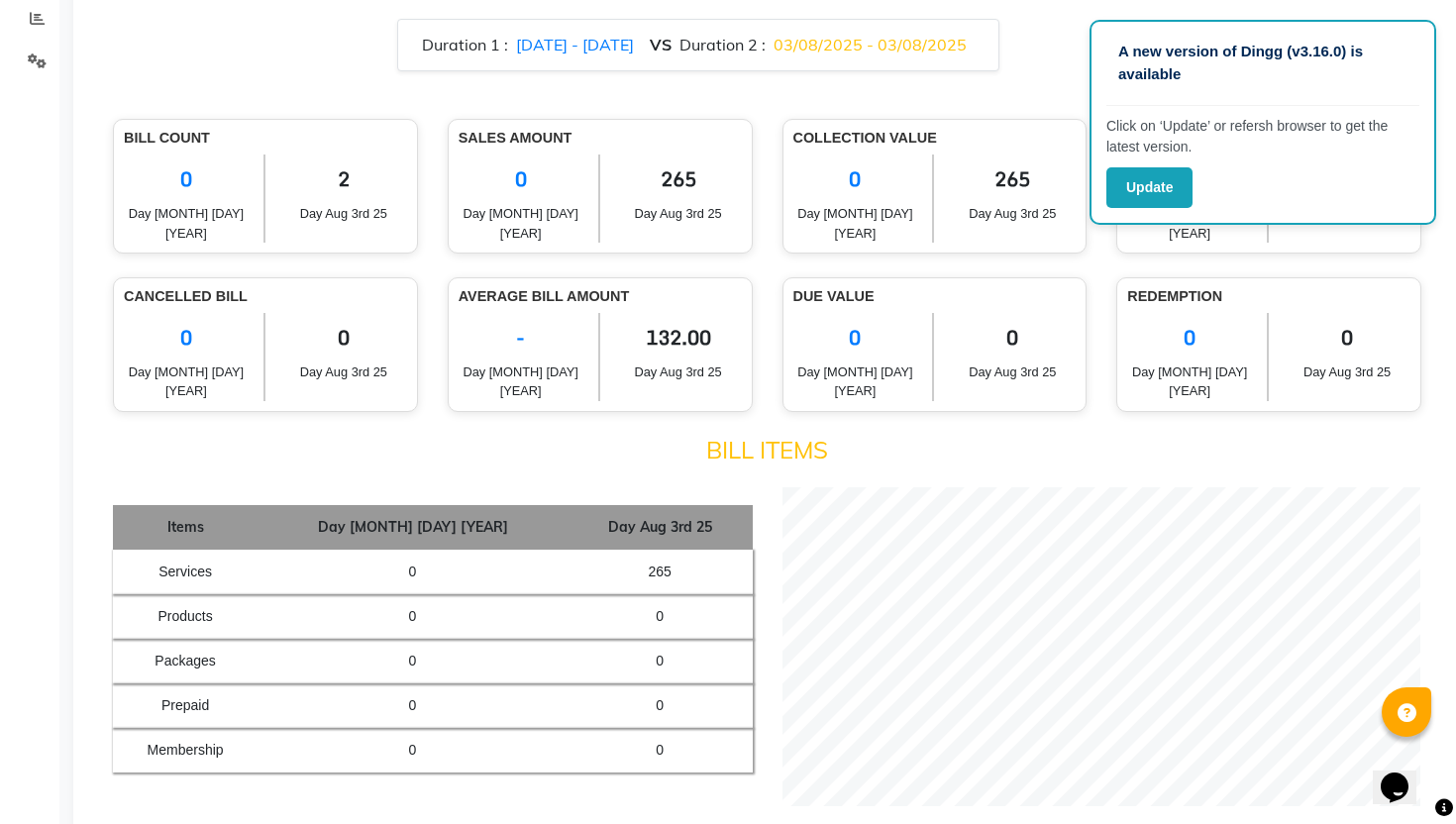 scroll, scrollTop: 0, scrollLeft: 0, axis: both 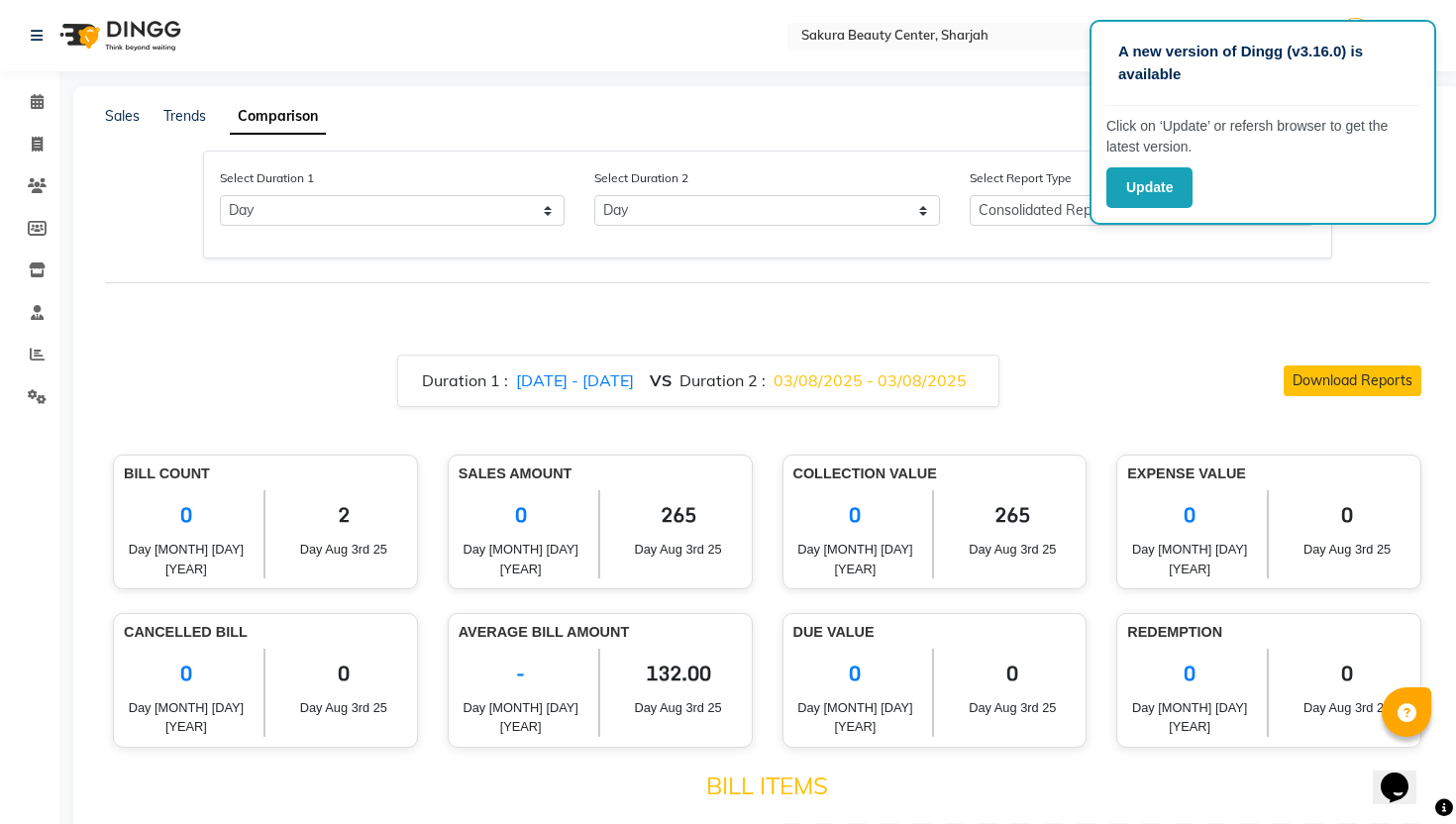 click on "[DATE] - [DATE]" 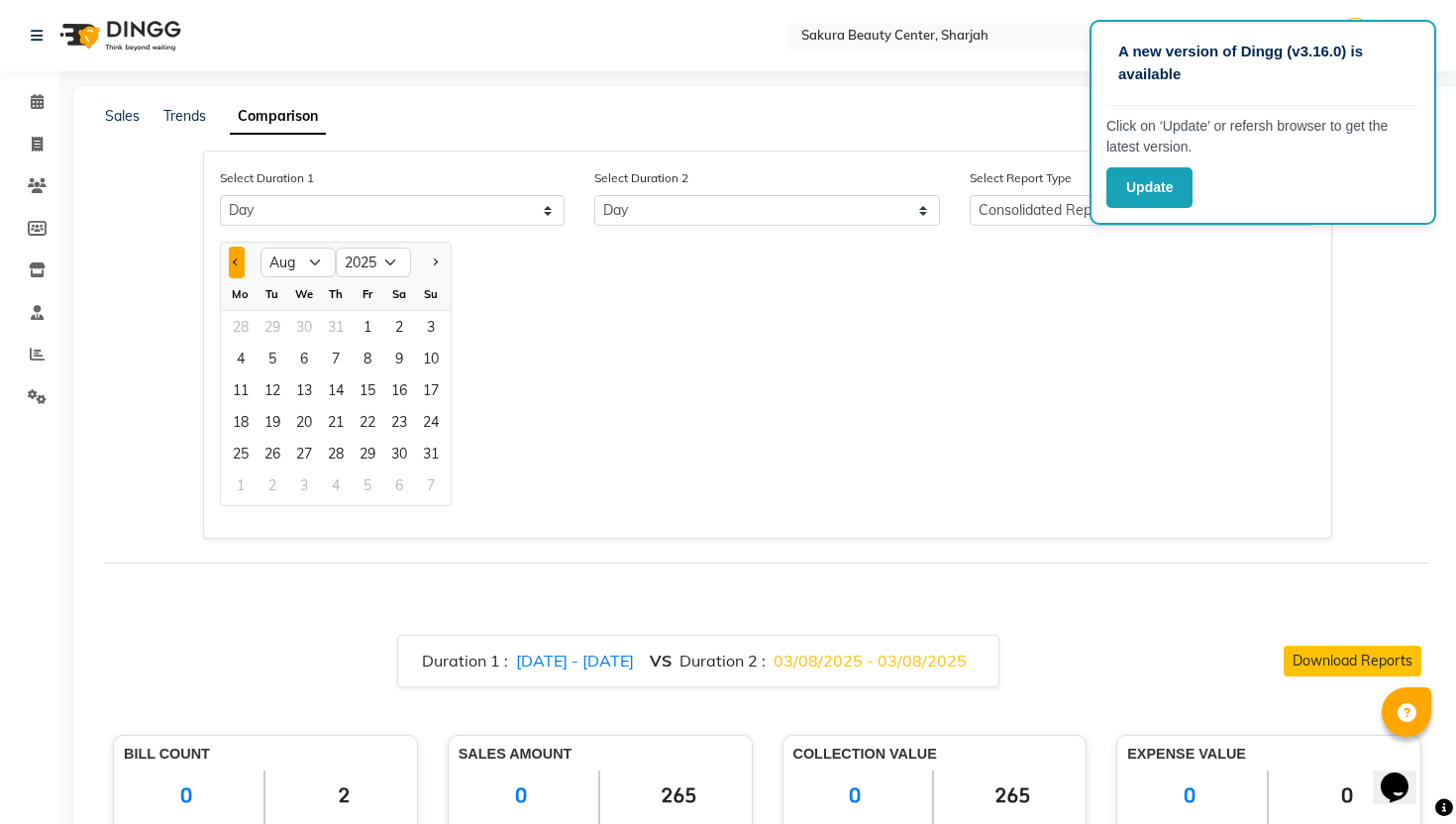 click 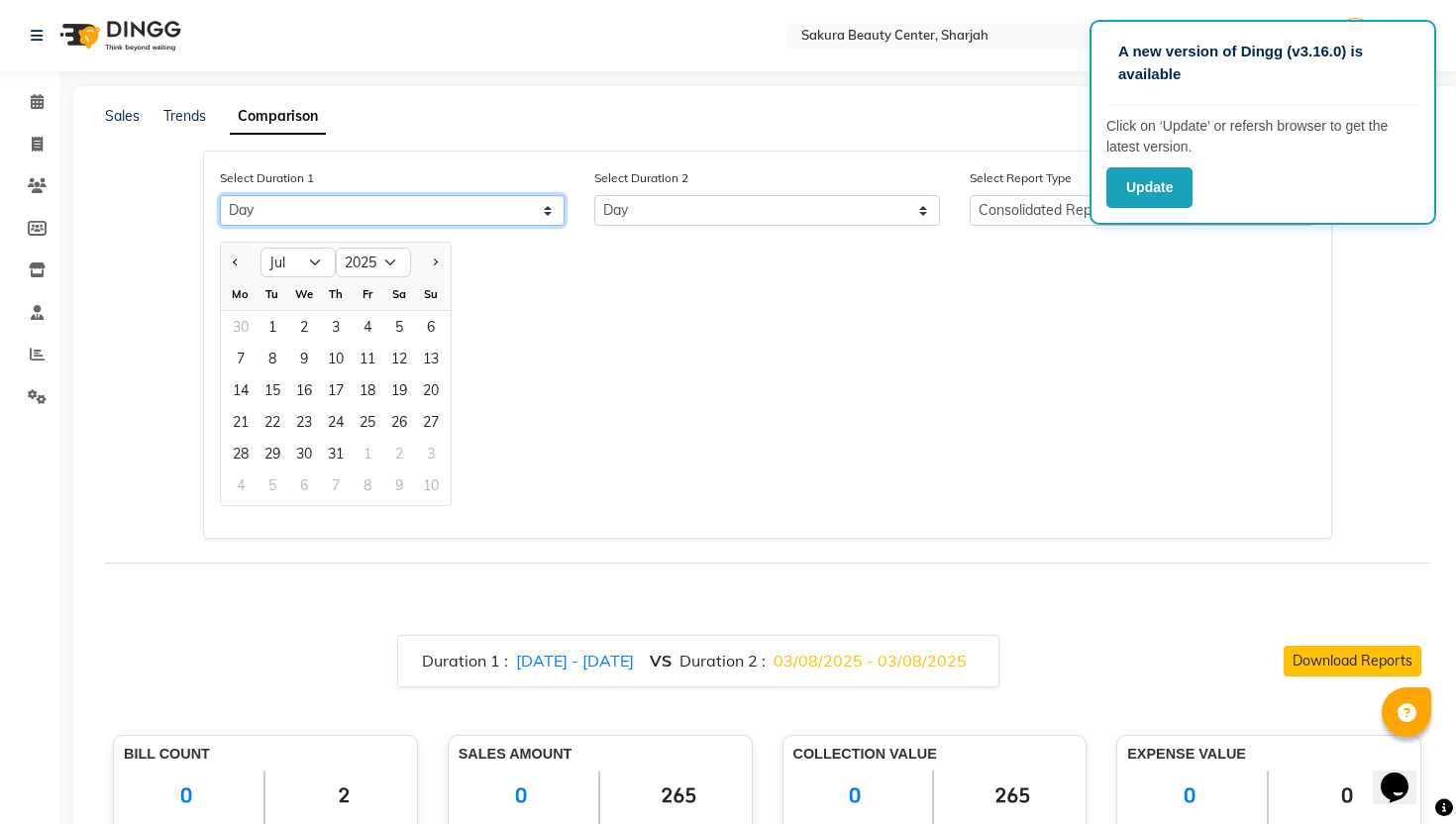 click on "Select Day Month Week Custom" 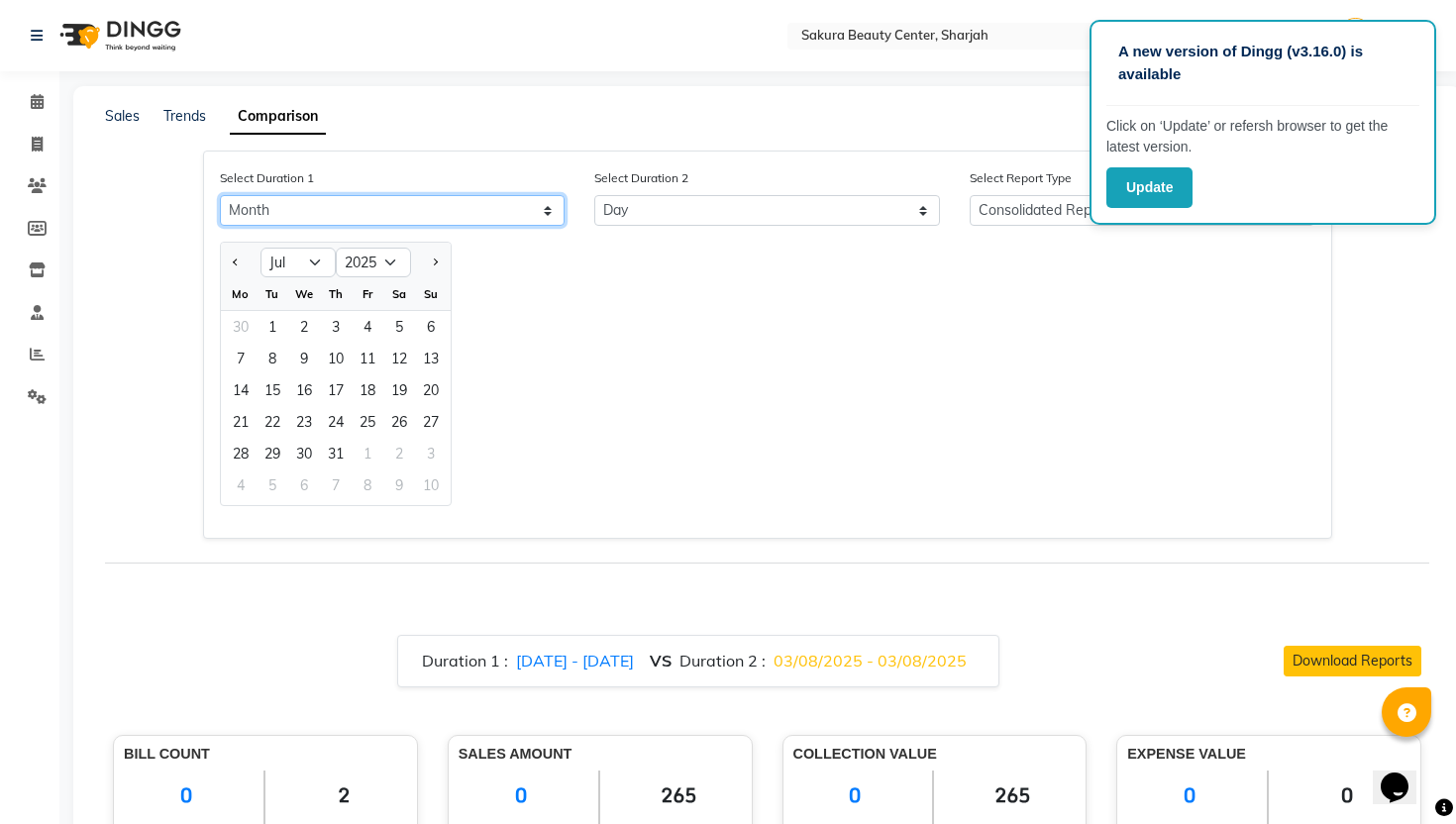 select on "8" 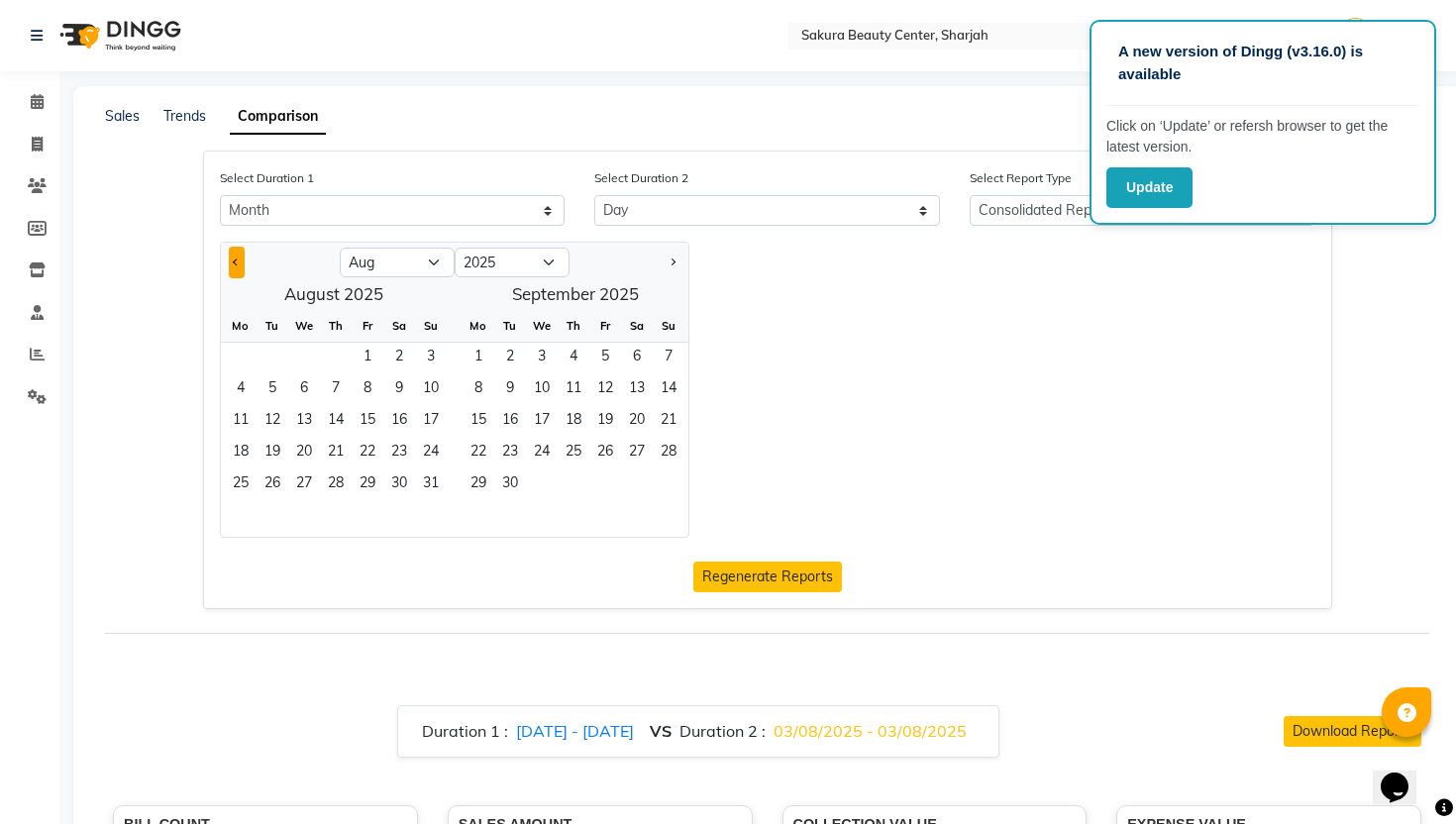 click 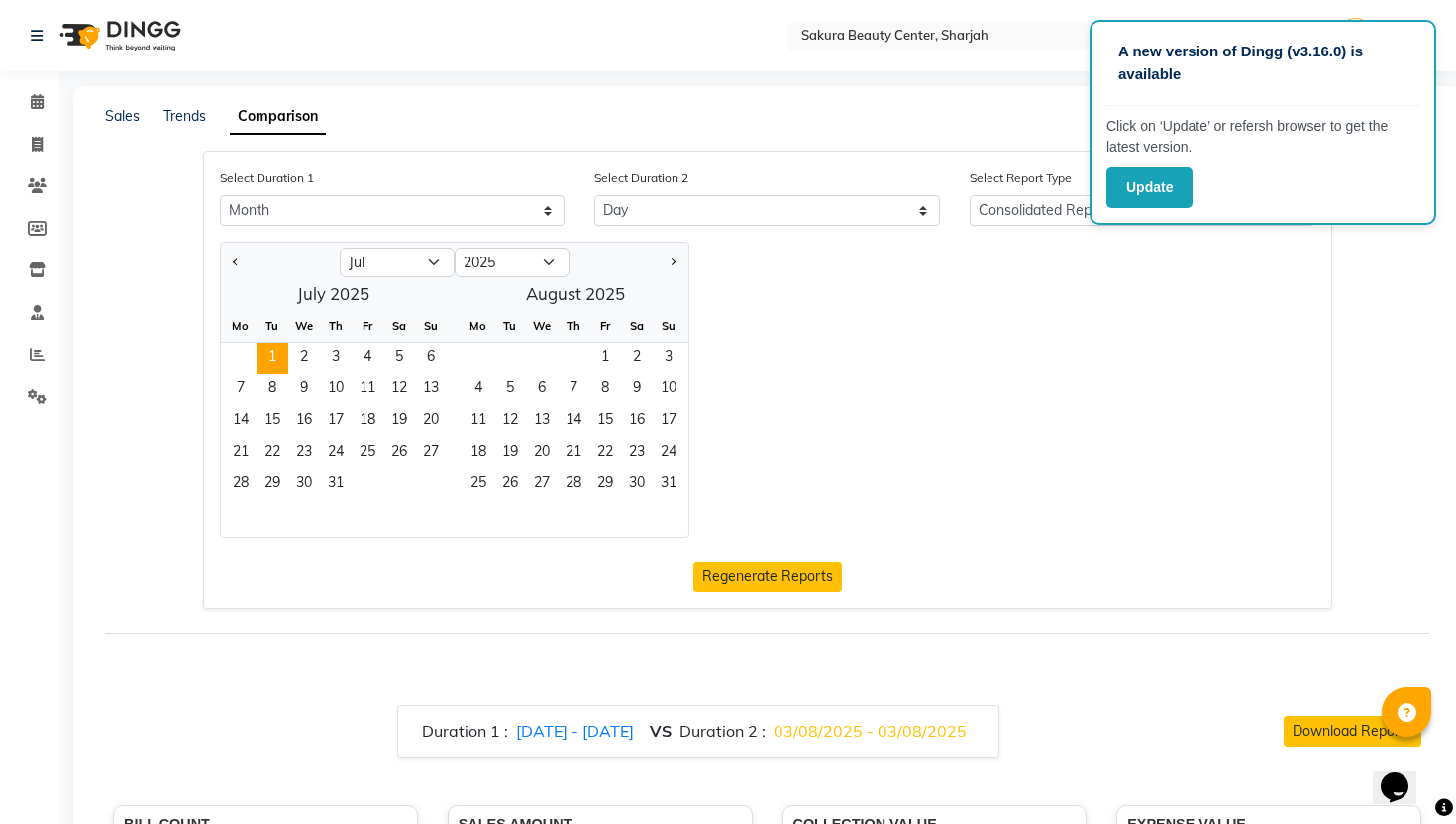 click on "1" 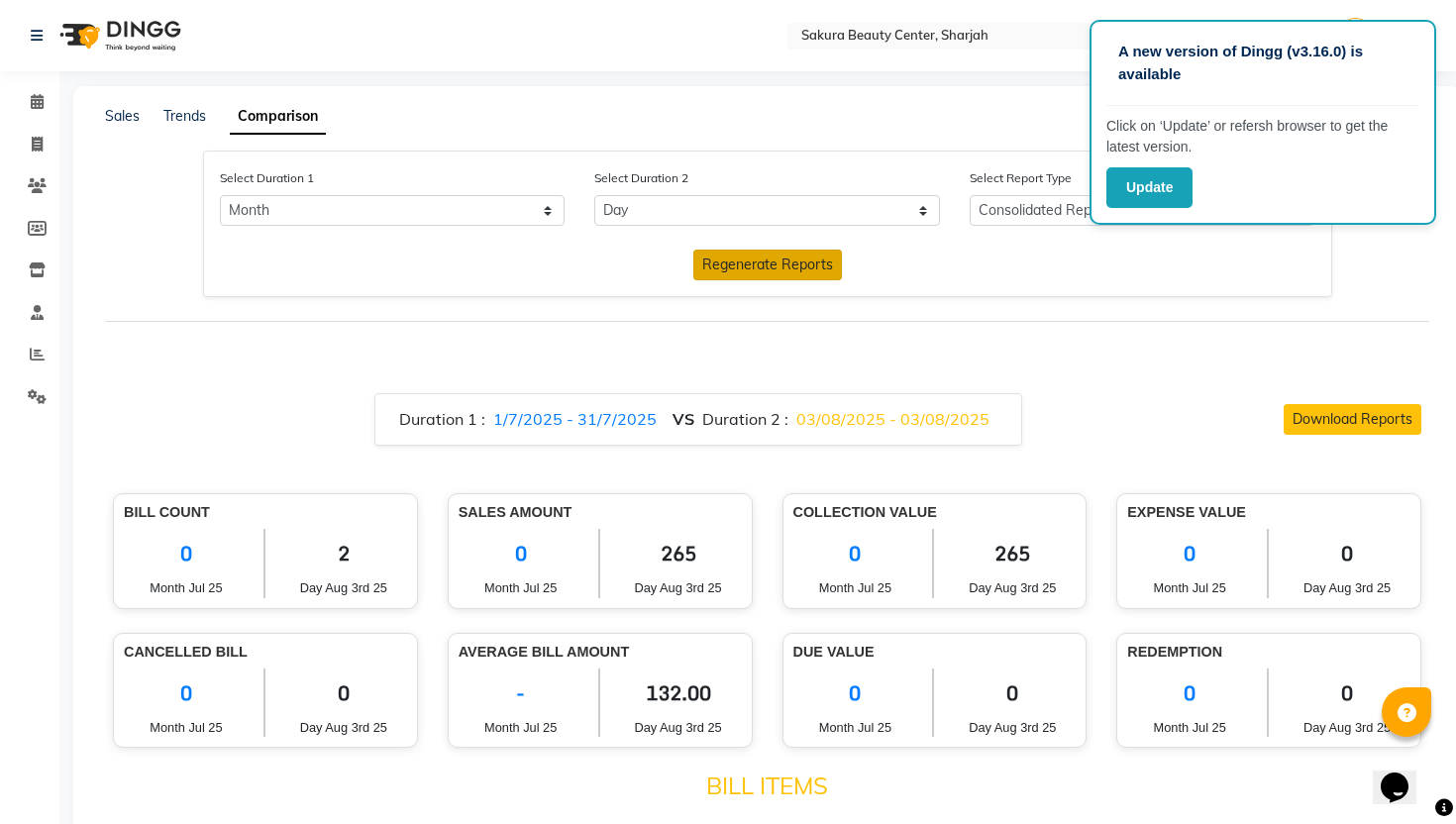 click on "Regenerate Reports" 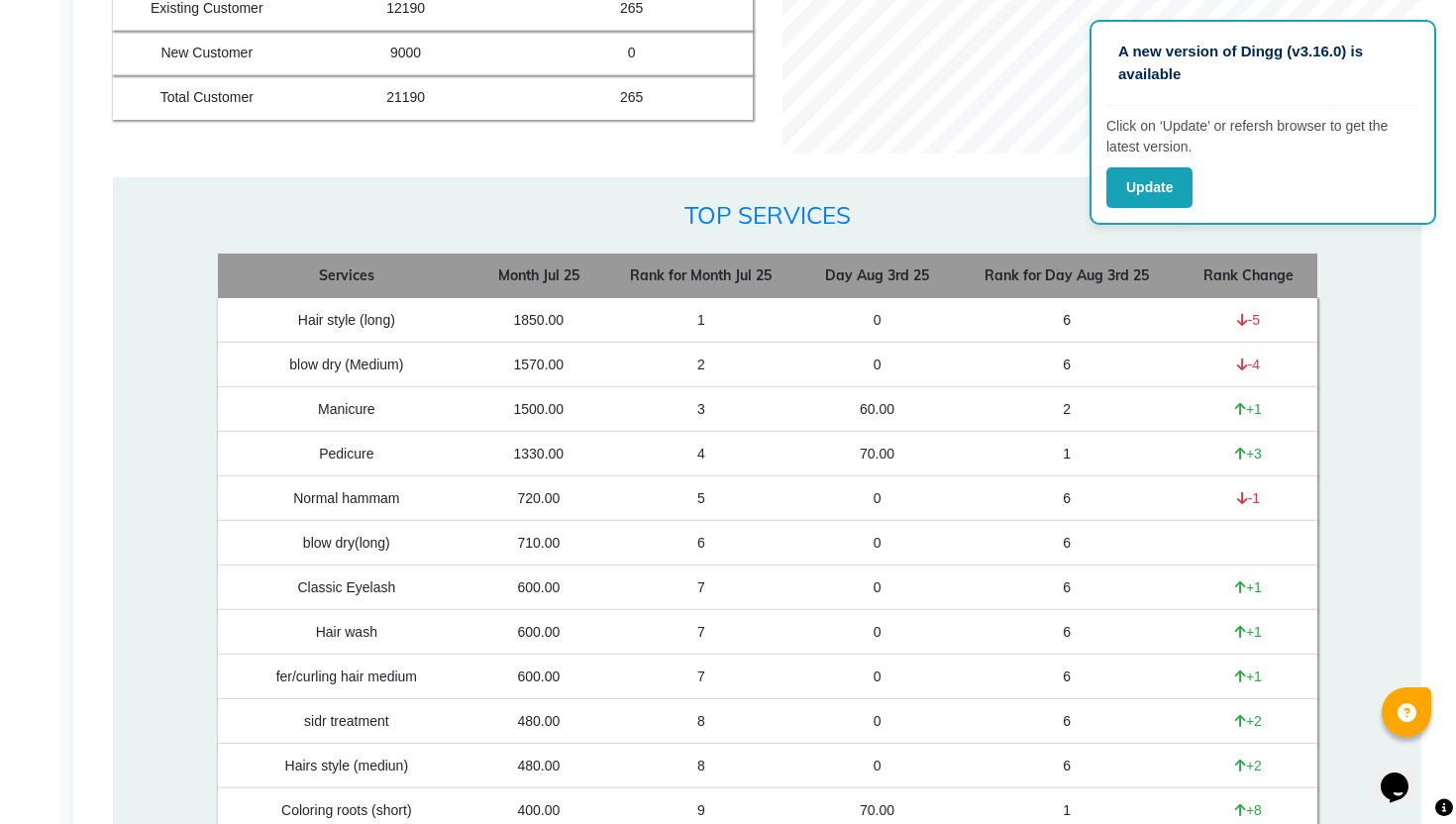 scroll, scrollTop: 2396, scrollLeft: 0, axis: vertical 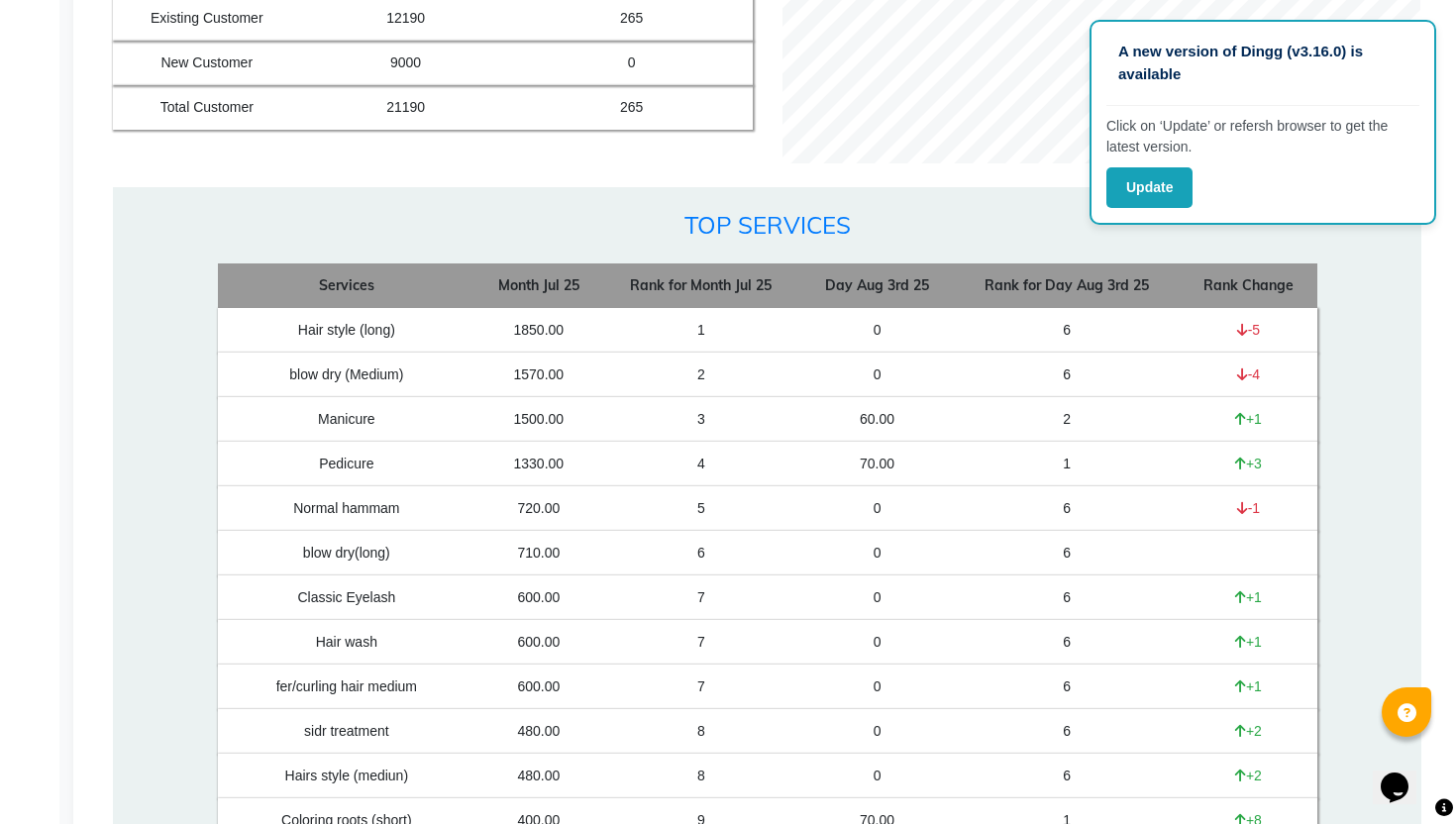 click on "top Services Services Month [MONTH] [YEAR] Rank for Month [MONTH] [YEAR] Day [MONTH] [DAY] [YEAR] Rank for Day [MONTH] [DAY] [YEAR] Rank Change Hair style (long)  Blow dry (Medium)  Manicure Pedicure Normal hammam blow dry(long) Classic Eyelash Hair wash  fer/curling hair medium sidr treatment Hairs style (mediun) Coloring roots (short) fer/curling hair long Regular polish only Dalka  meshat Manicure w/ Natural color Blow dry (short) Nail extension w/ normal polish hair coloring  Eyebrow (moss) Anime Eyelash Pedicure w/ Natural color Coloring roots(long) Eyelash Refill" 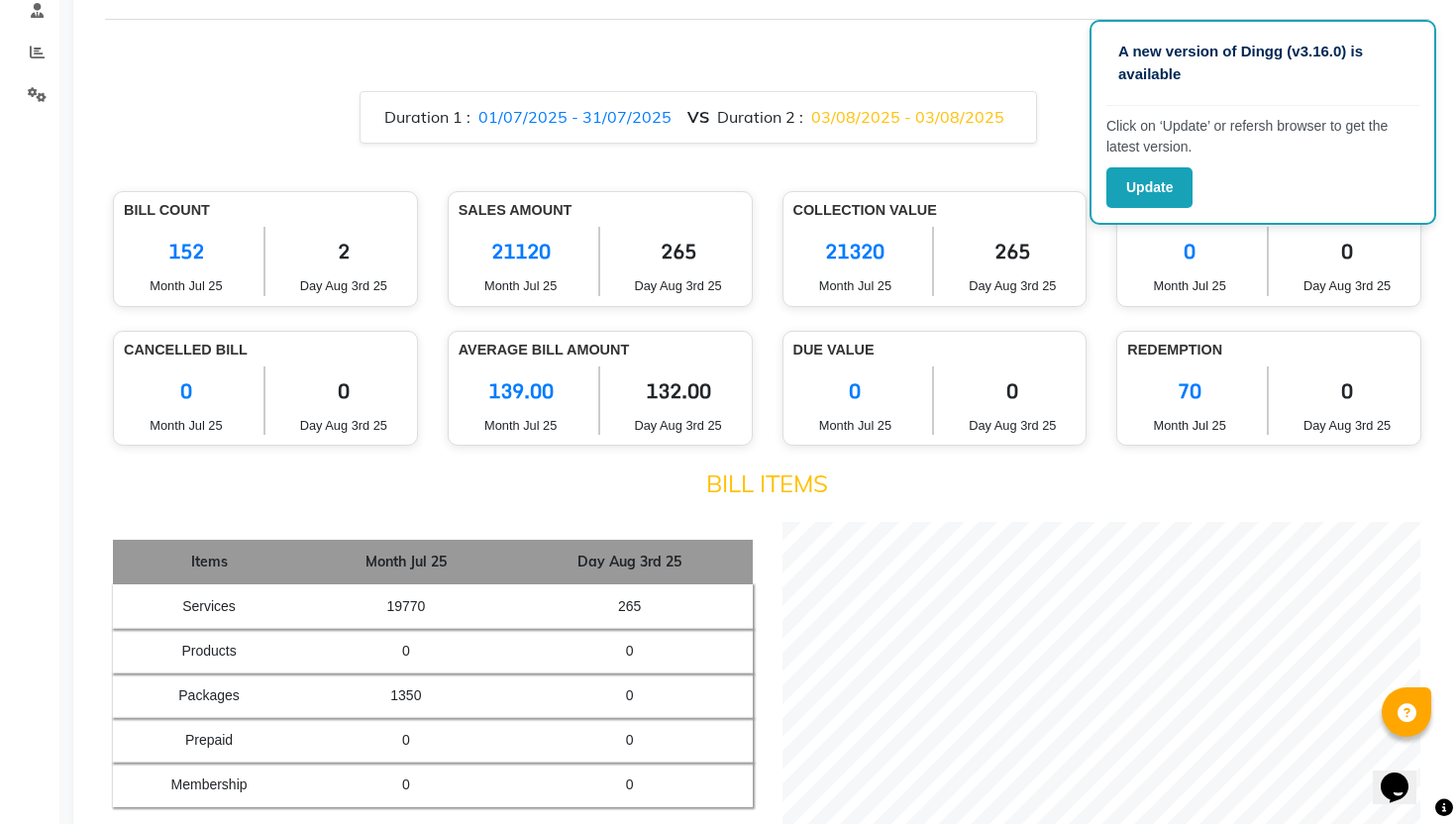 scroll, scrollTop: 0, scrollLeft: 0, axis: both 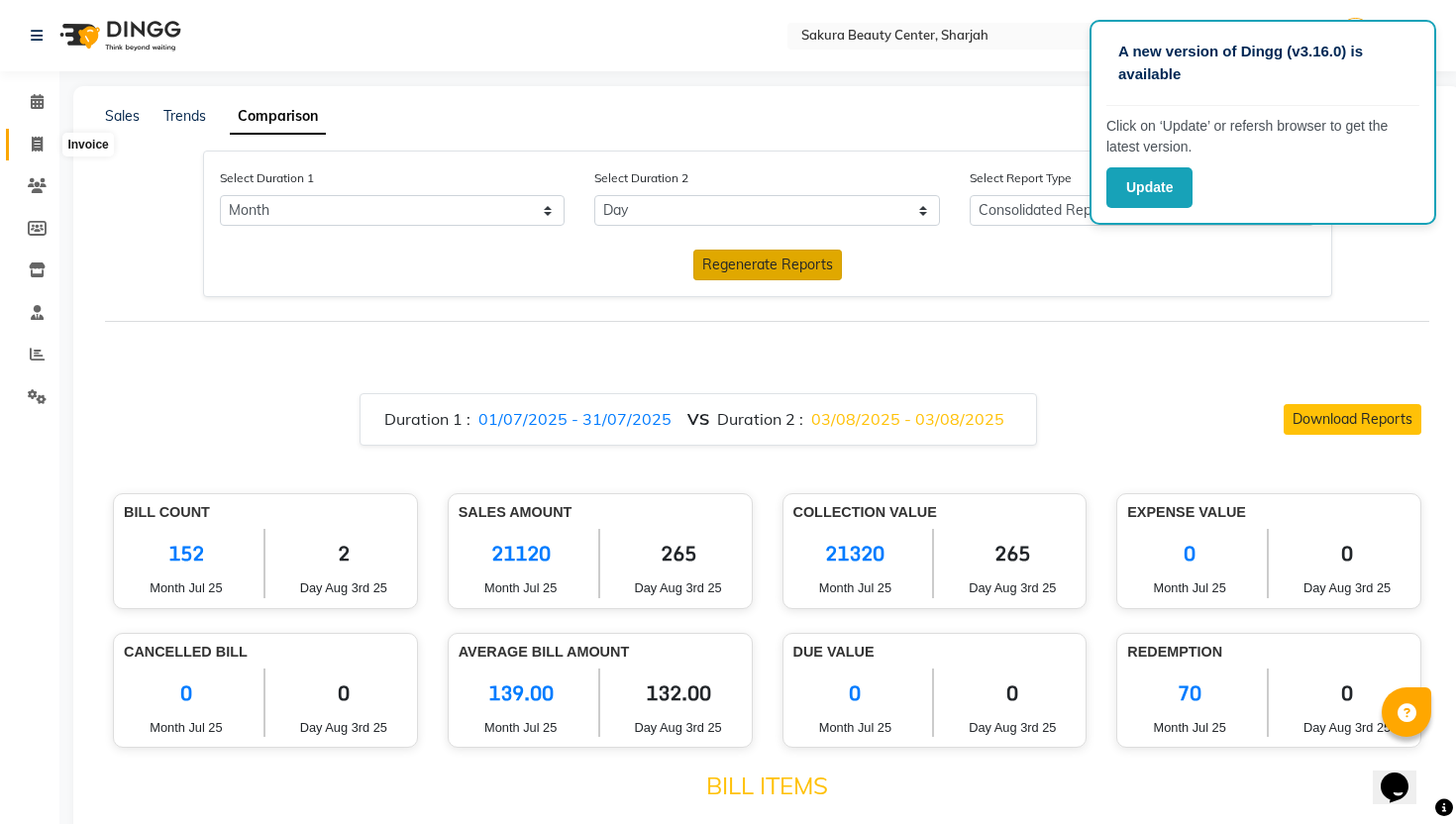 click 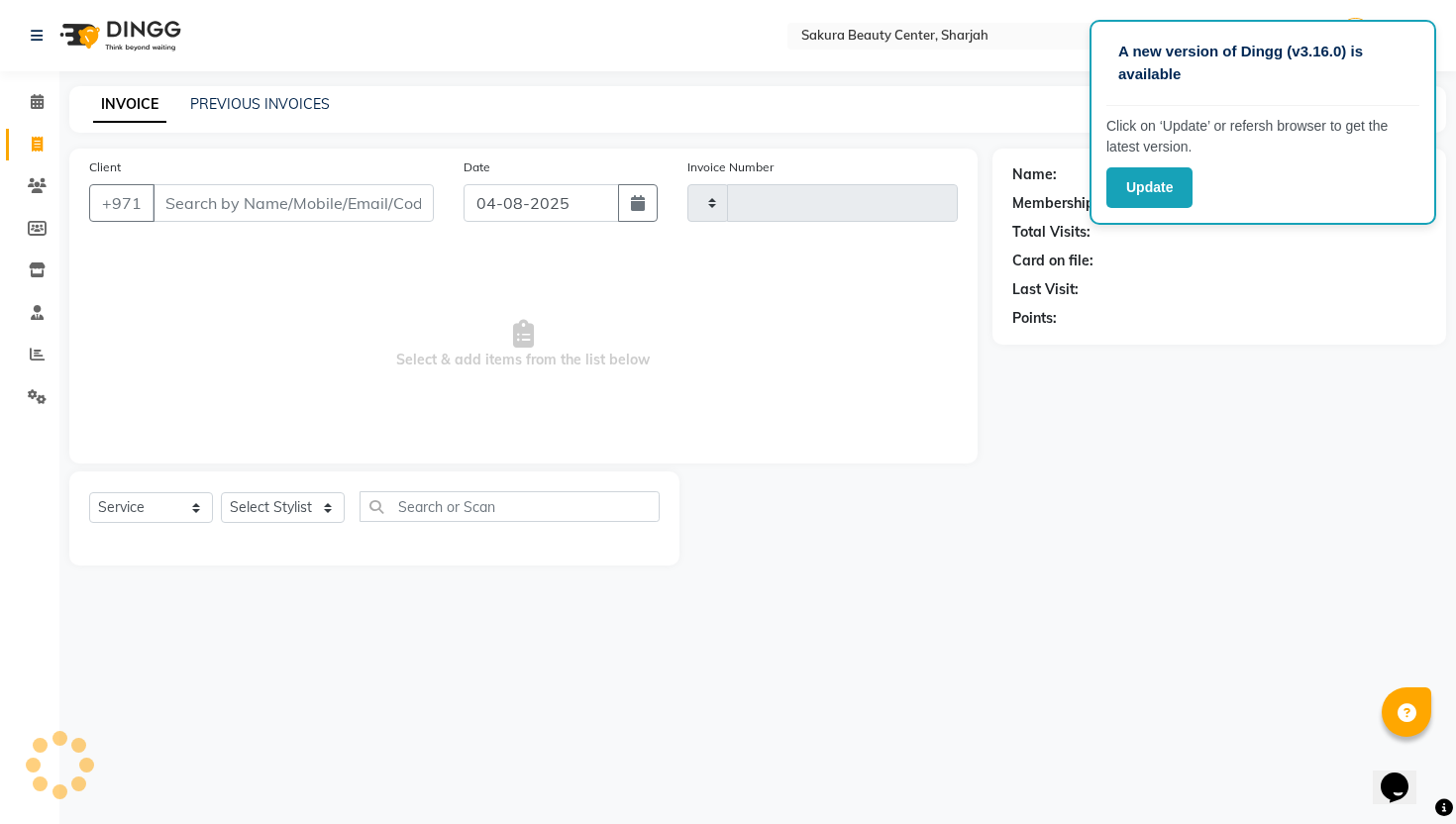 type on "[NUMBER]" 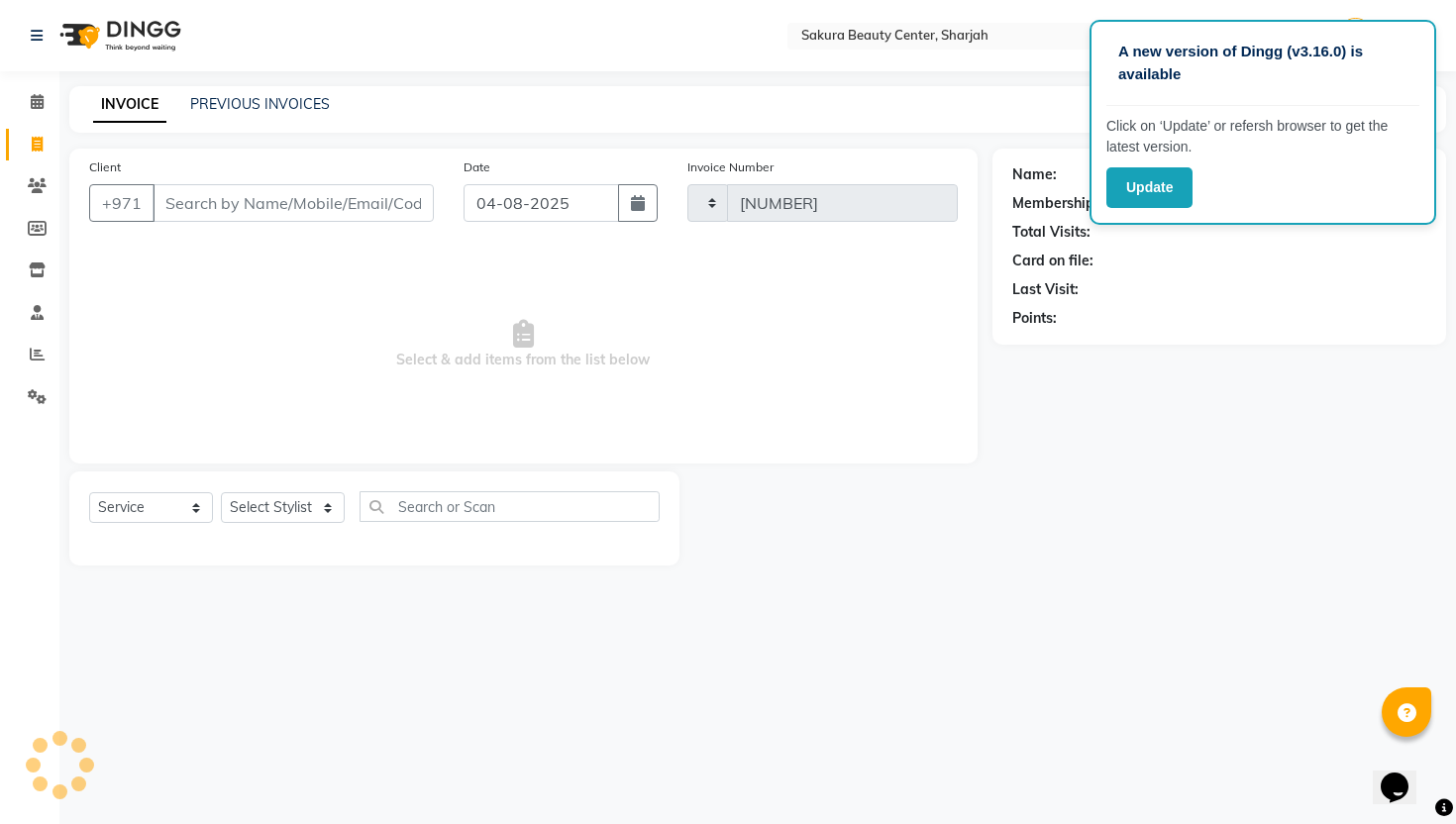 select on "3691" 